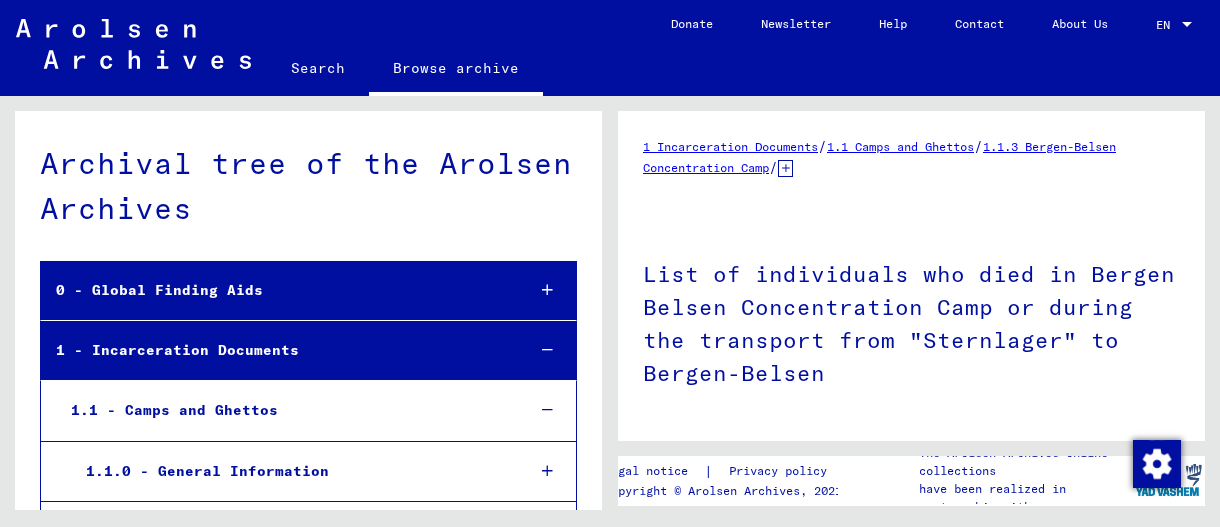 scroll, scrollTop: 0, scrollLeft: 0, axis: both 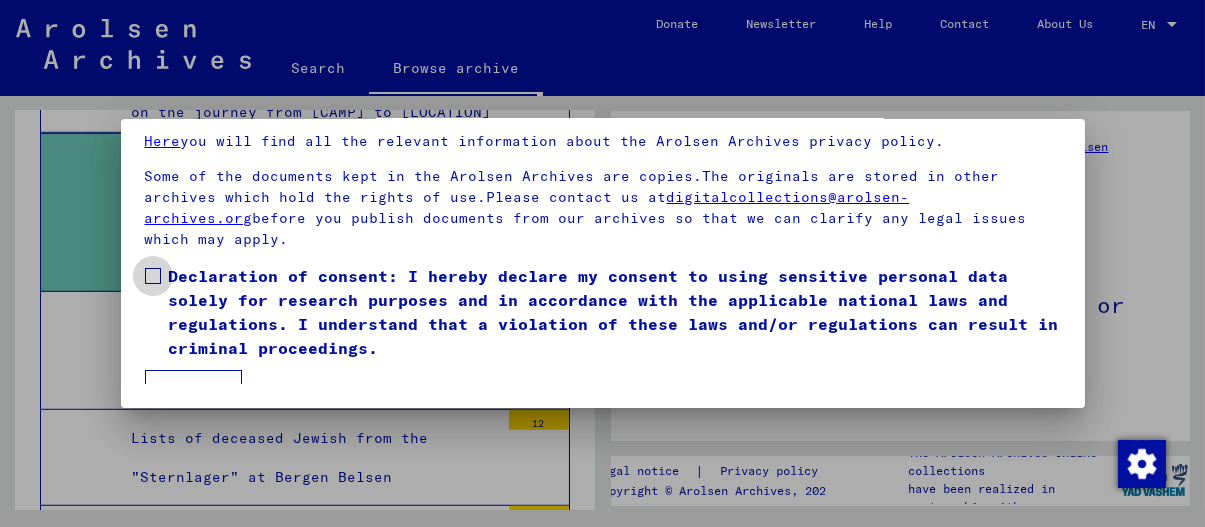 click on "Declaration of consent: I hereby declare my consent to using sensitive personal data solely for research purposes and in accordance with the applicable national laws and regulations. I understand that a violation of these laws and/or regulations can result in criminal proceedings." at bounding box center [615, 312] 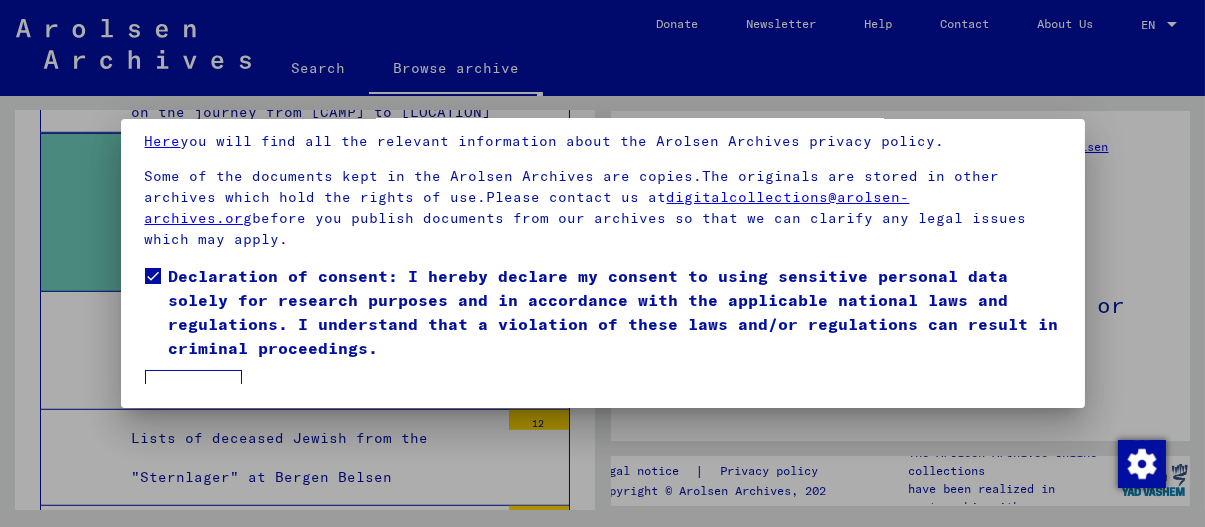 click on "I agree" at bounding box center [193, 389] 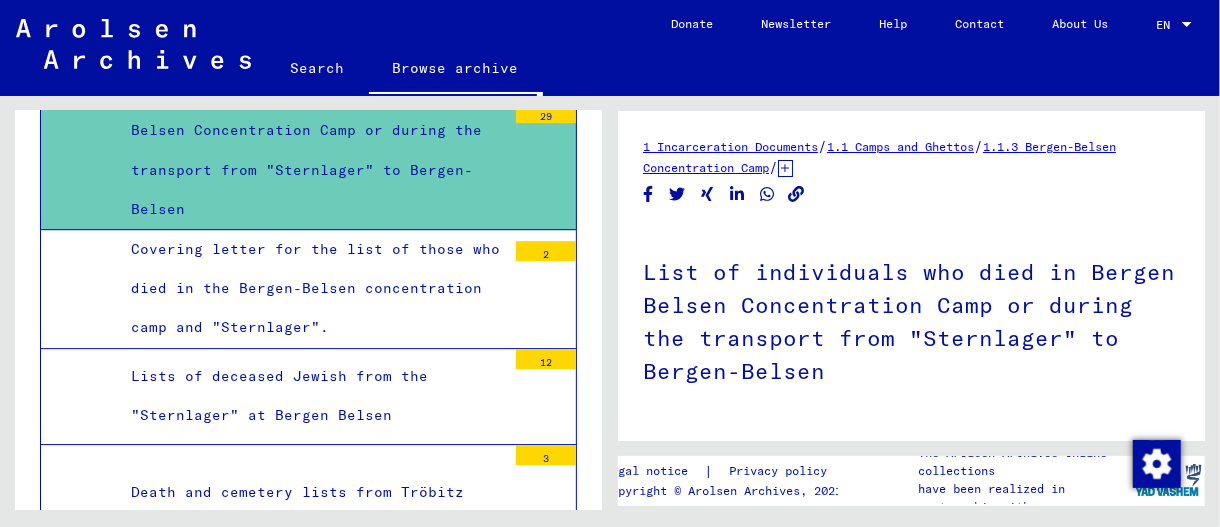 scroll, scrollTop: 3012, scrollLeft: 0, axis: vertical 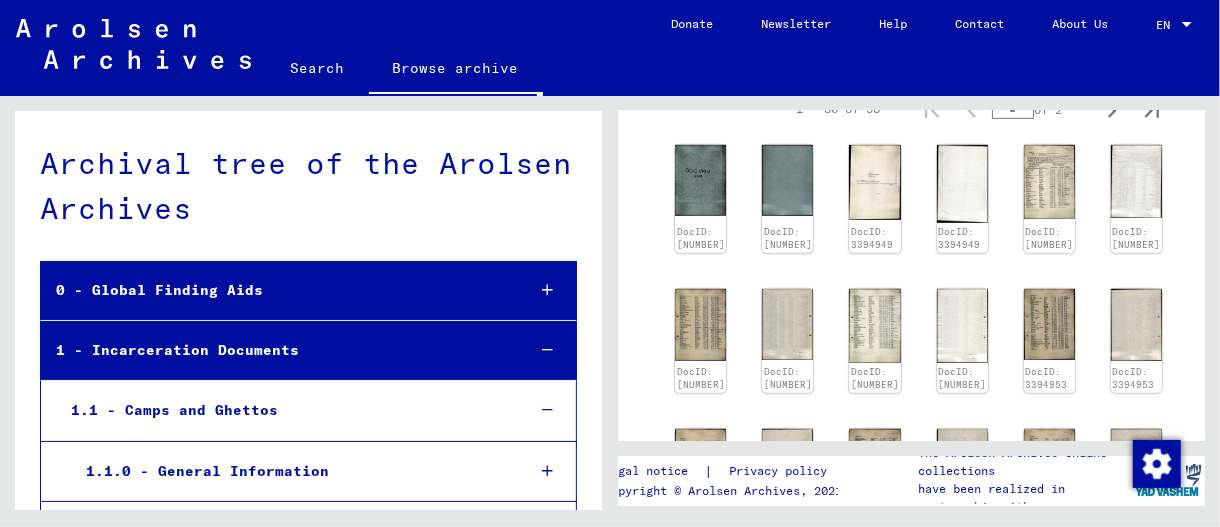 click on "Search" 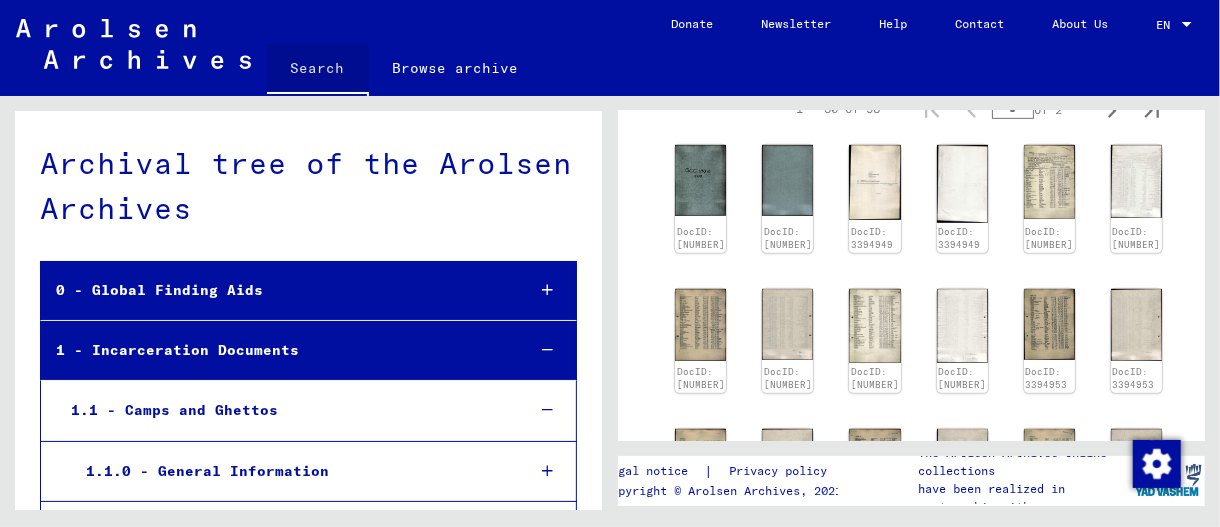 click on "Search" 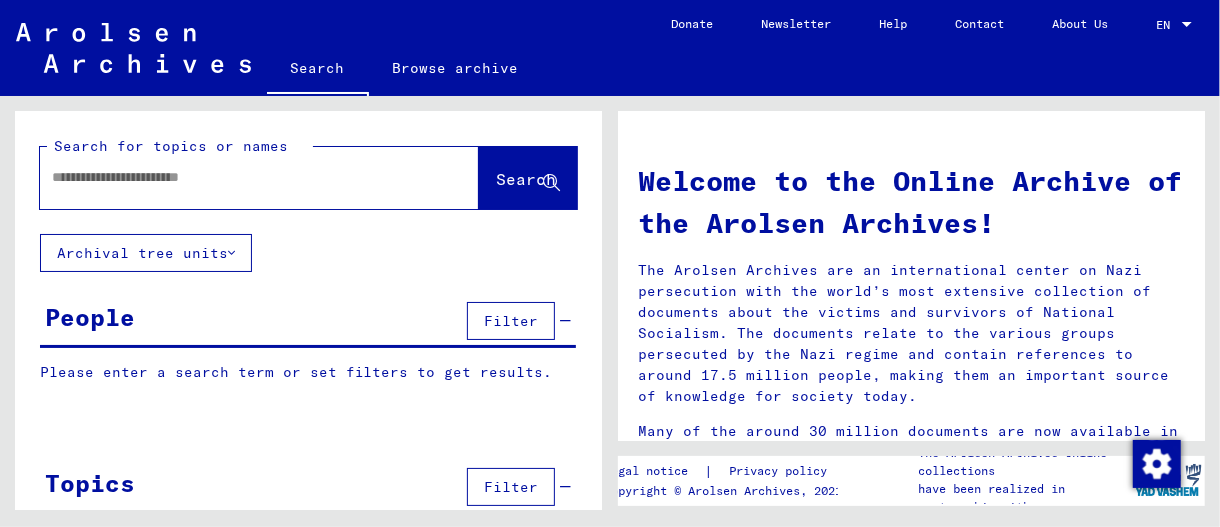 click at bounding box center (235, 177) 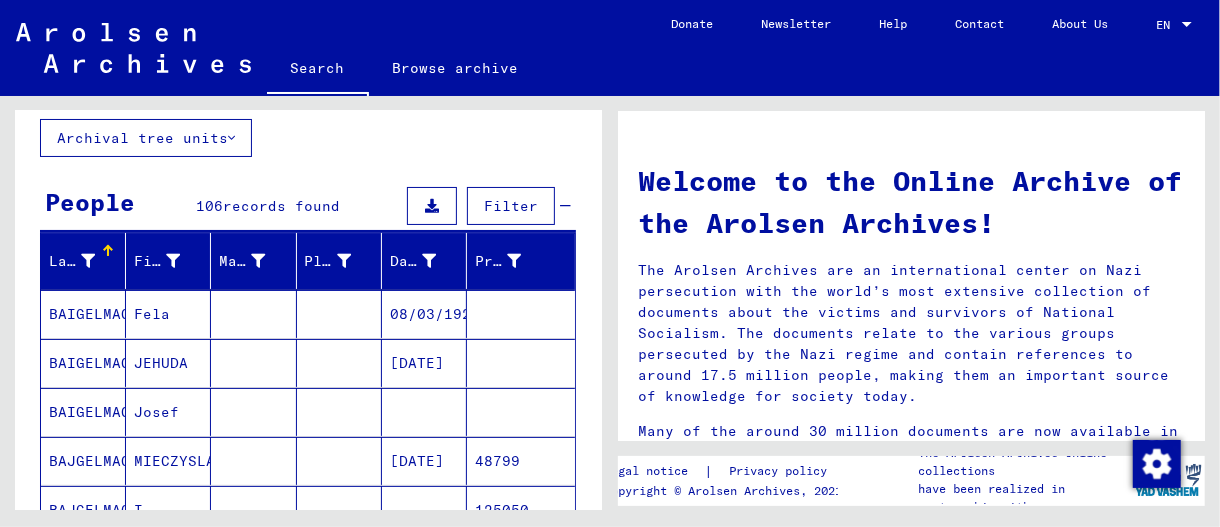scroll, scrollTop: 200, scrollLeft: 0, axis: vertical 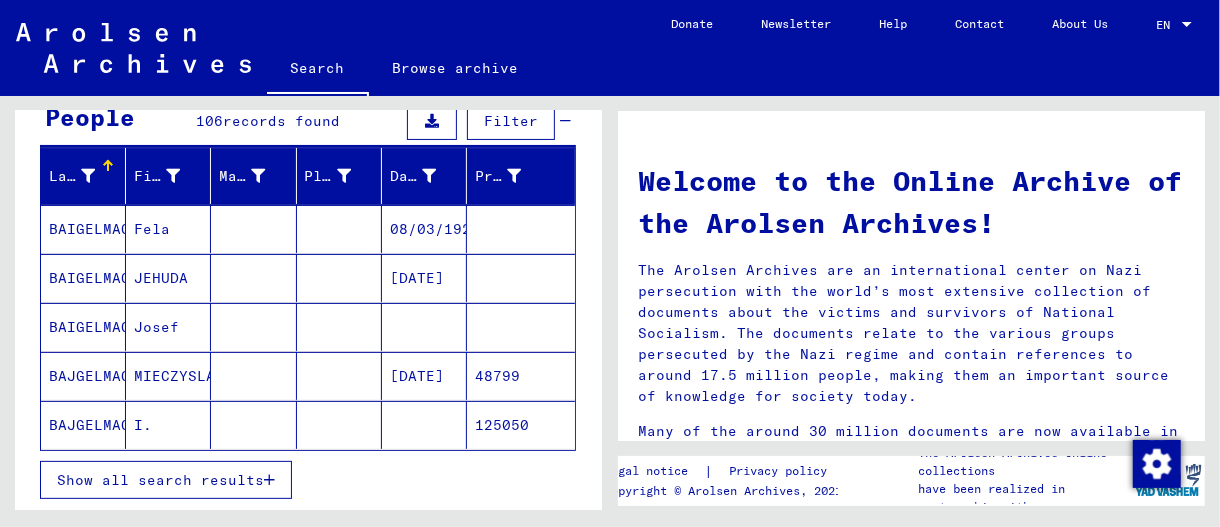 click on "Show all search results" at bounding box center [160, 480] 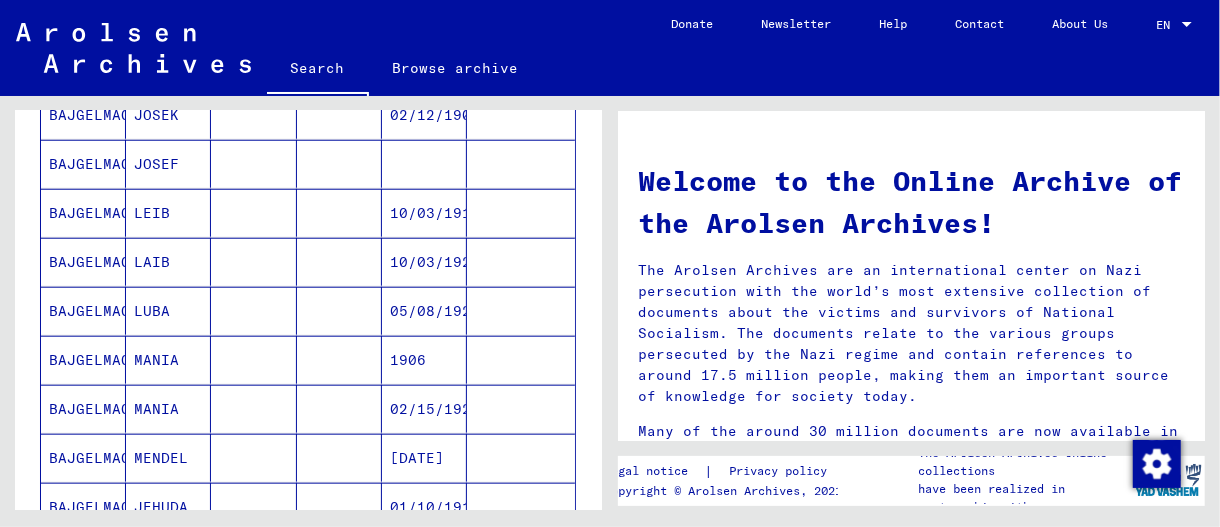 scroll, scrollTop: 1200, scrollLeft: 0, axis: vertical 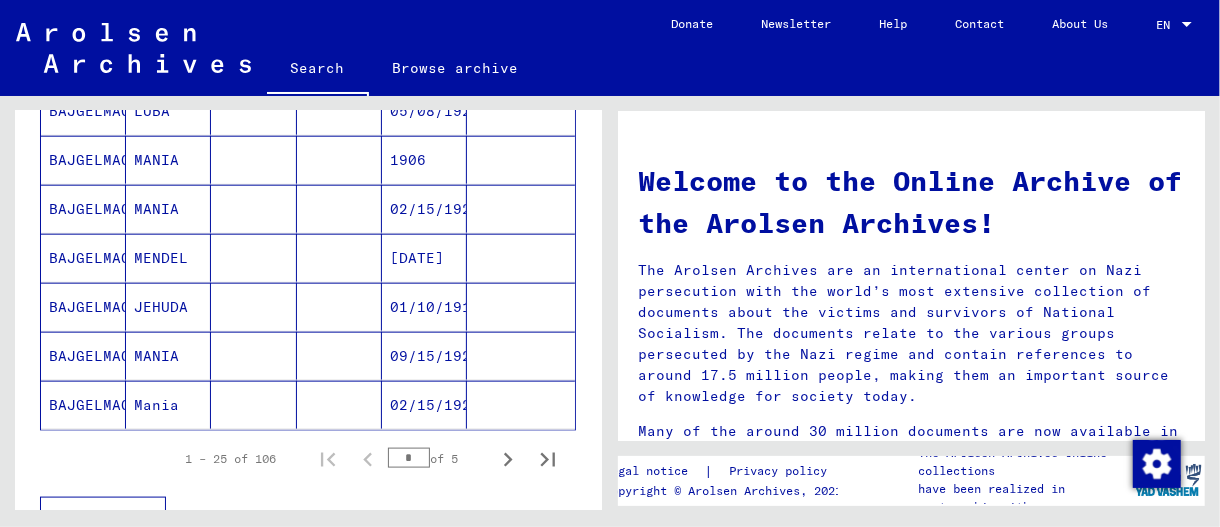 click on "Mania" 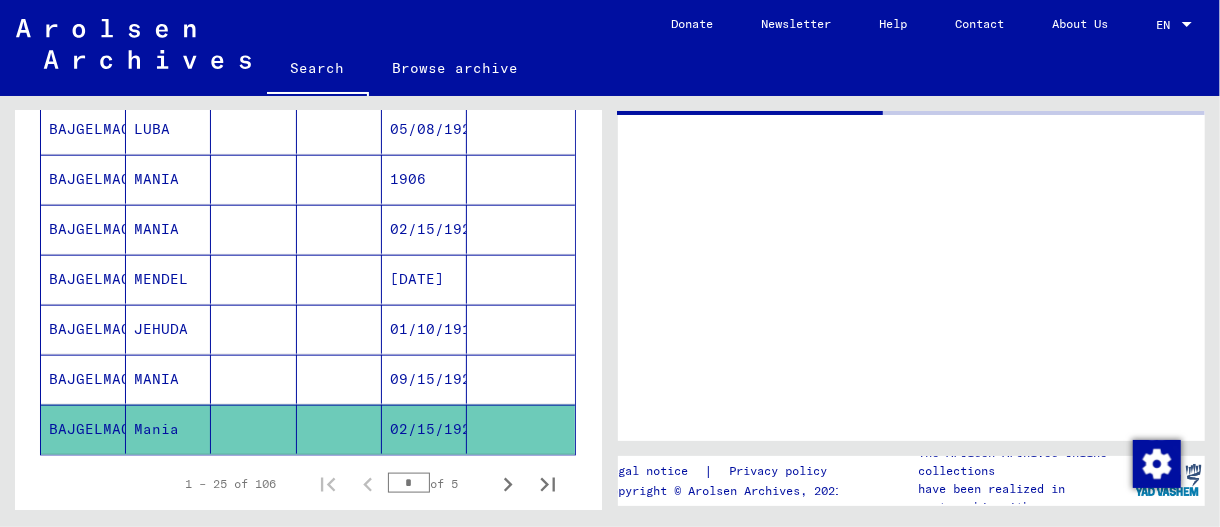 scroll, scrollTop: 1211, scrollLeft: 0, axis: vertical 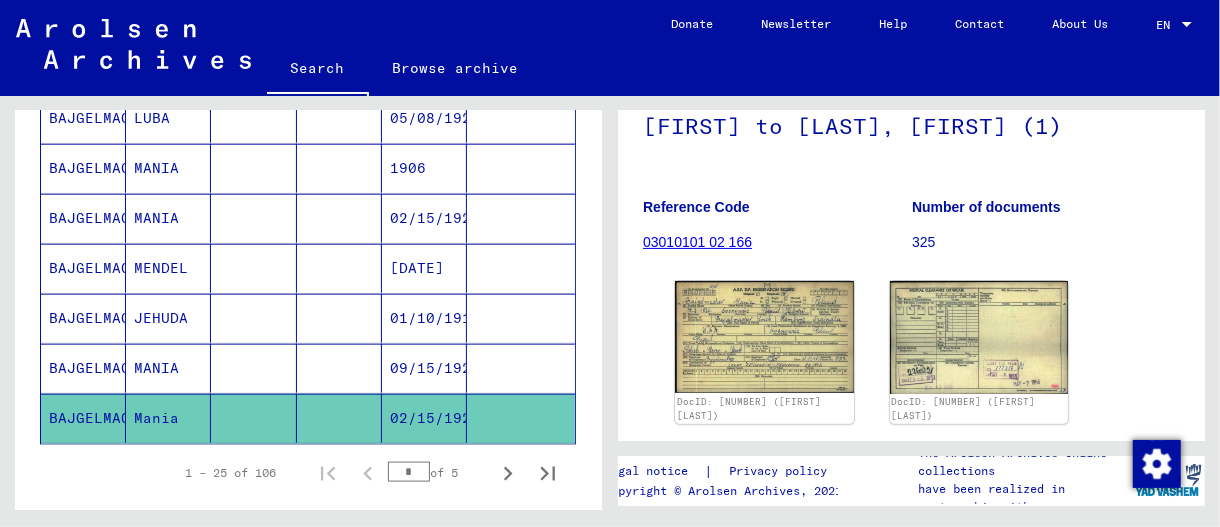click on "DocID: 66538783 ([FIRST] [LAST]) DocID: 66538783 ([FIRST] [LAST])" 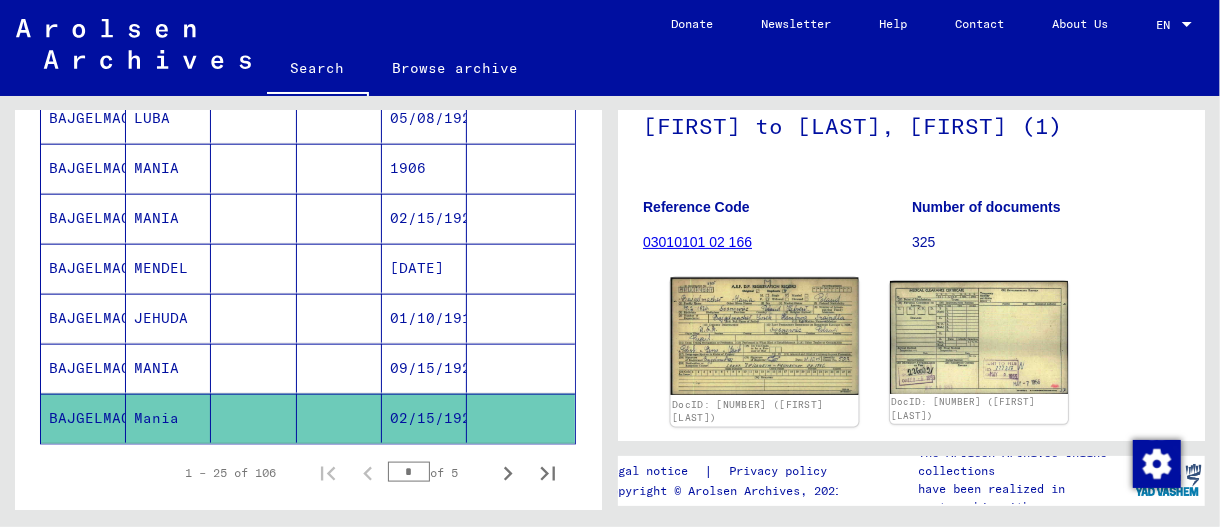 click 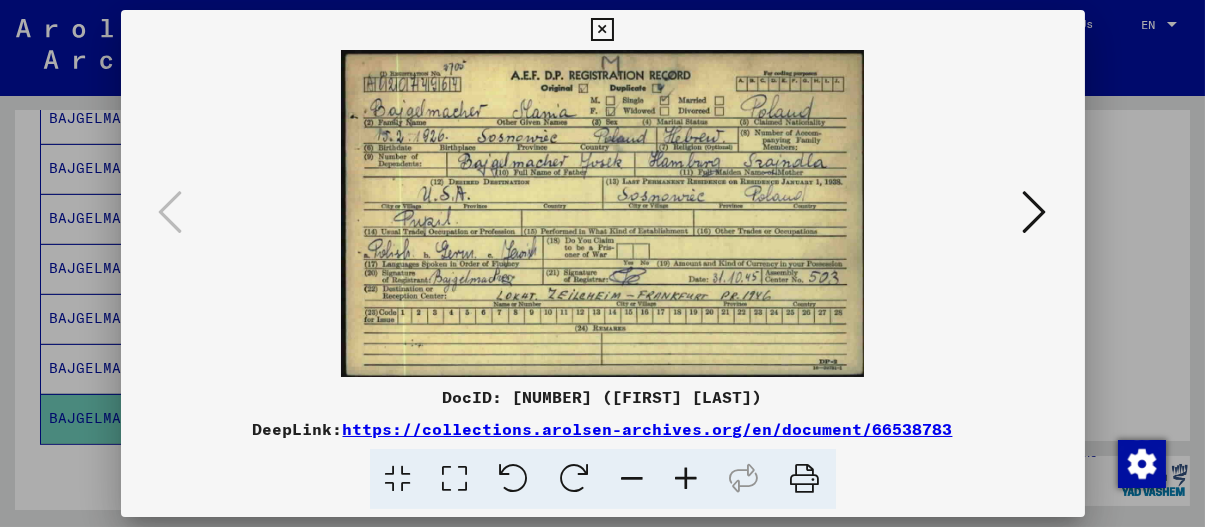 drag, startPoint x: 944, startPoint y: 244, endPoint x: 1033, endPoint y: 219, distance: 92.44458 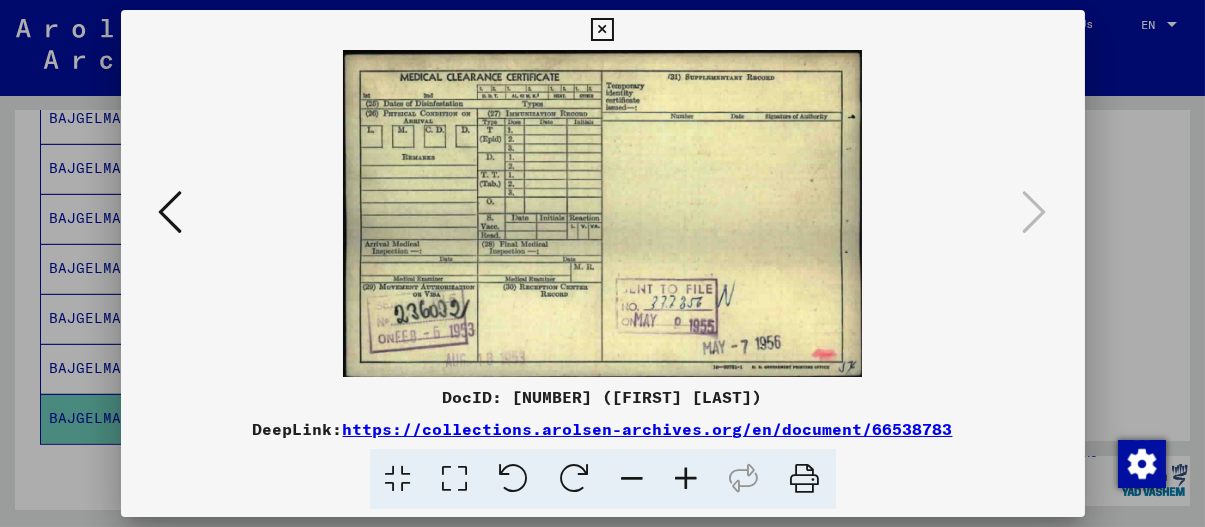 click at bounding box center [602, 263] 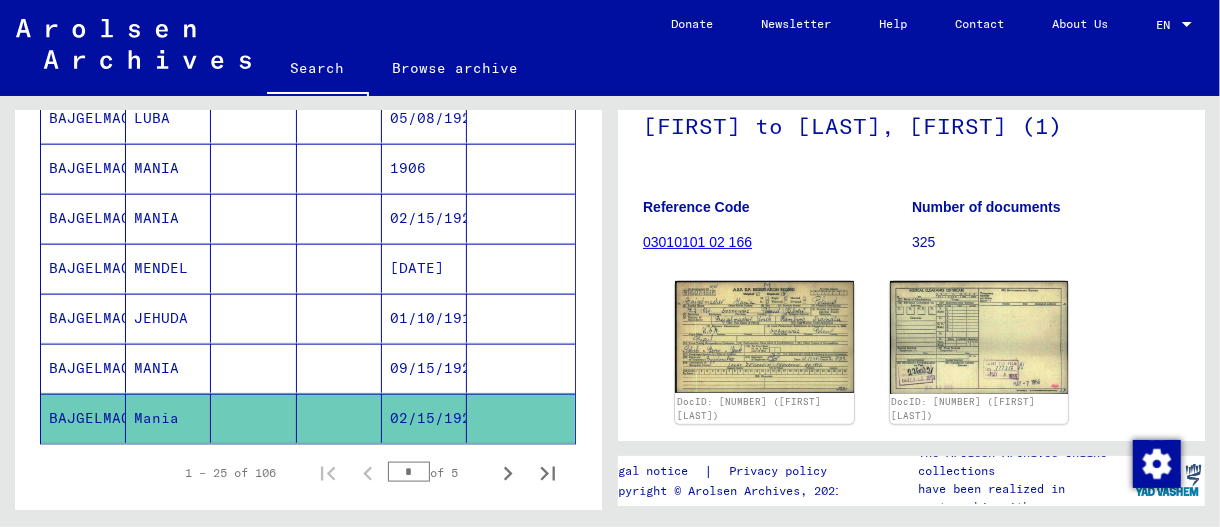 click at bounding box center (253, 418) 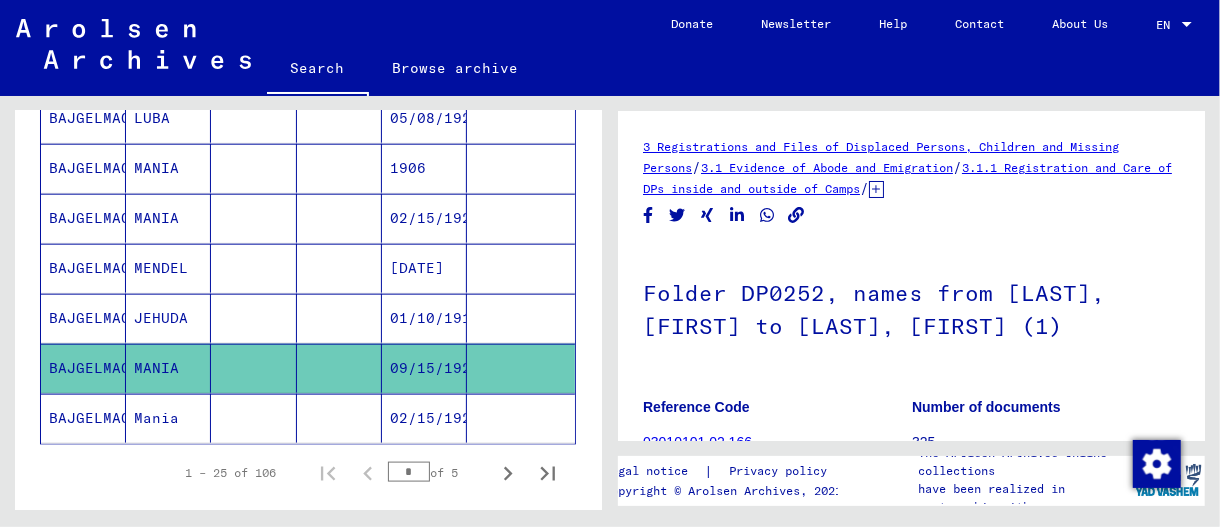 scroll, scrollTop: 0, scrollLeft: 0, axis: both 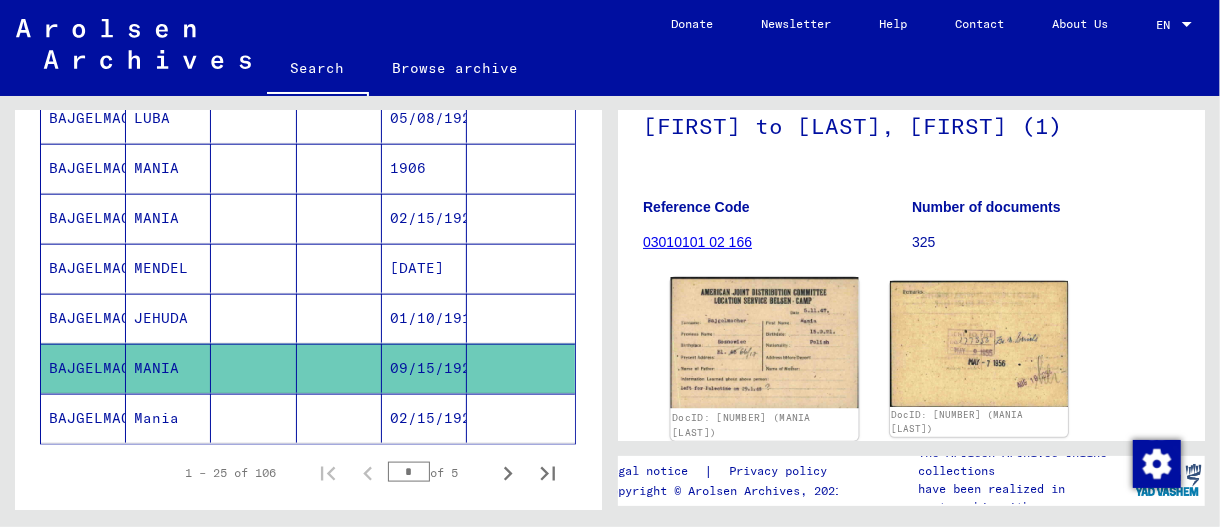 click 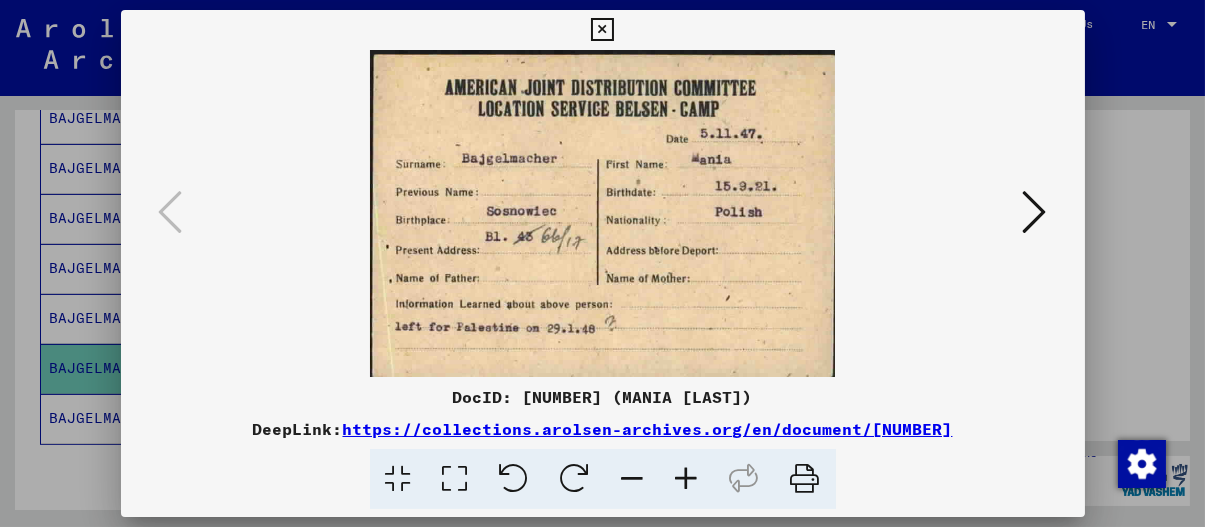 click at bounding box center [1035, 213] 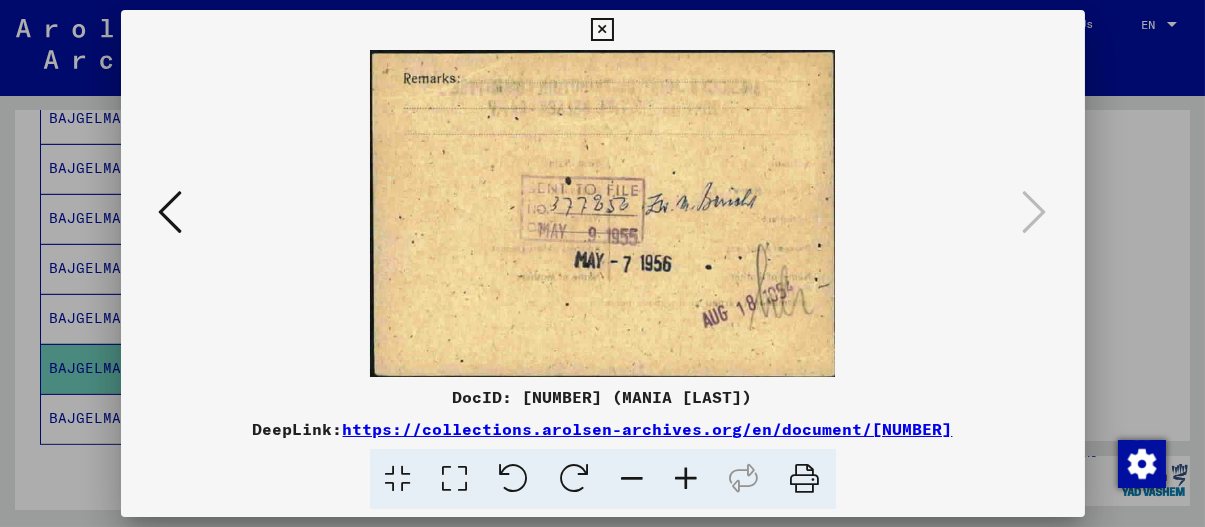 click at bounding box center [602, 263] 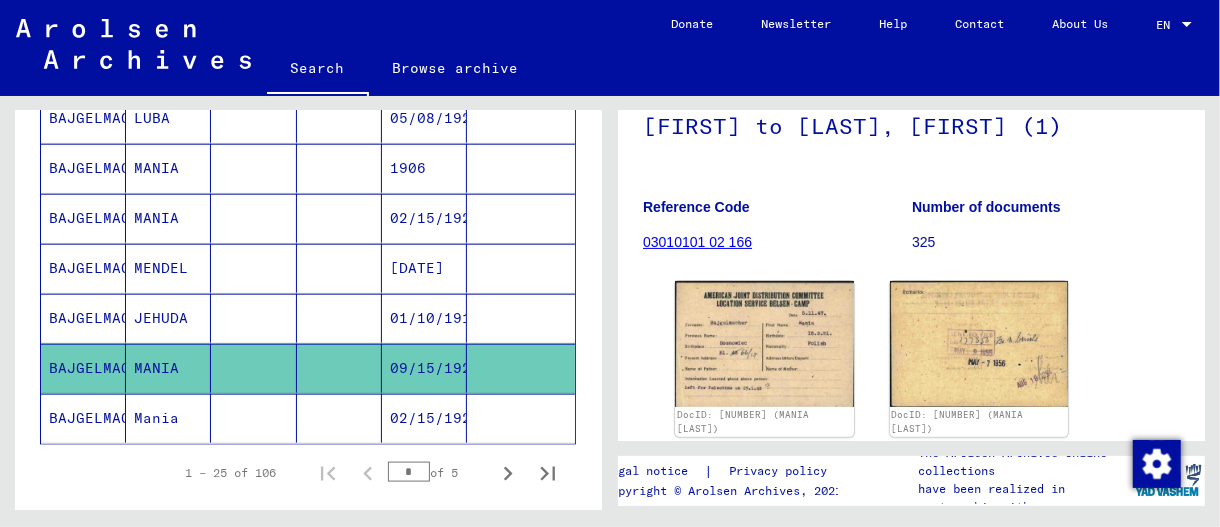 click on "01/10/1917" at bounding box center (424, 368) 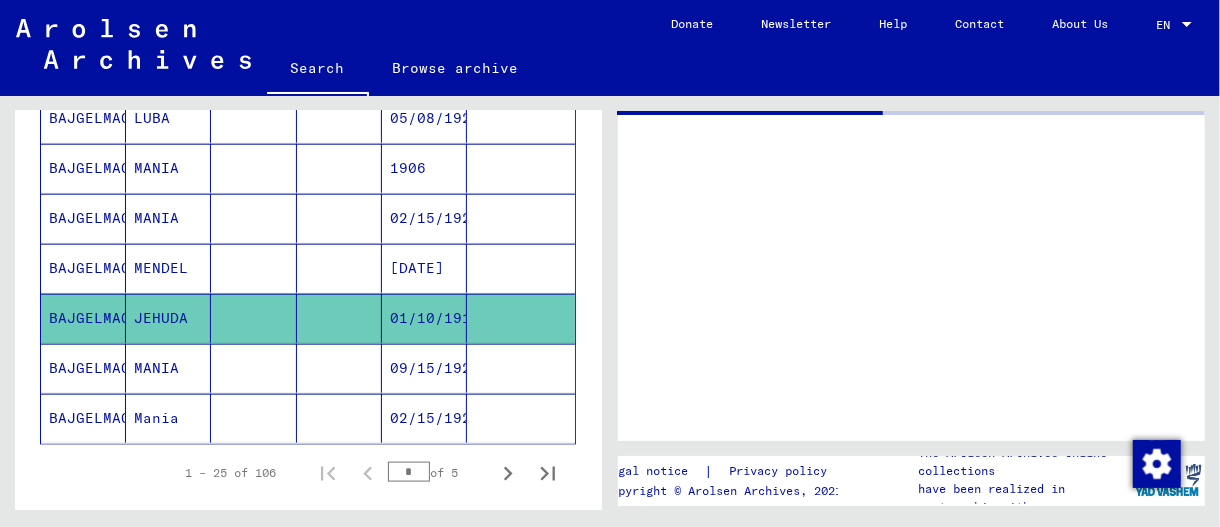 scroll, scrollTop: 0, scrollLeft: 0, axis: both 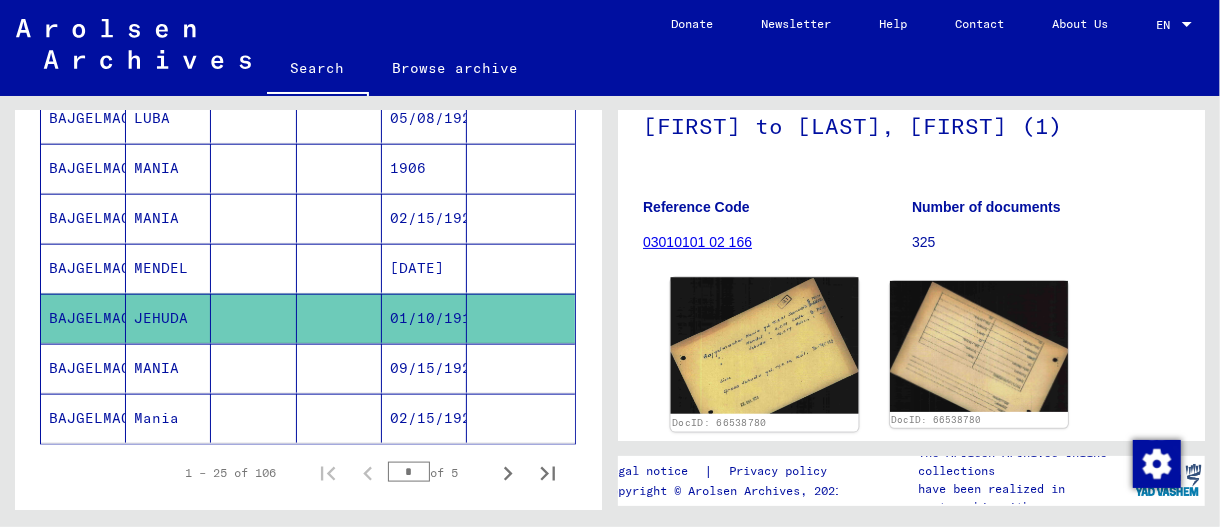 click 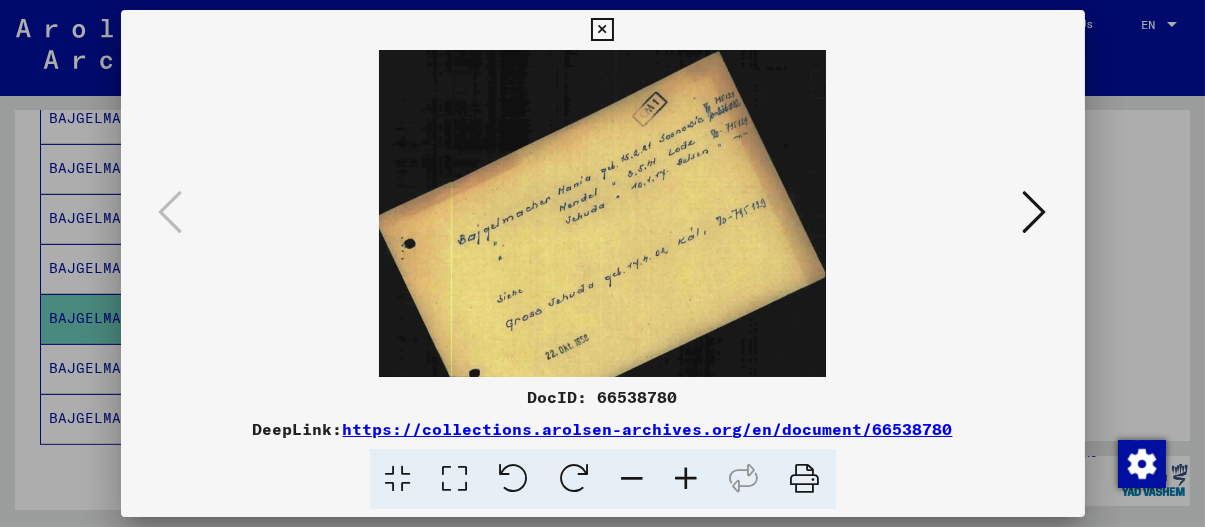 click at bounding box center (1035, 212) 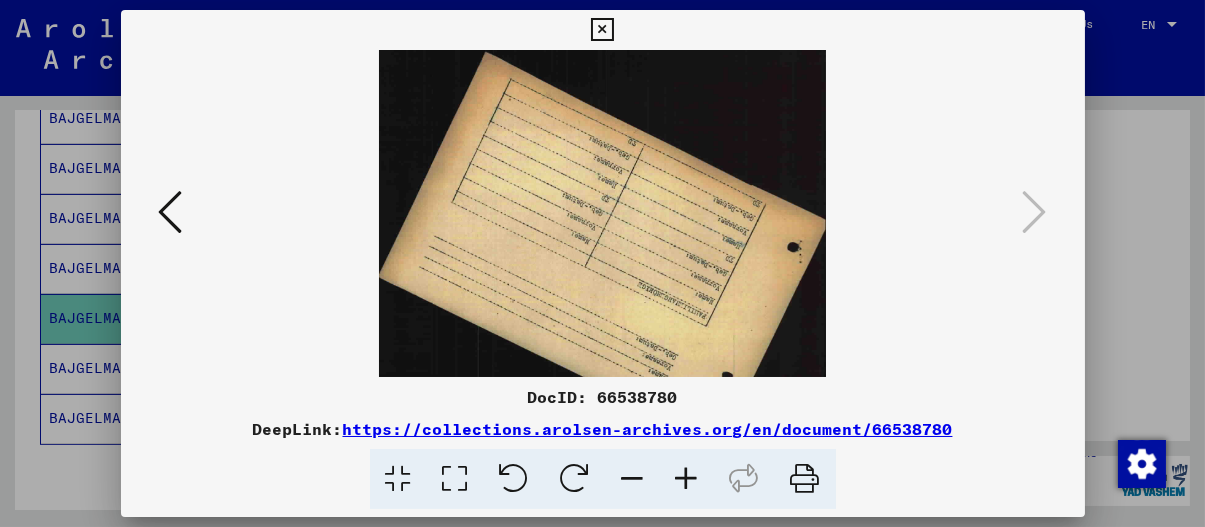 click at bounding box center (602, 263) 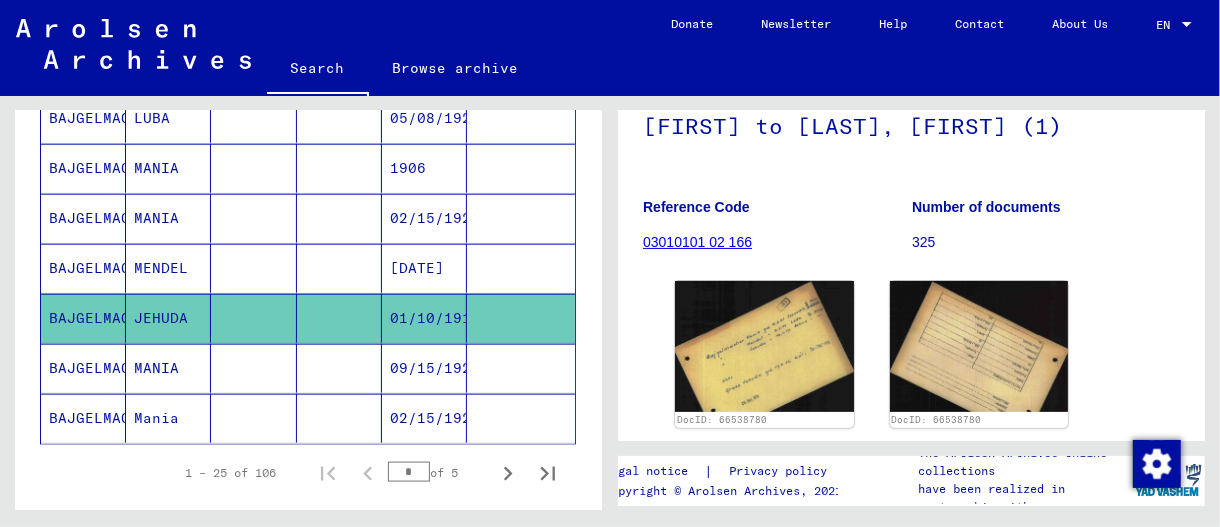 click at bounding box center [253, 318] 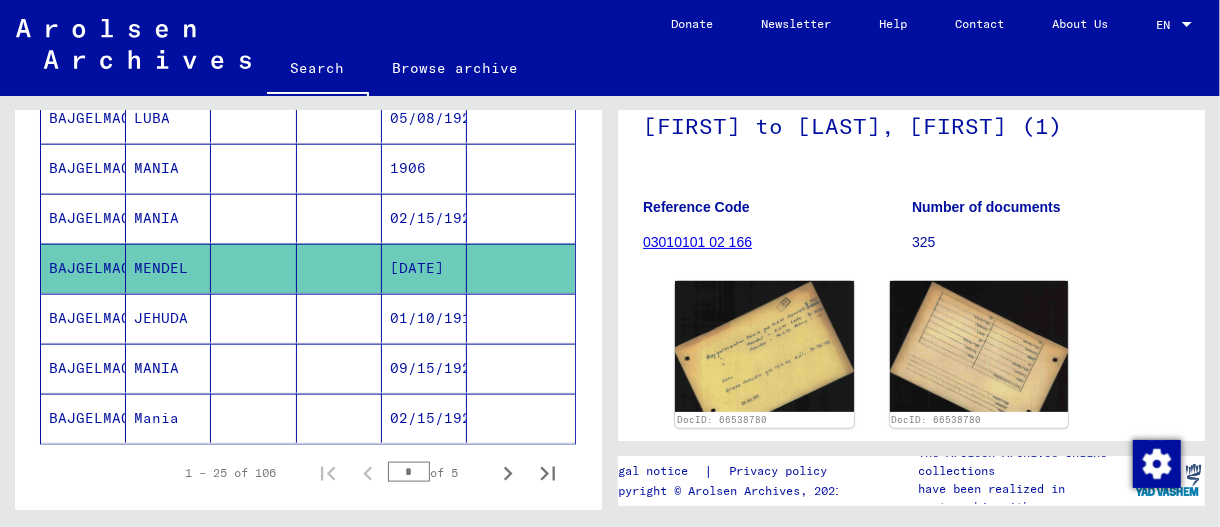 click at bounding box center [339, 268] 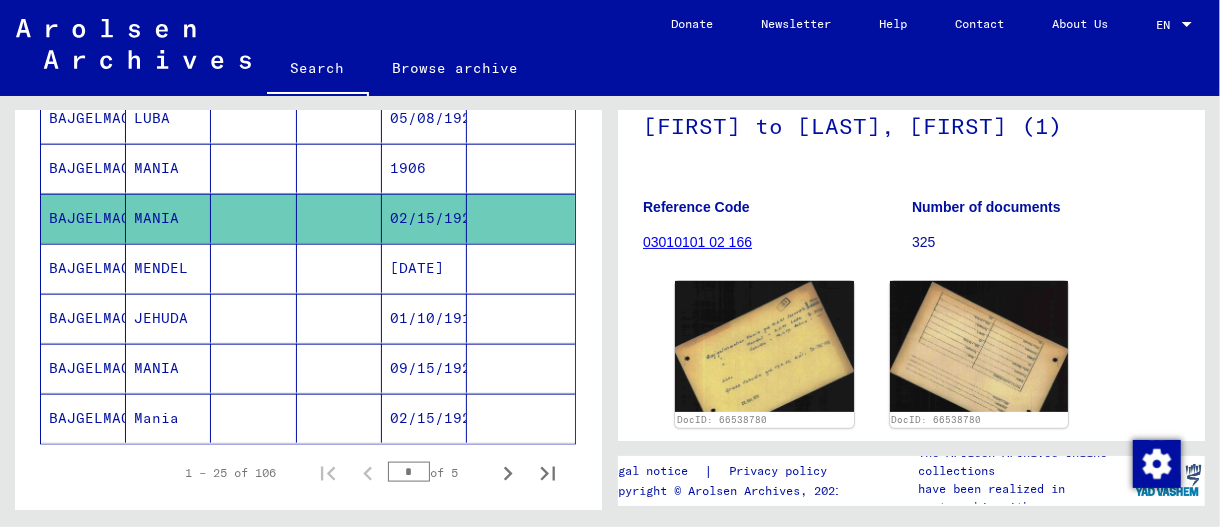 click on "1906" at bounding box center (424, 218) 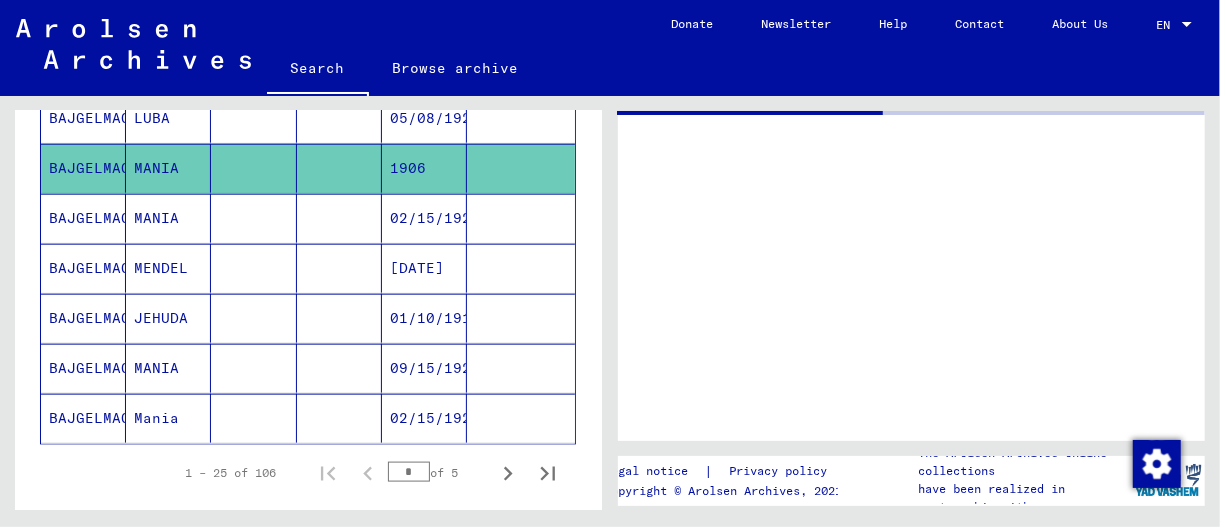 scroll, scrollTop: 0, scrollLeft: 0, axis: both 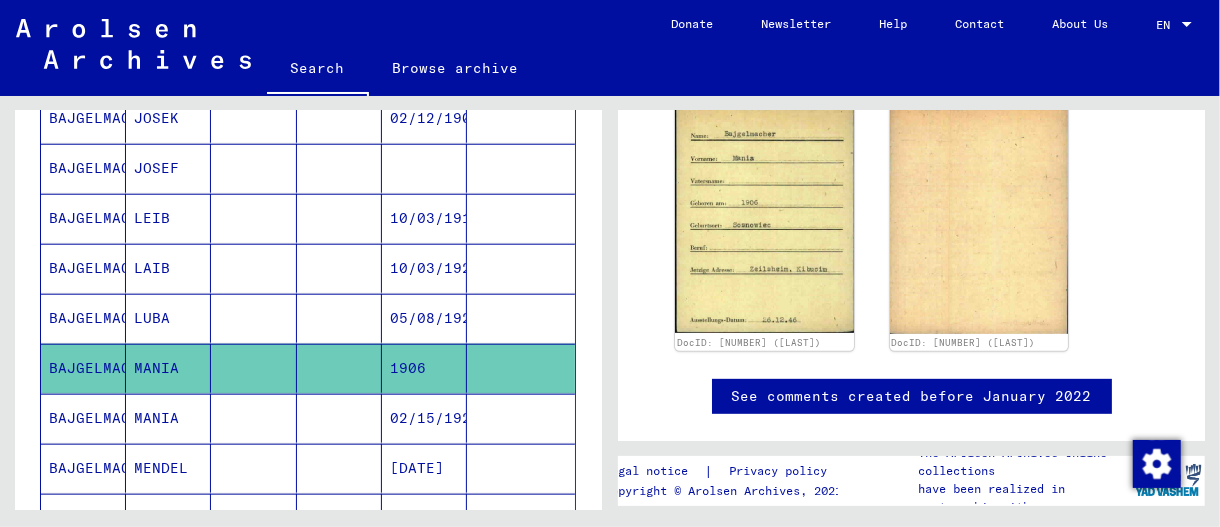 click at bounding box center (339, 368) 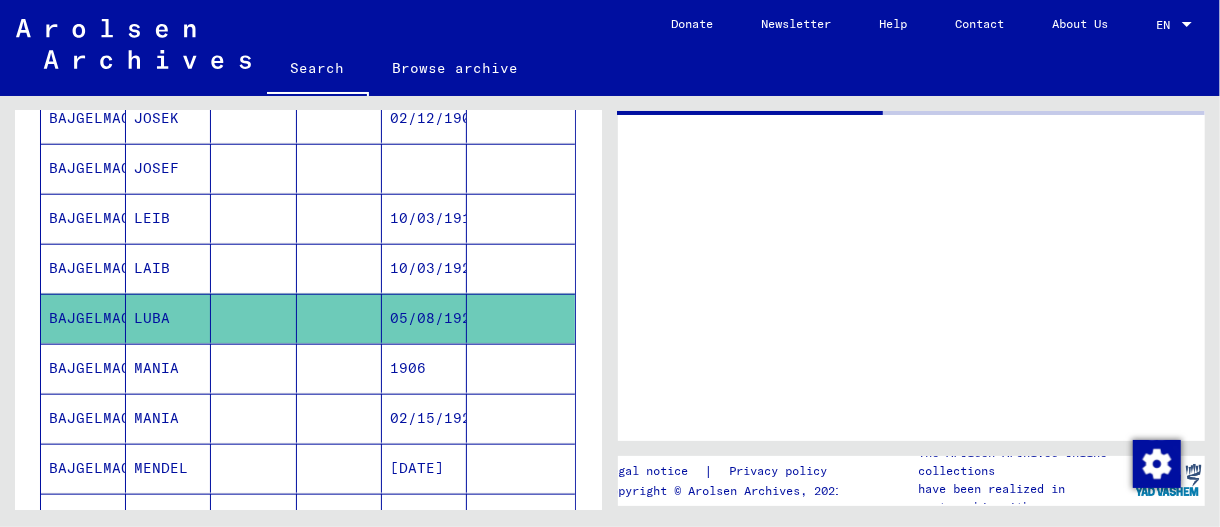 scroll, scrollTop: 0, scrollLeft: 0, axis: both 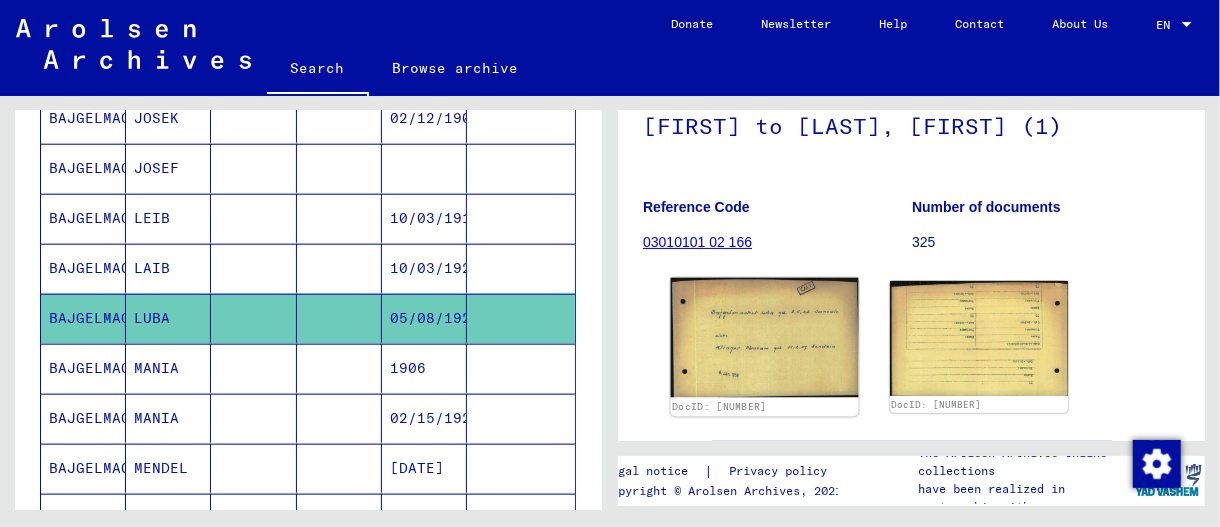 click 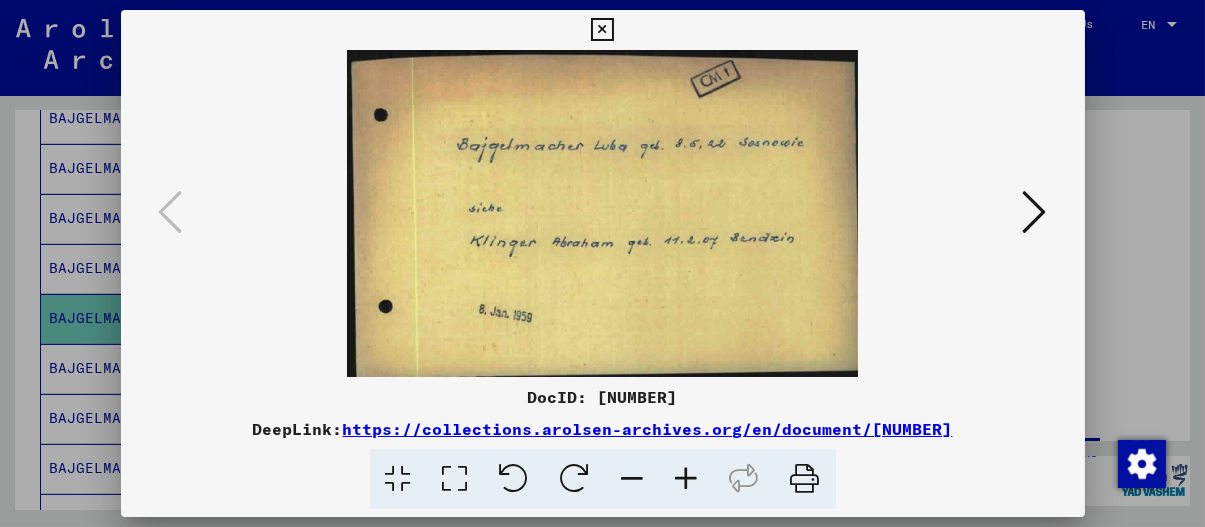 click at bounding box center (602, 263) 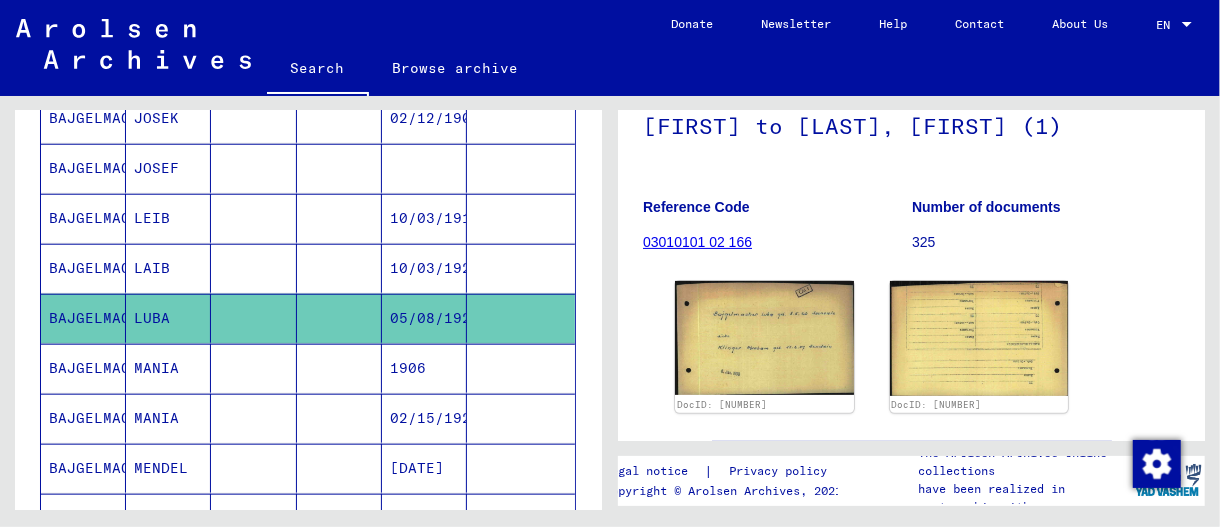 click at bounding box center (253, 318) 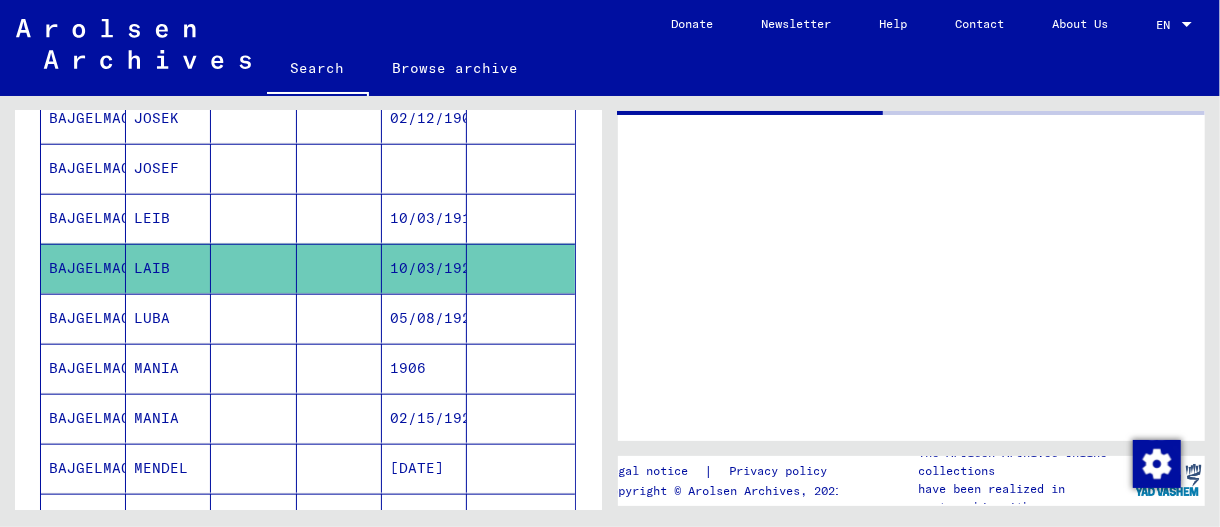 scroll, scrollTop: 0, scrollLeft: 0, axis: both 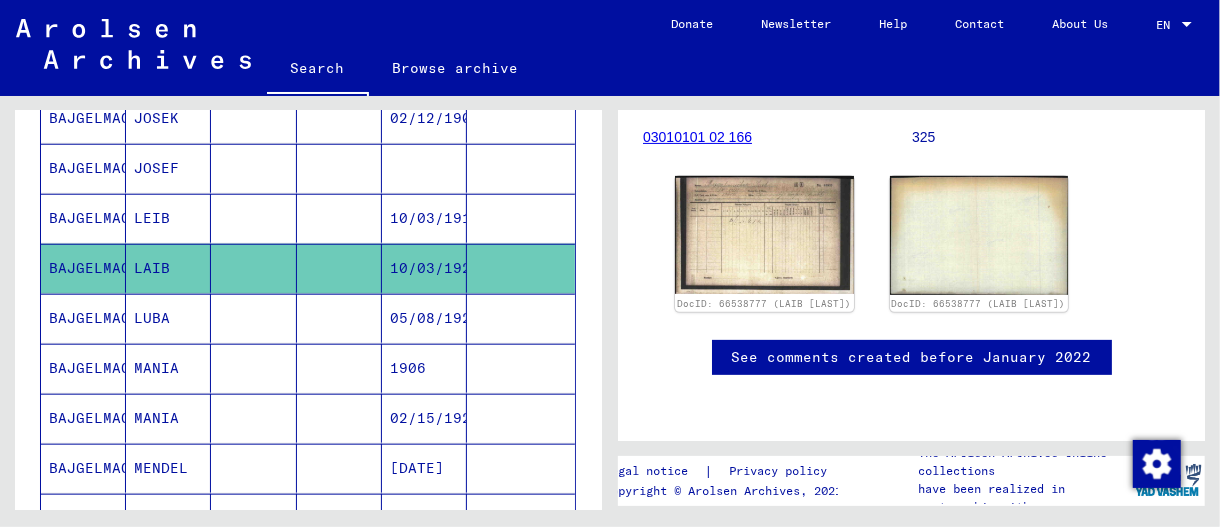 click at bounding box center [253, 268] 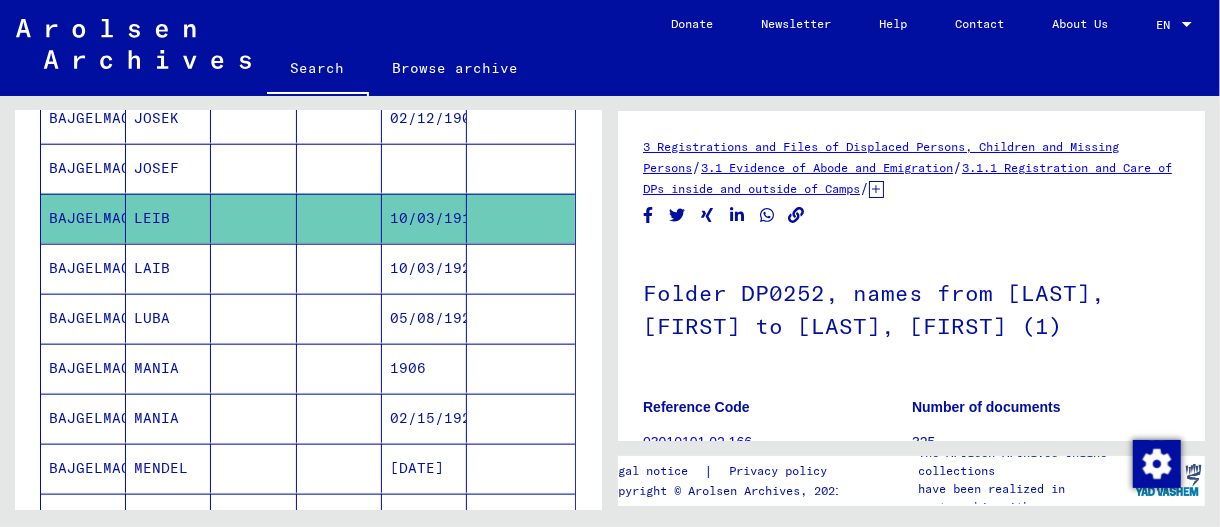 scroll, scrollTop: 0, scrollLeft: 0, axis: both 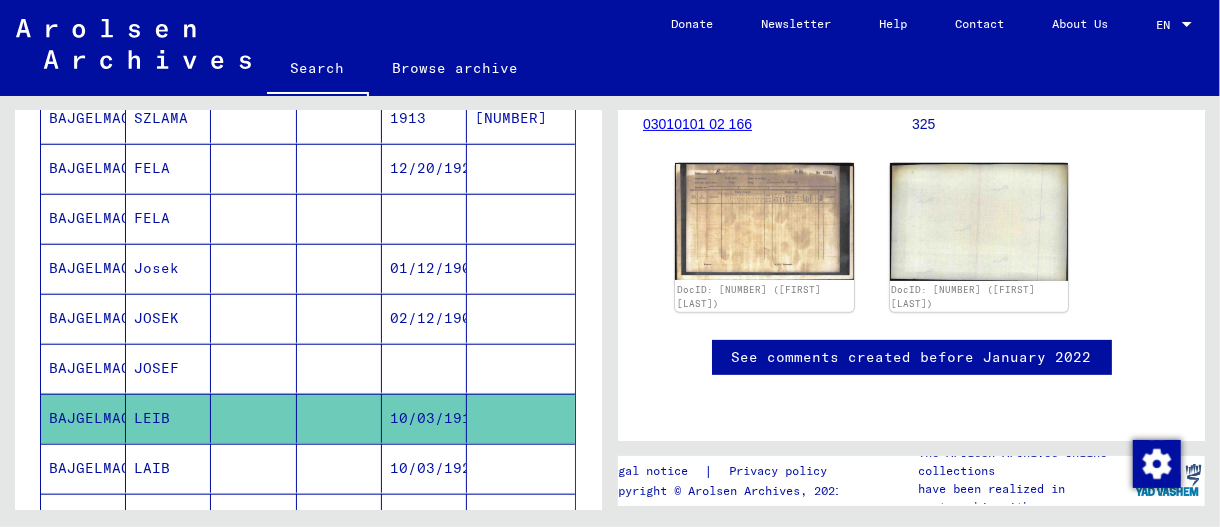 click at bounding box center [253, 418] 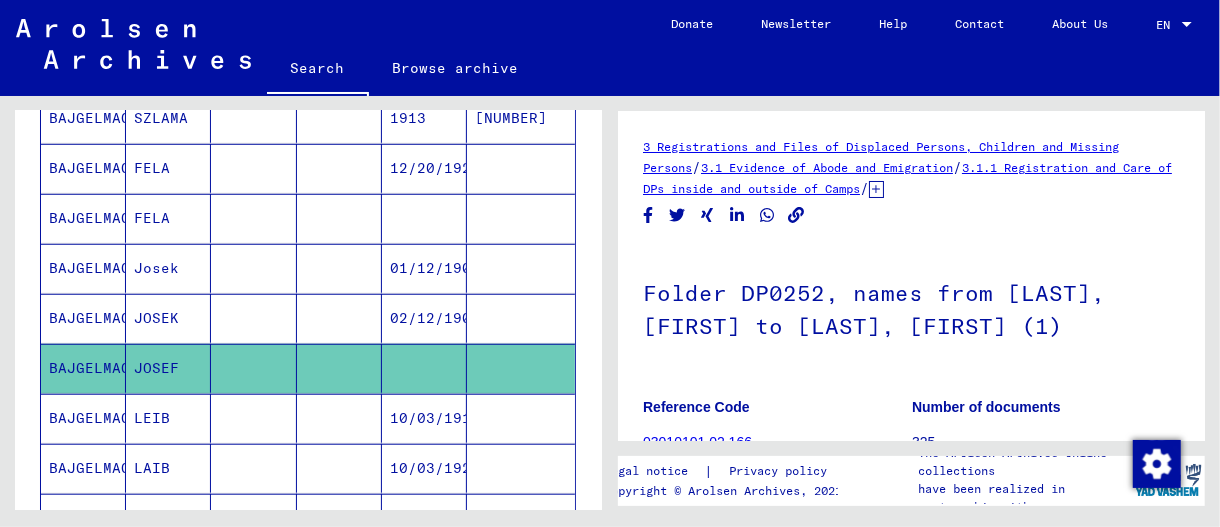 scroll, scrollTop: 0, scrollLeft: 0, axis: both 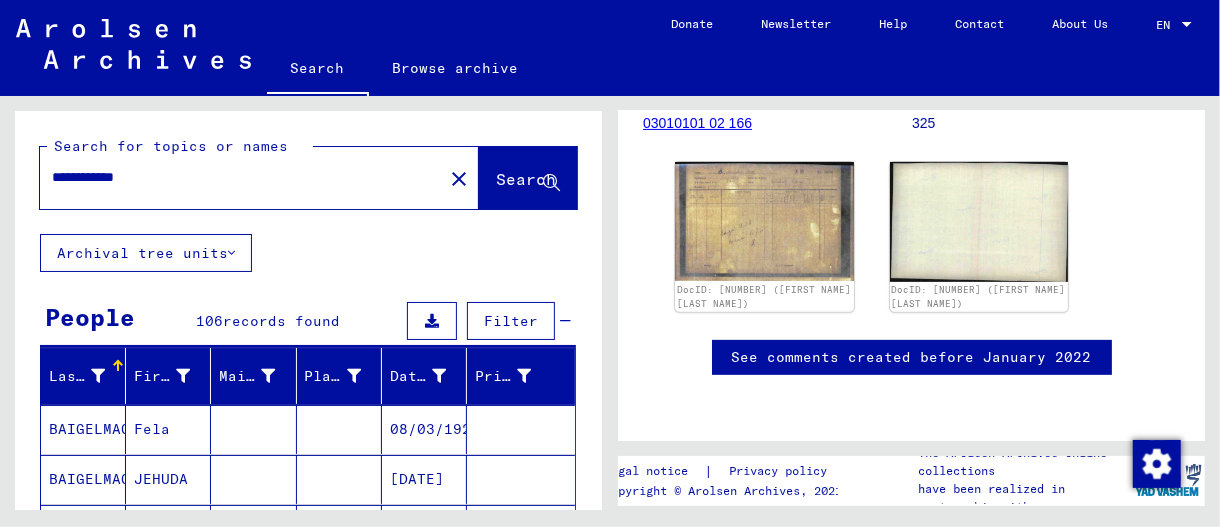 click on "**********" at bounding box center [241, 177] 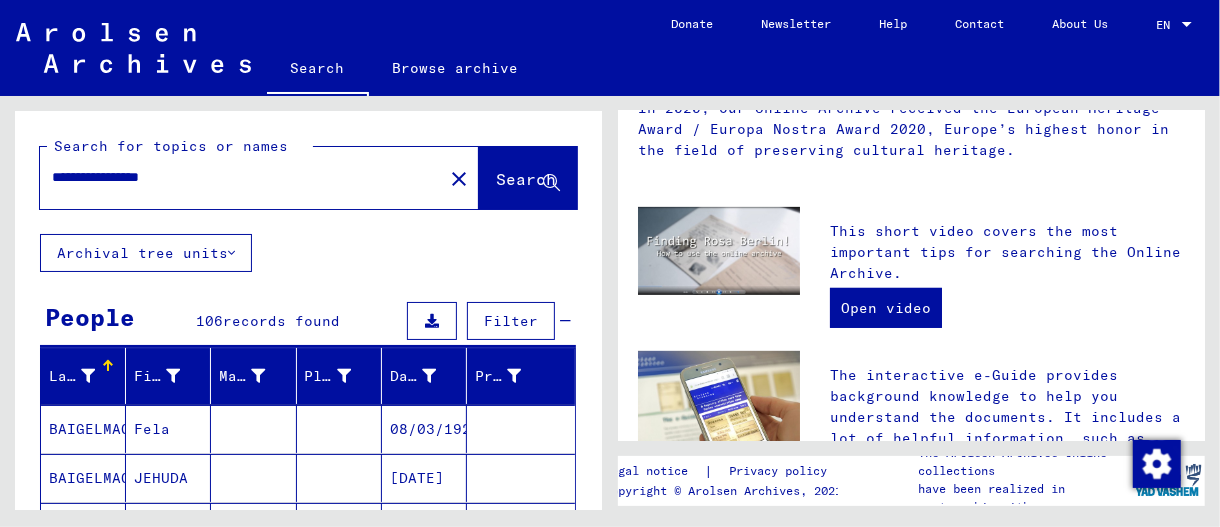 scroll, scrollTop: 0, scrollLeft: 0, axis: both 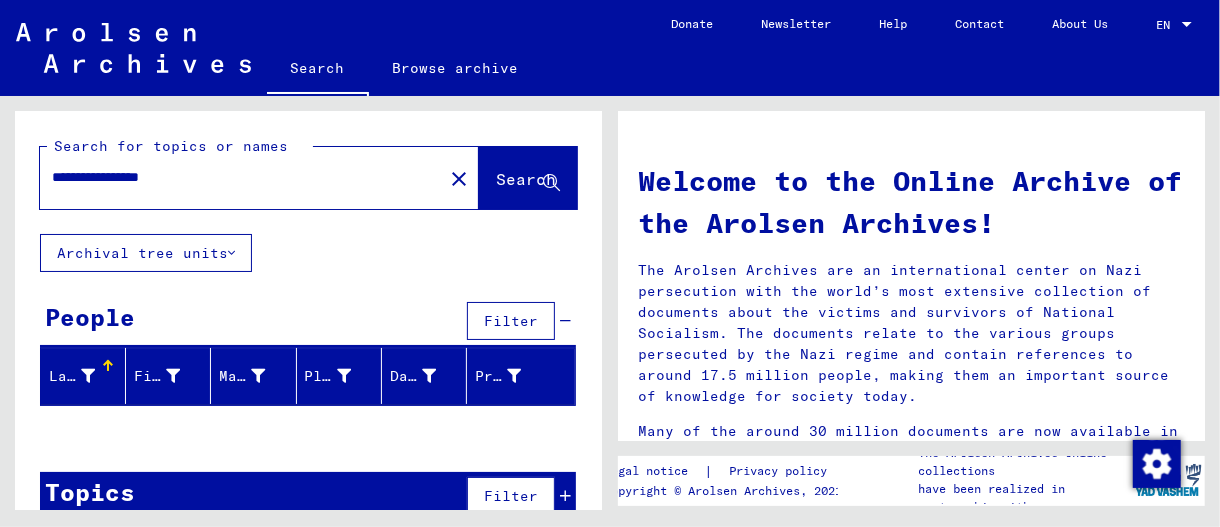 drag, startPoint x: 162, startPoint y: 175, endPoint x: 0, endPoint y: 169, distance: 162.11107 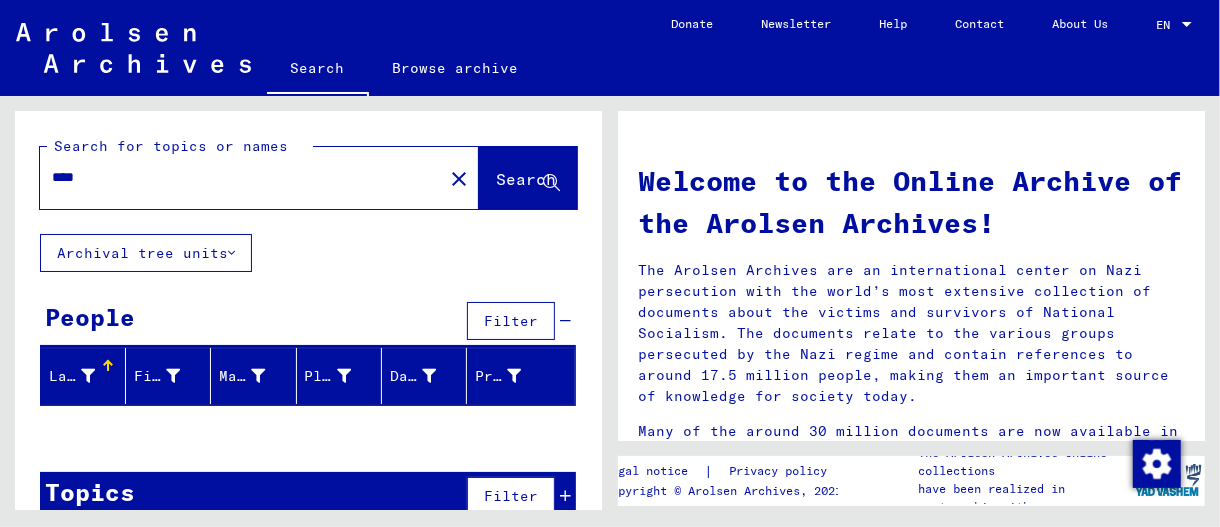 type on "****" 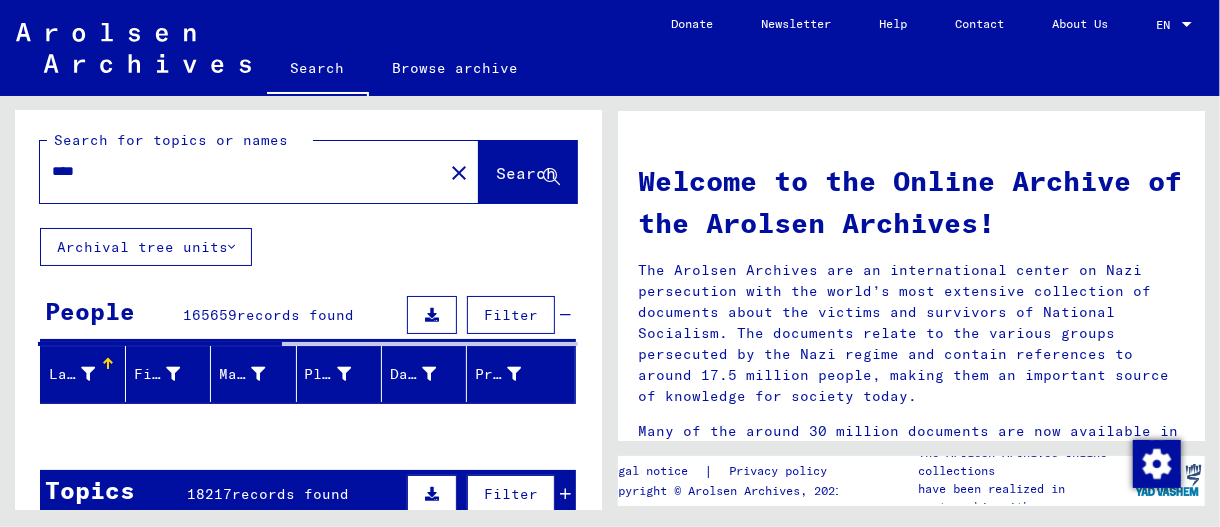scroll, scrollTop: 12, scrollLeft: 0, axis: vertical 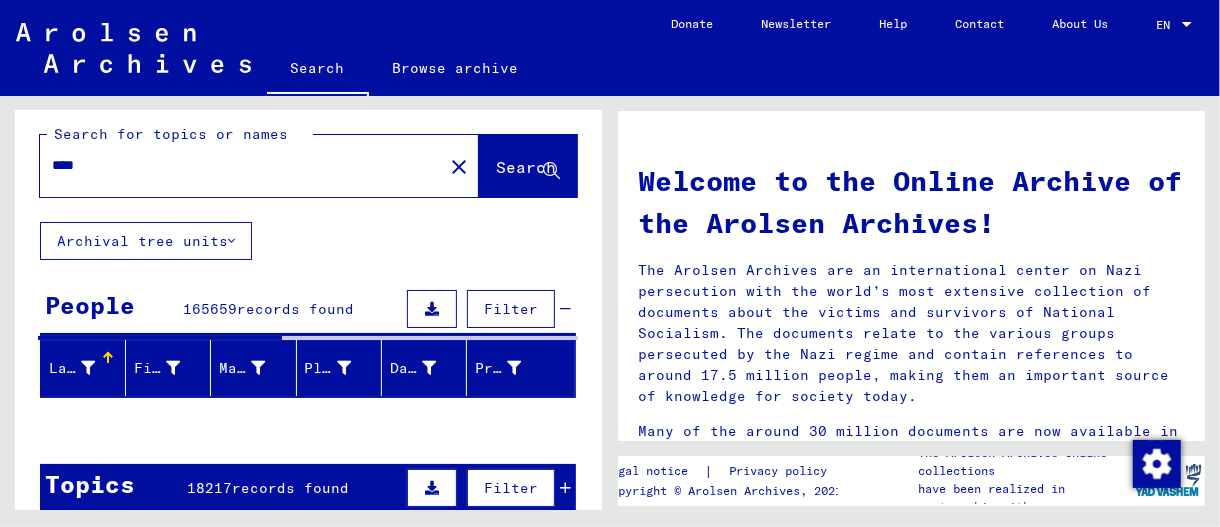 click on "****" at bounding box center (235, 165) 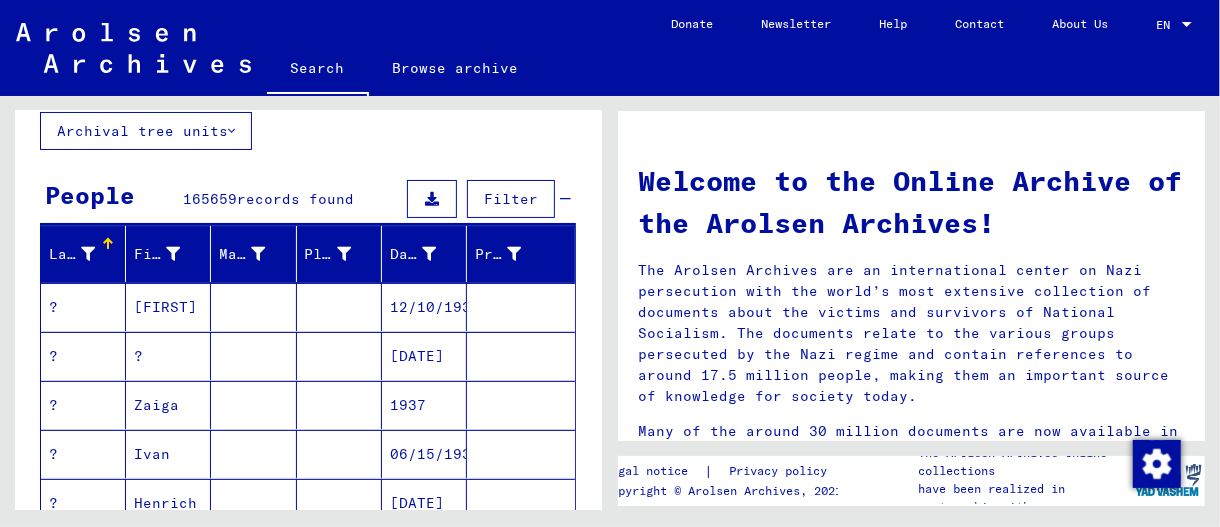 scroll, scrollTop: 212, scrollLeft: 0, axis: vertical 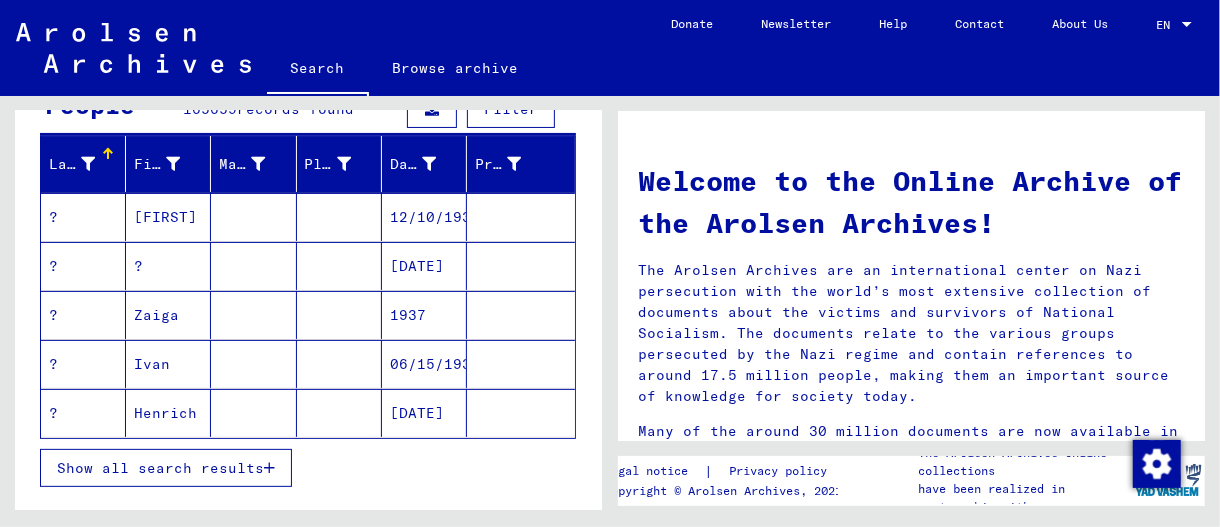 click on "Show all search results" at bounding box center [160, 468] 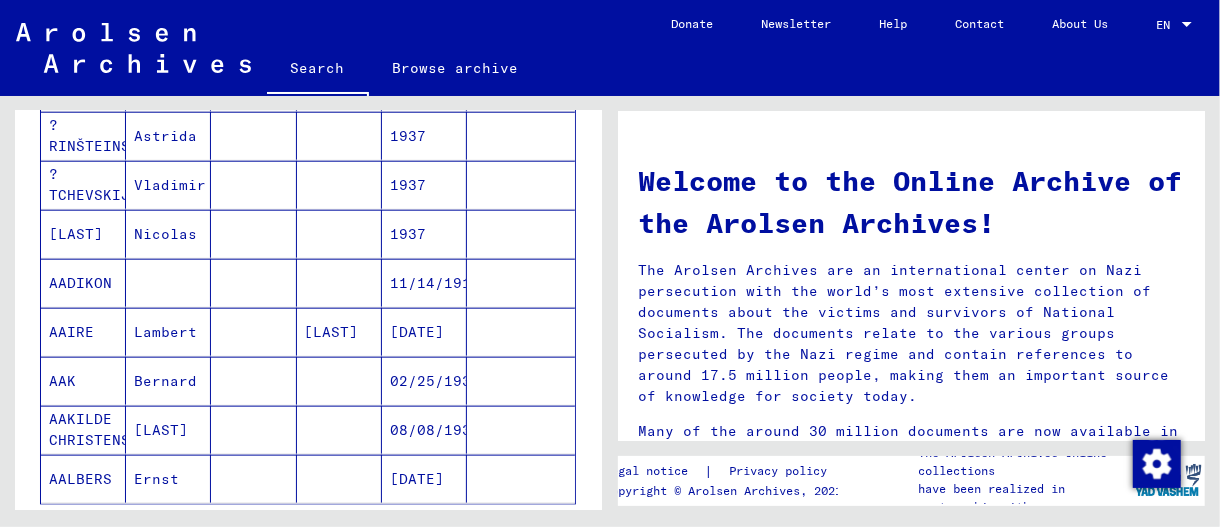 scroll, scrollTop: 1212, scrollLeft: 0, axis: vertical 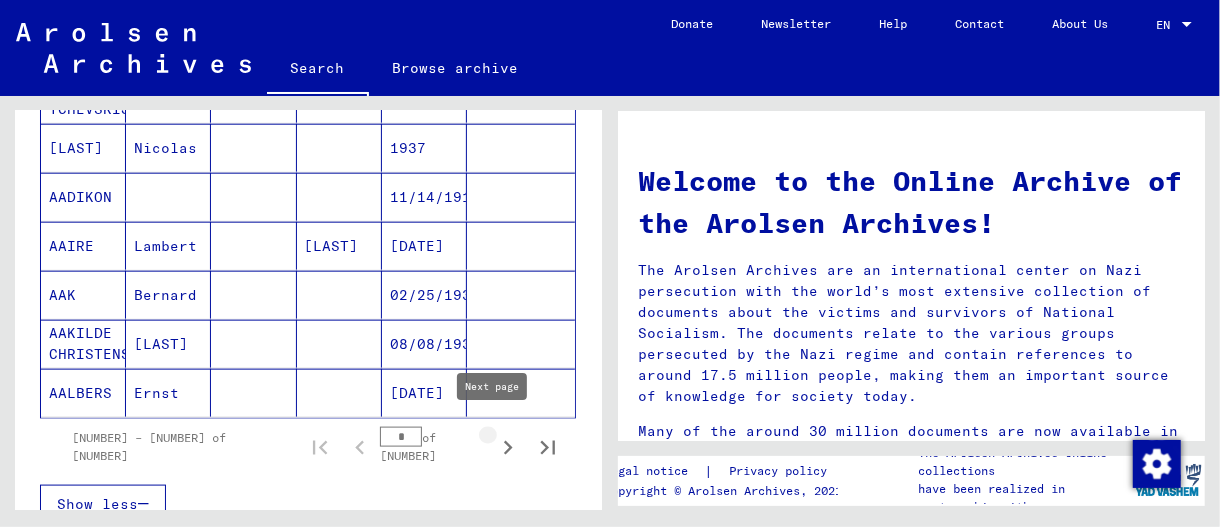 click 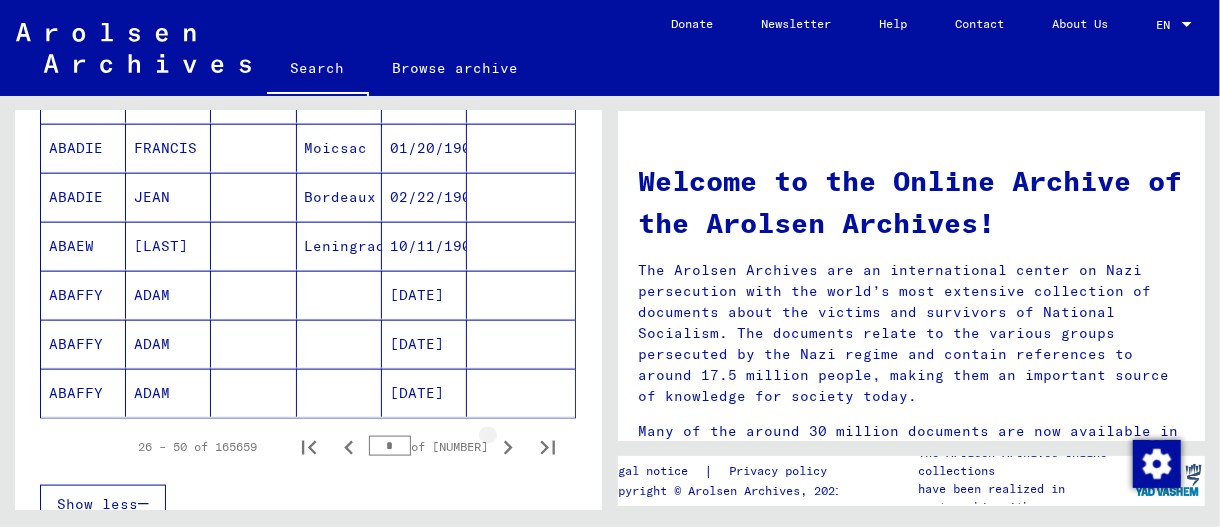 click 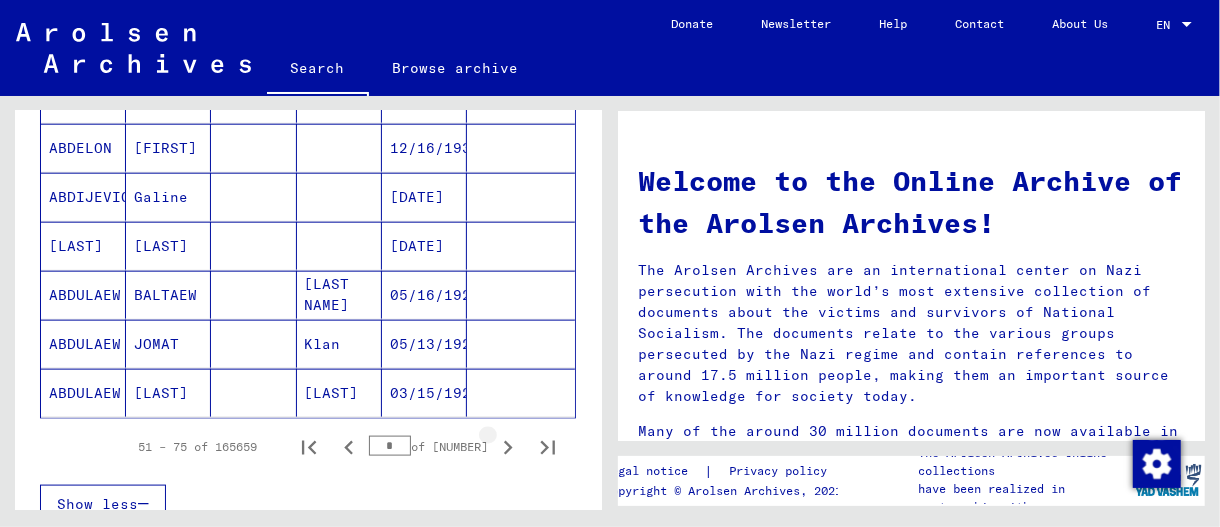 click 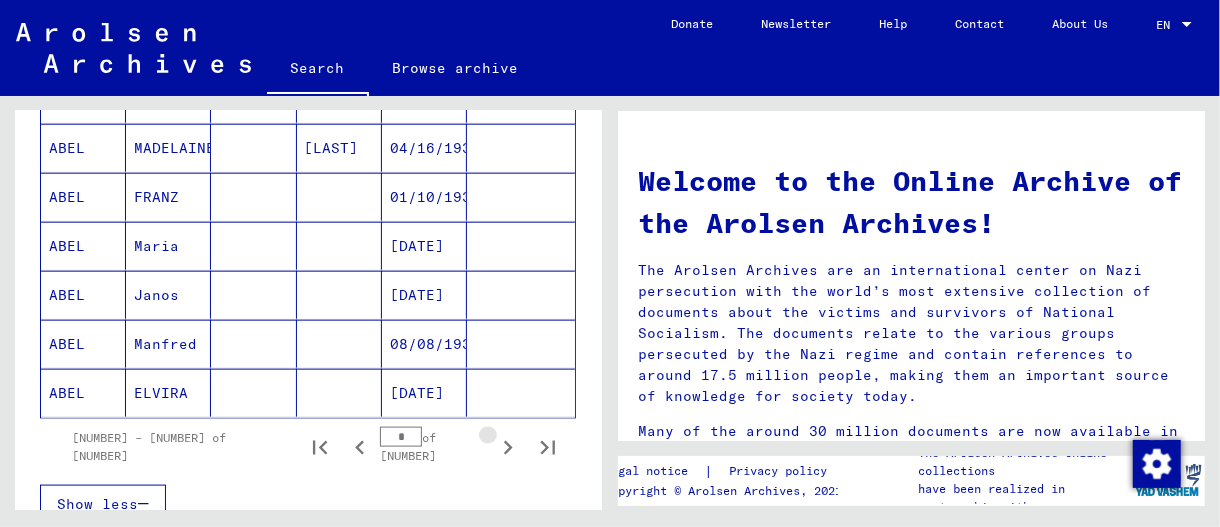 click 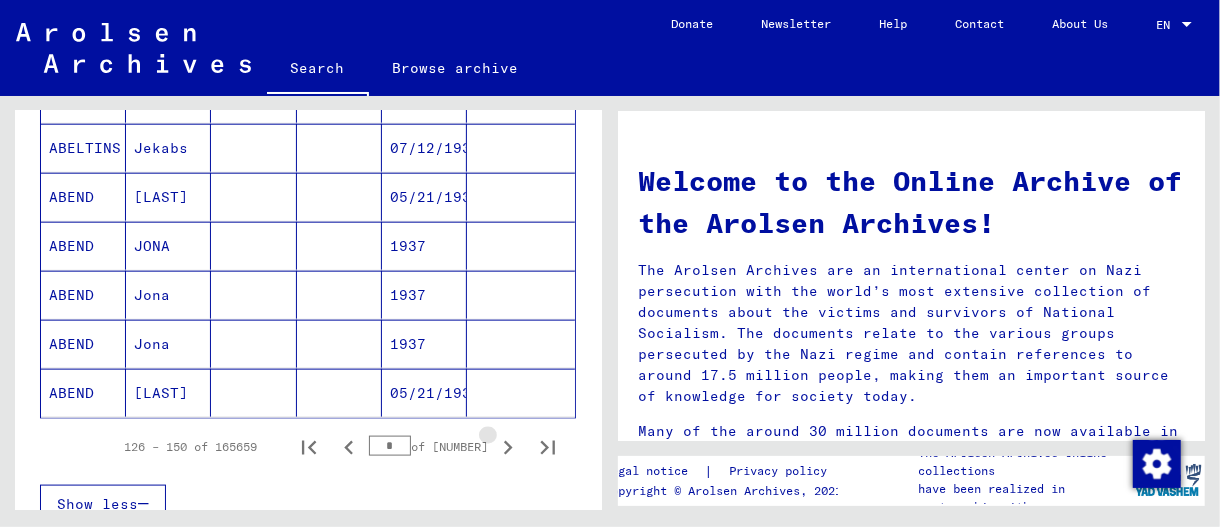 click 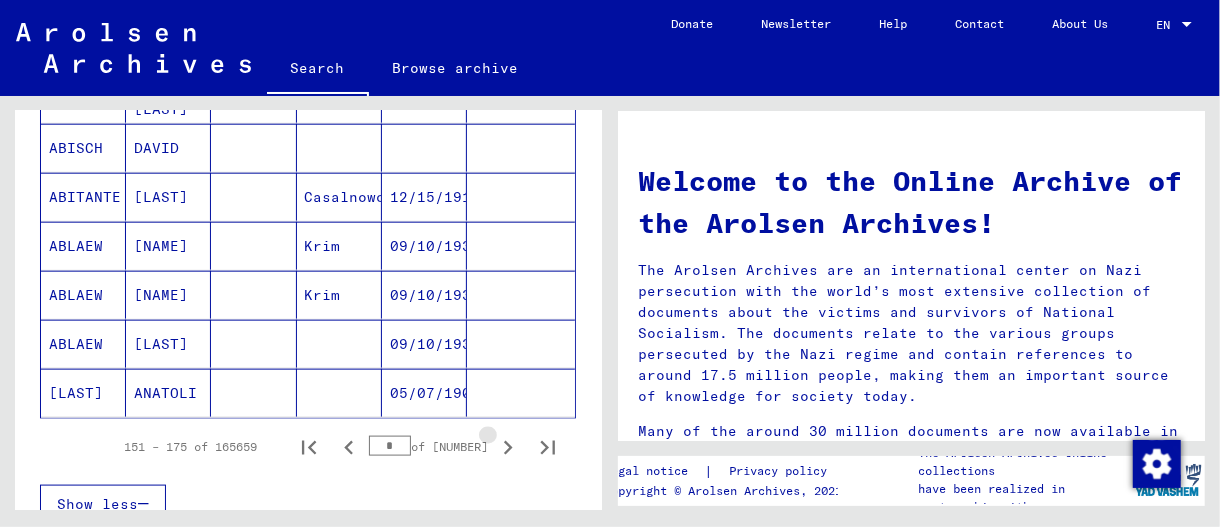 click 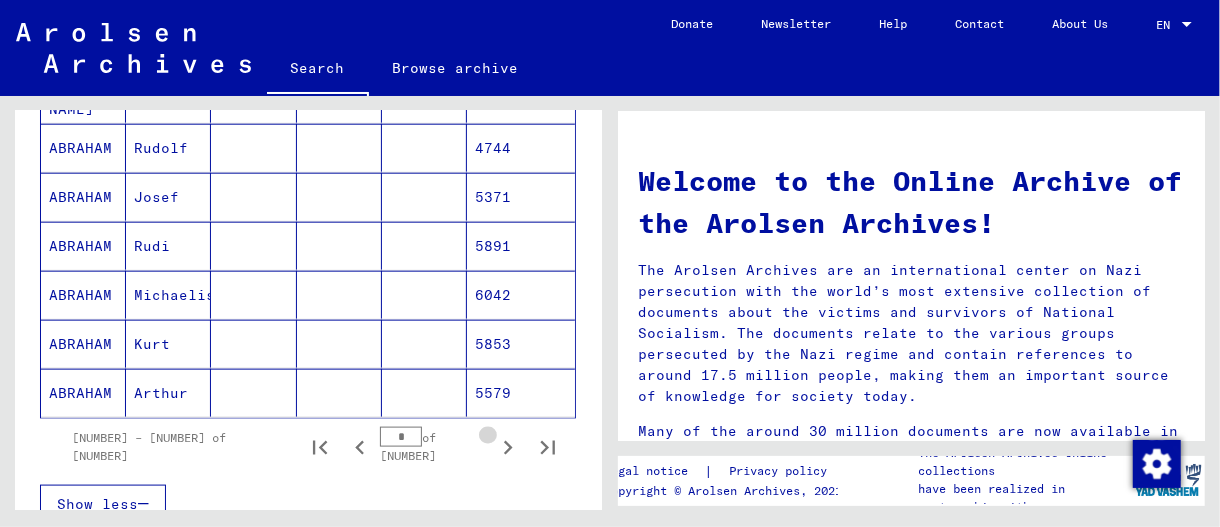 click 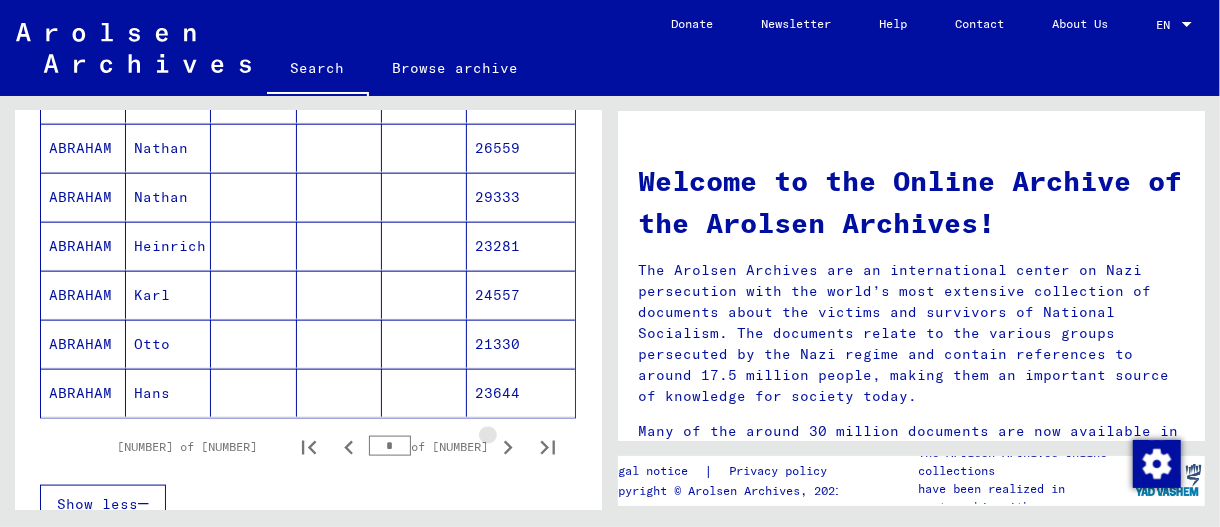 click 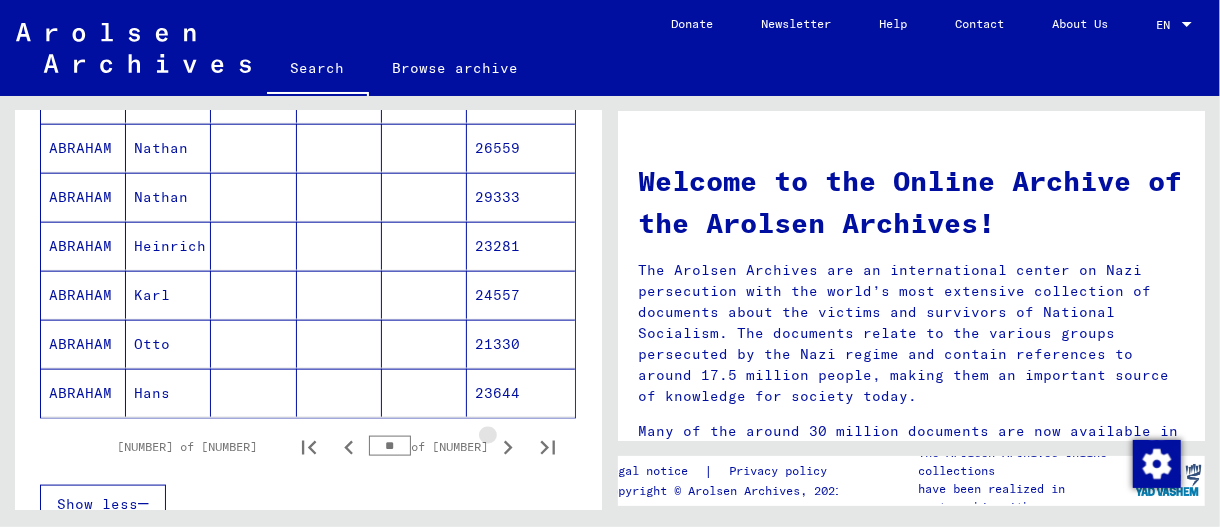 click 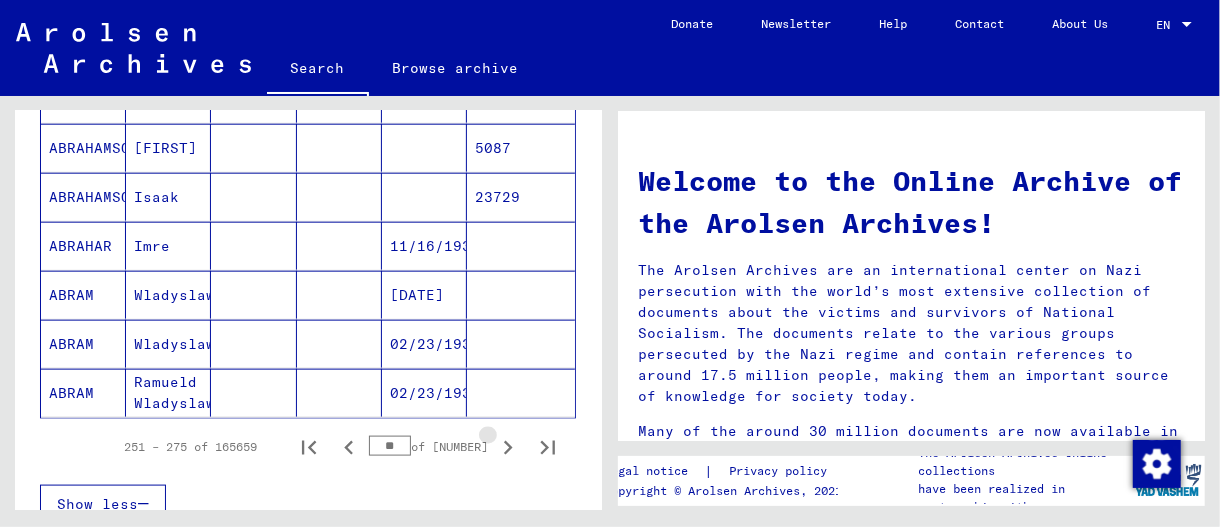 click 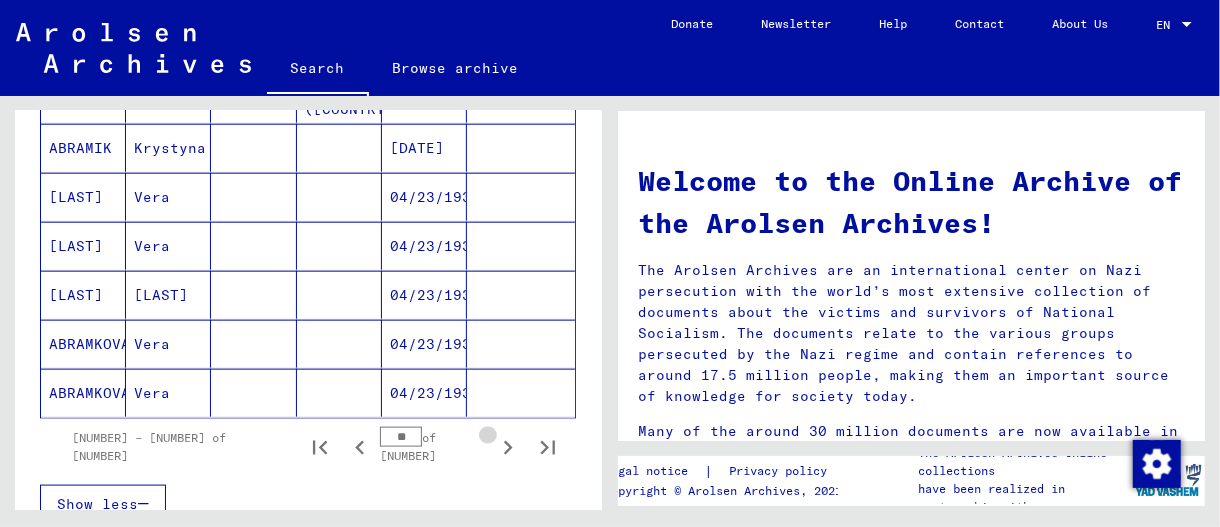 click 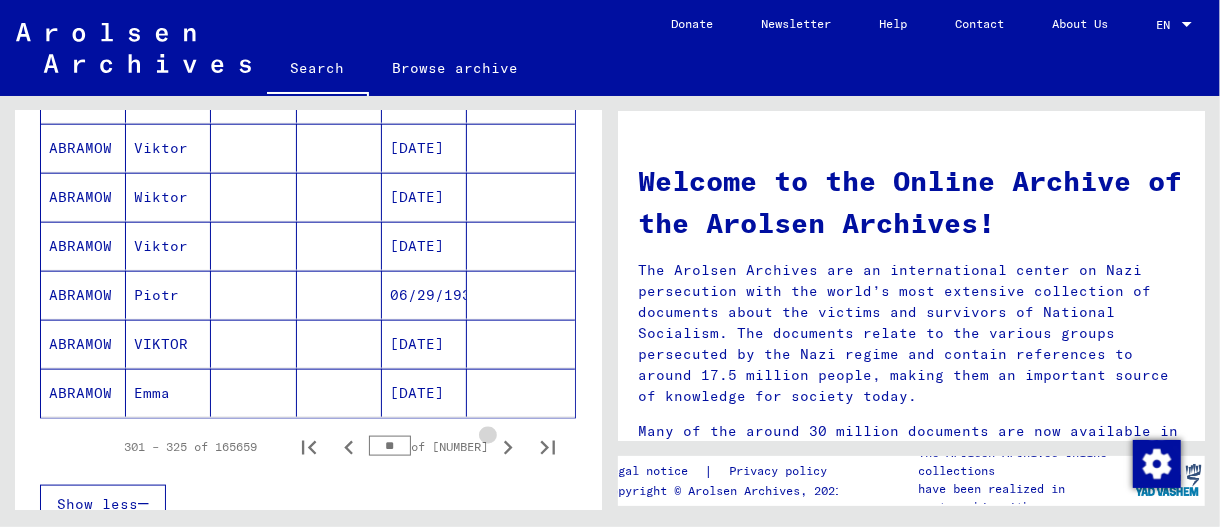 click 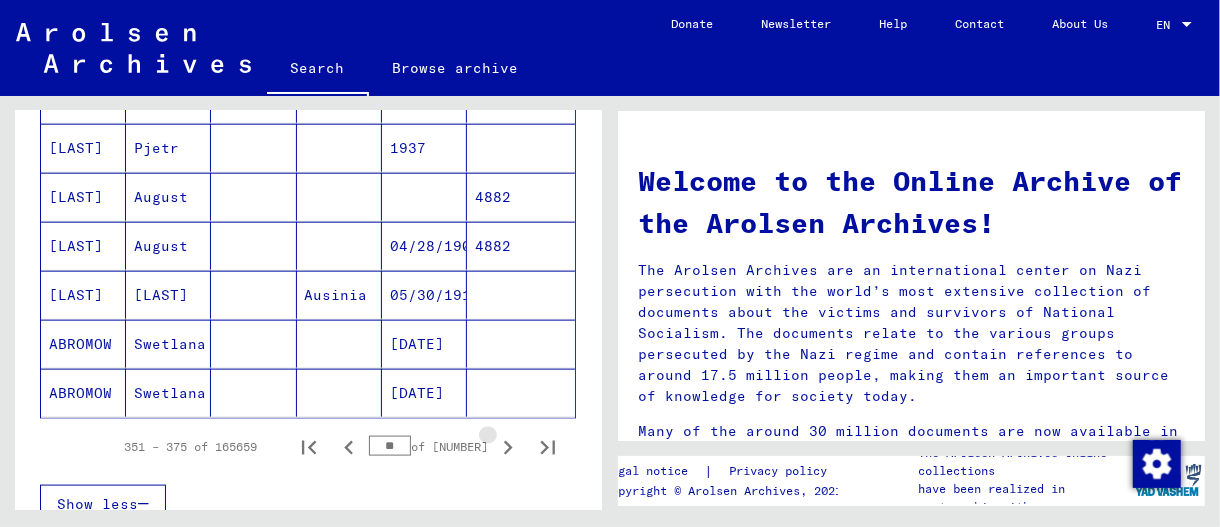 click 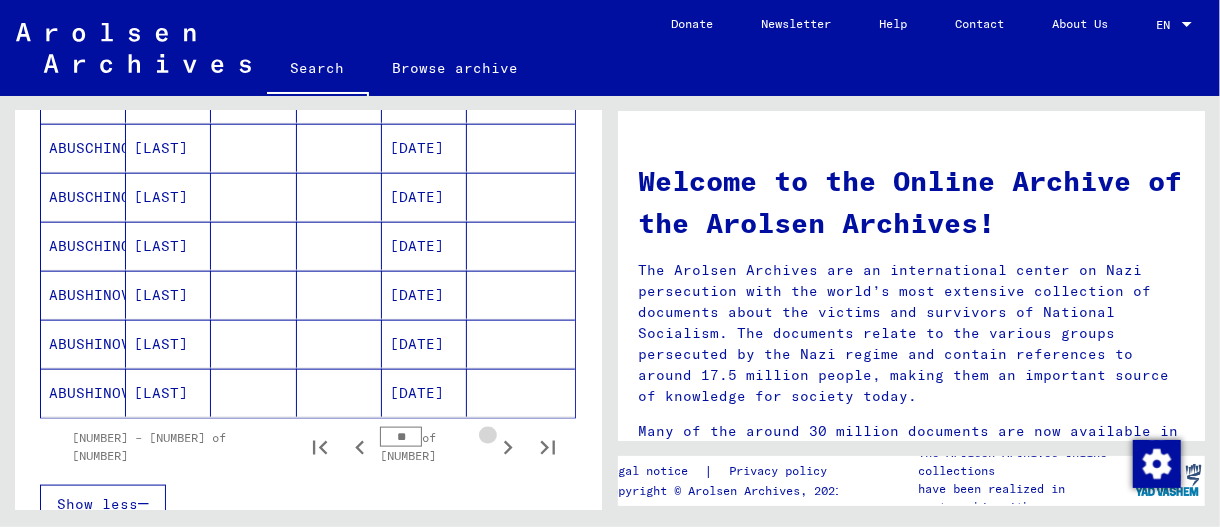 click 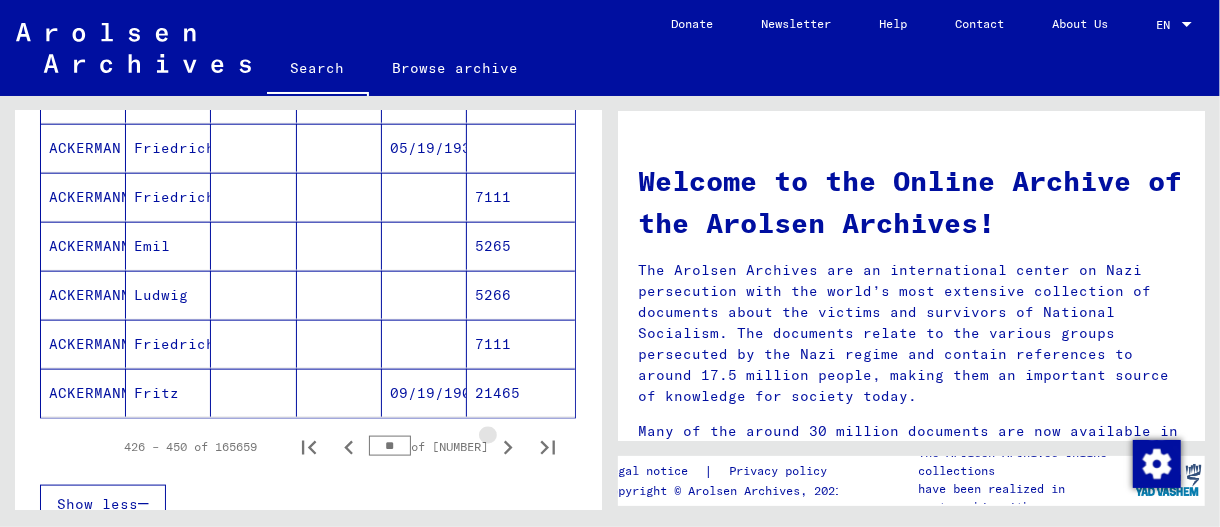 click 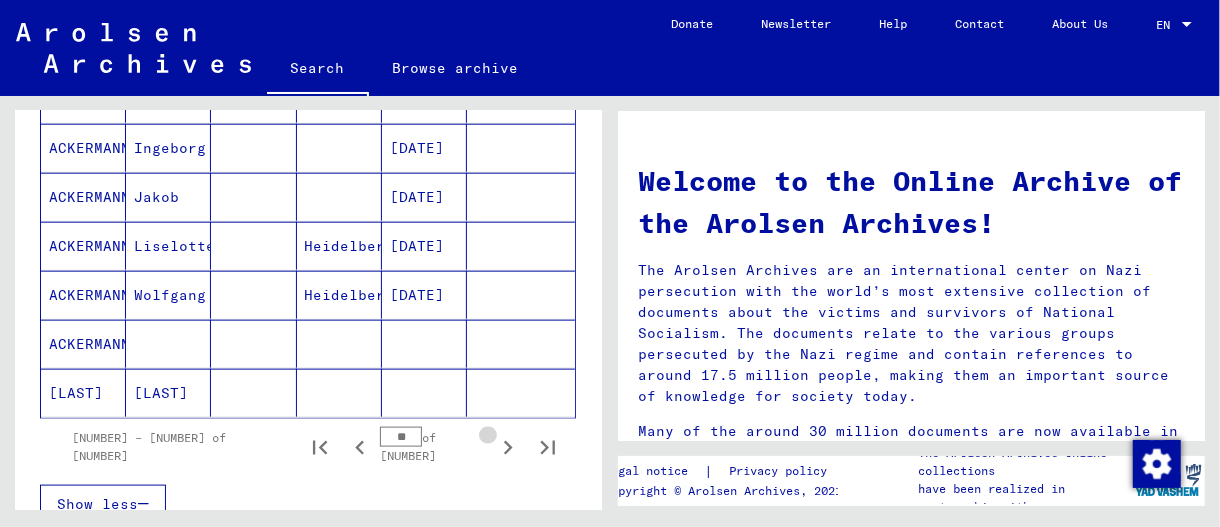 click at bounding box center (508, 447) 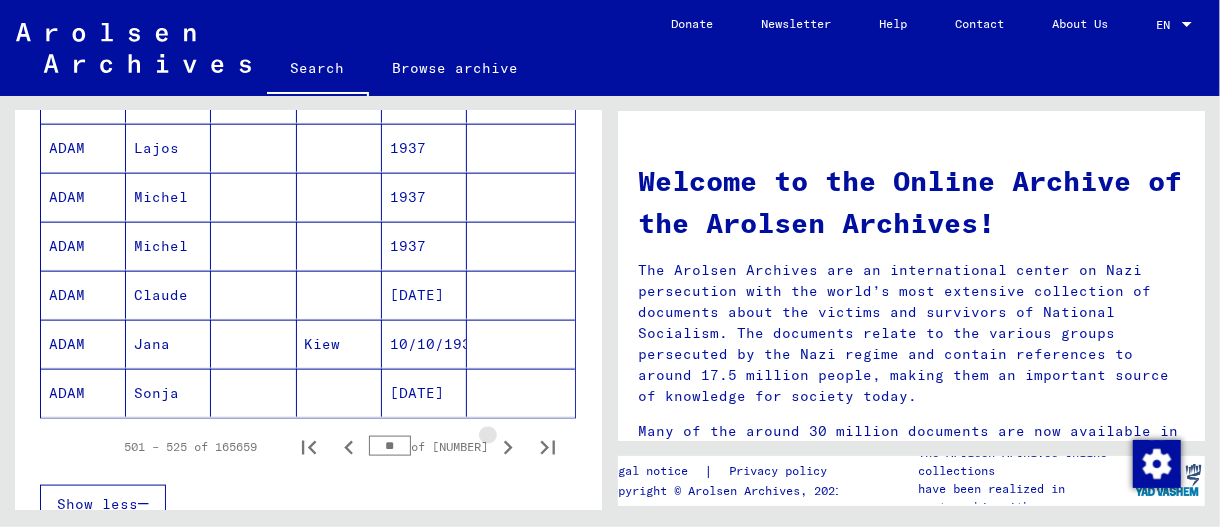 click at bounding box center (508, 447) 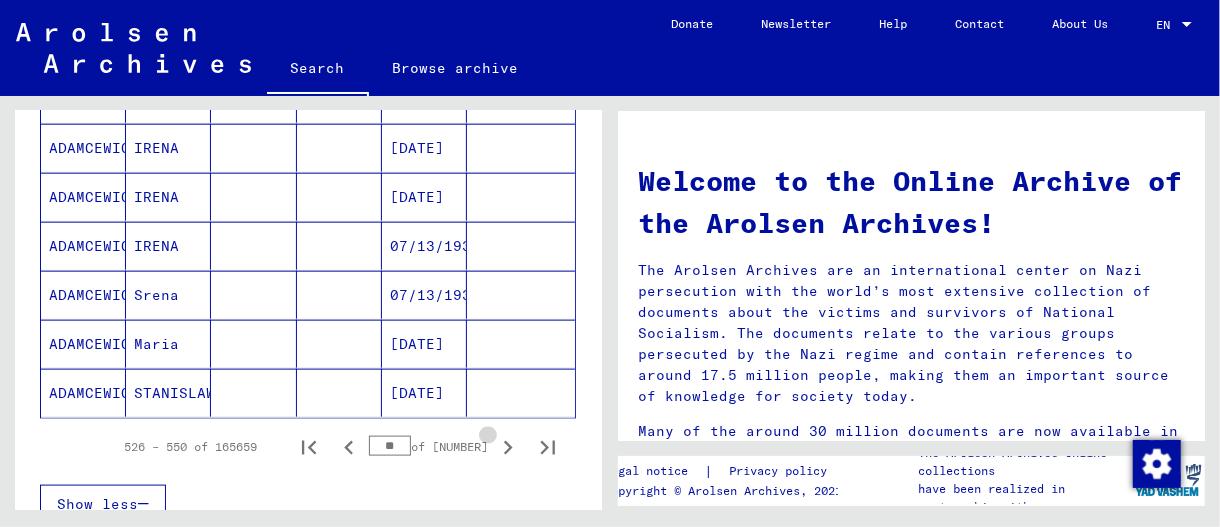 click at bounding box center [508, 447] 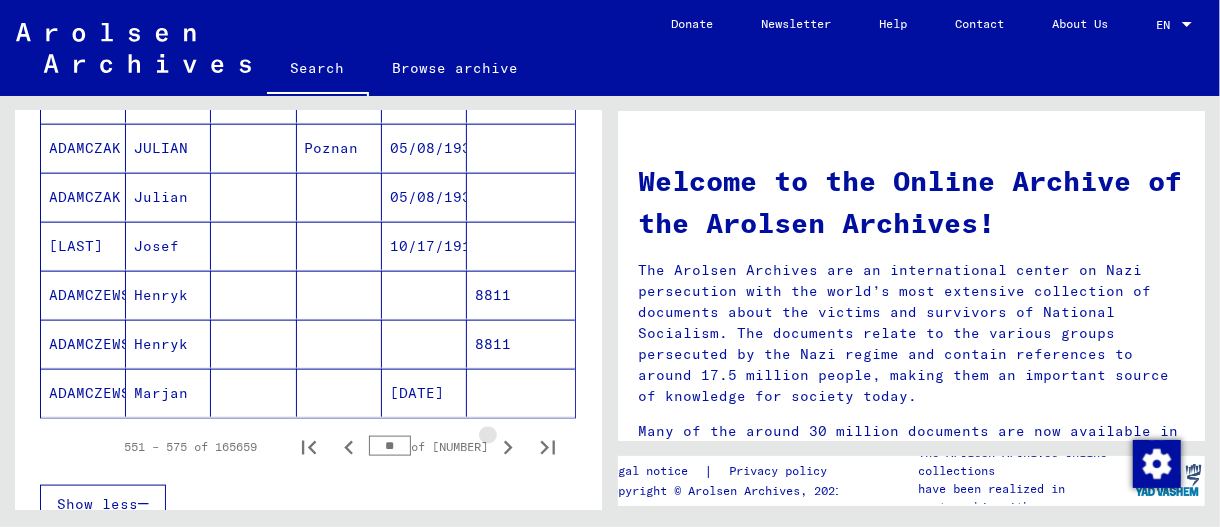 click at bounding box center [508, 447] 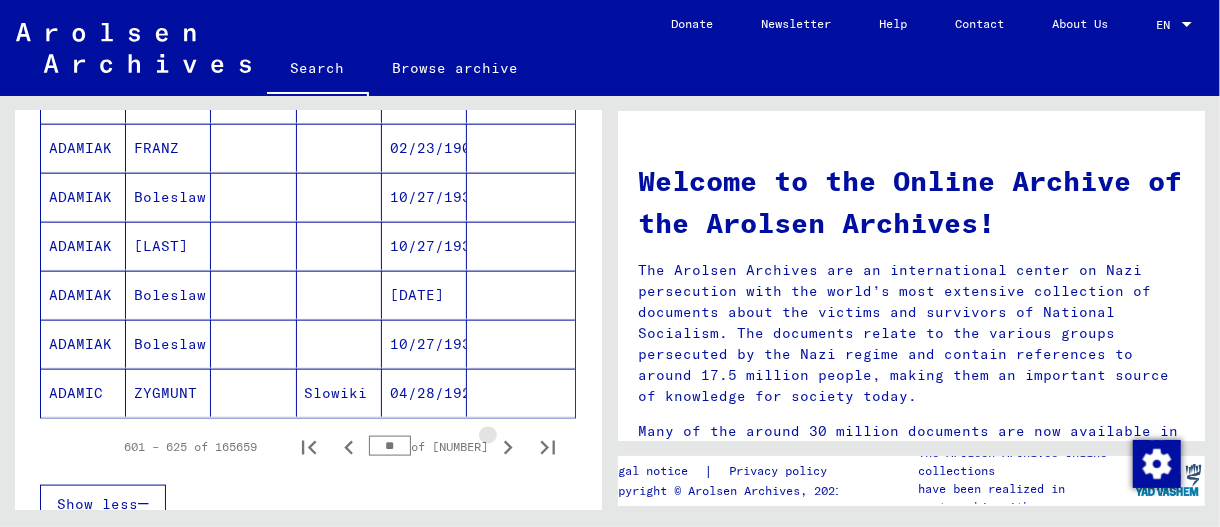 click on "**  of 6627" at bounding box center (428, 446) 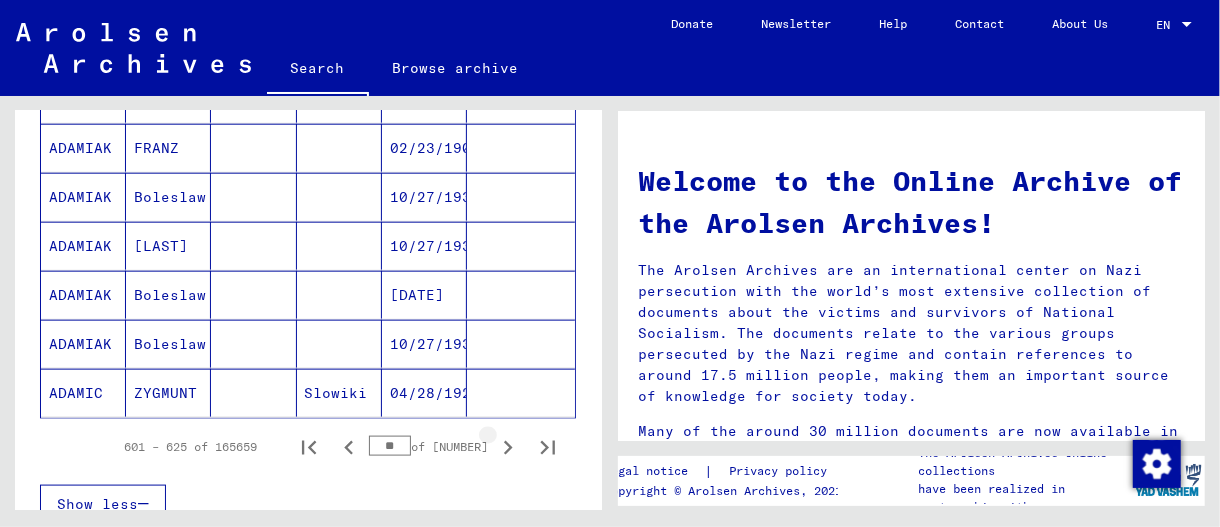 drag, startPoint x: 469, startPoint y: 434, endPoint x: 457, endPoint y: 432, distance: 12.165525 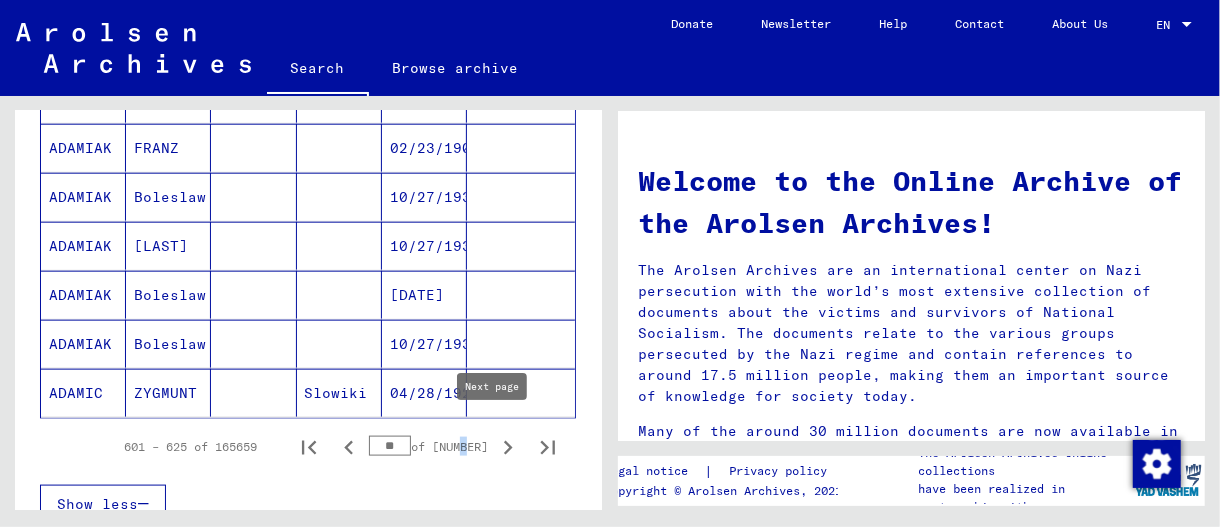 click 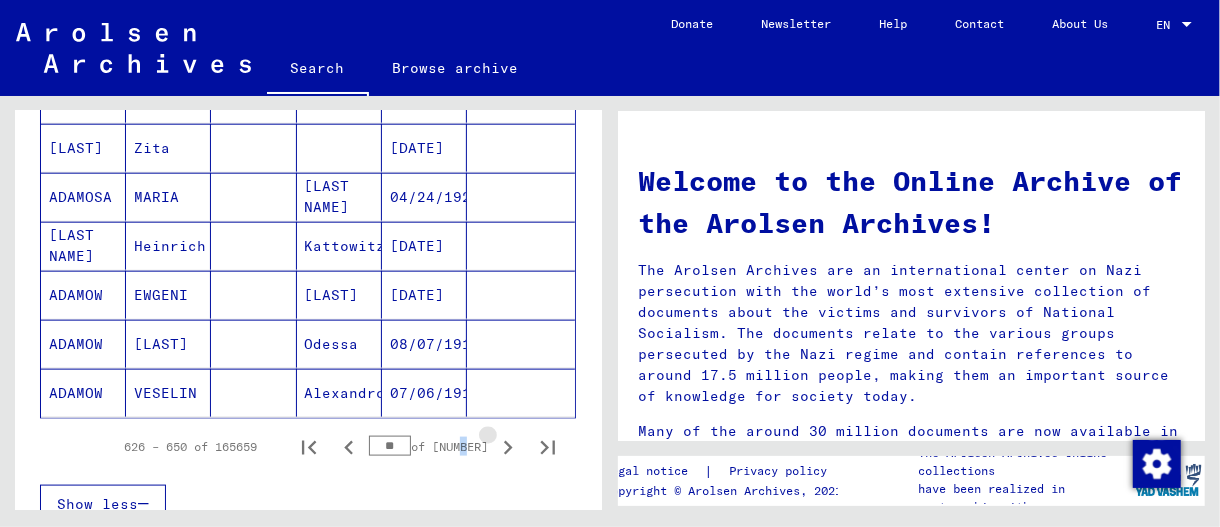 click 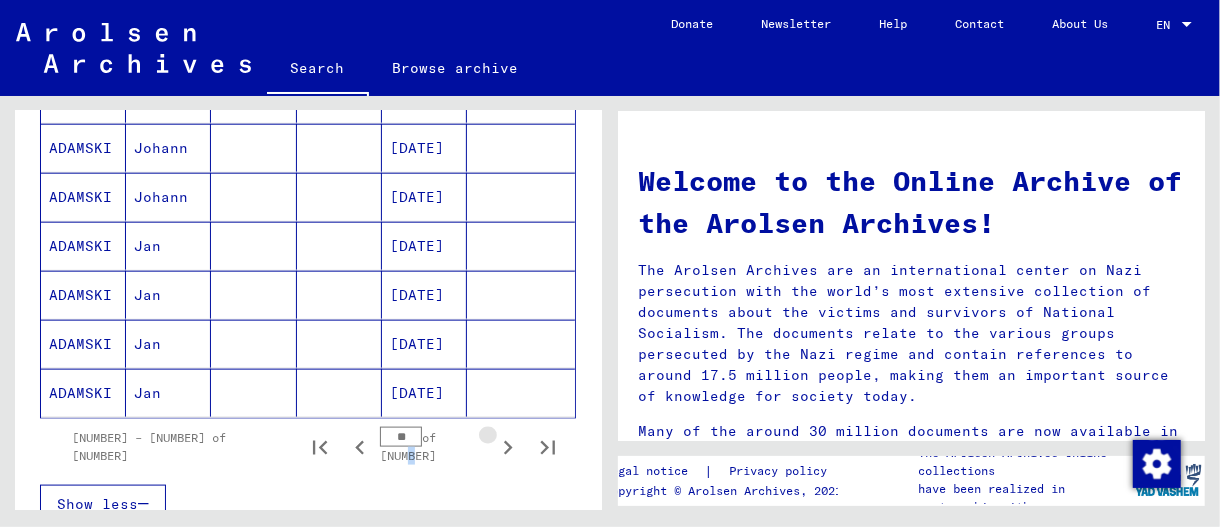click 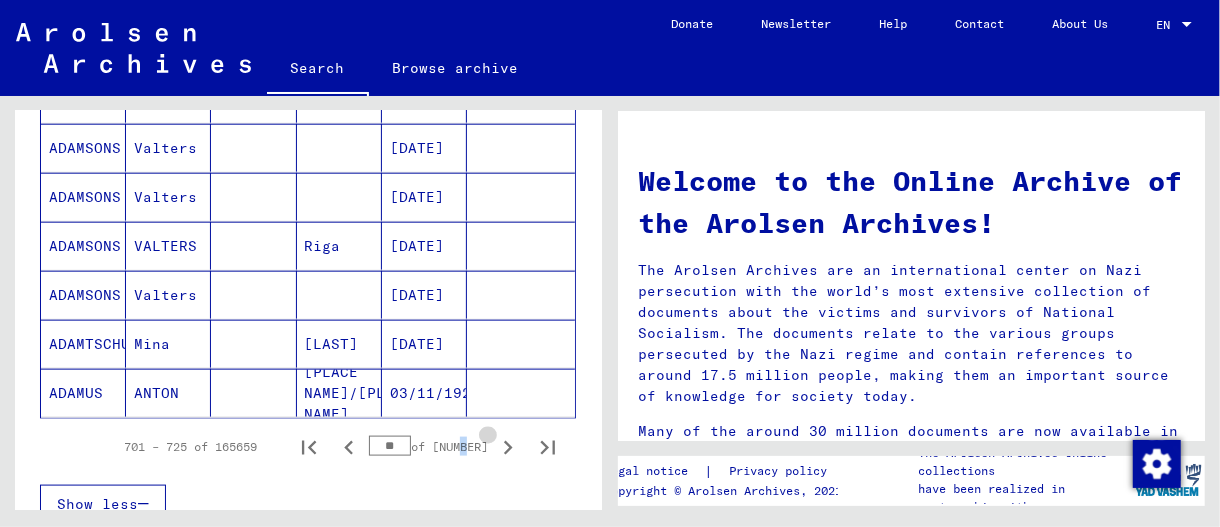 click 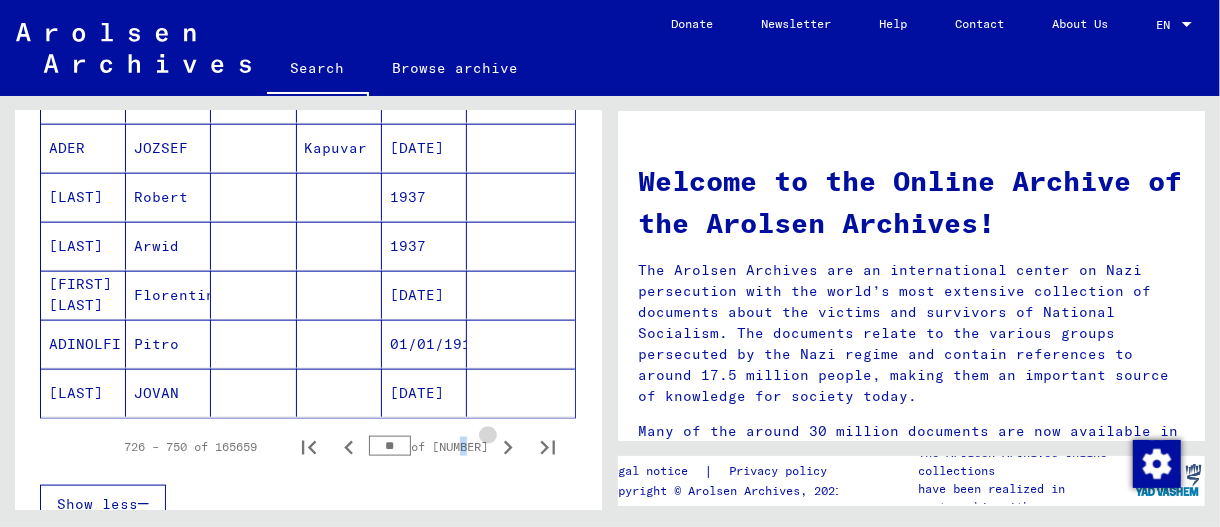click 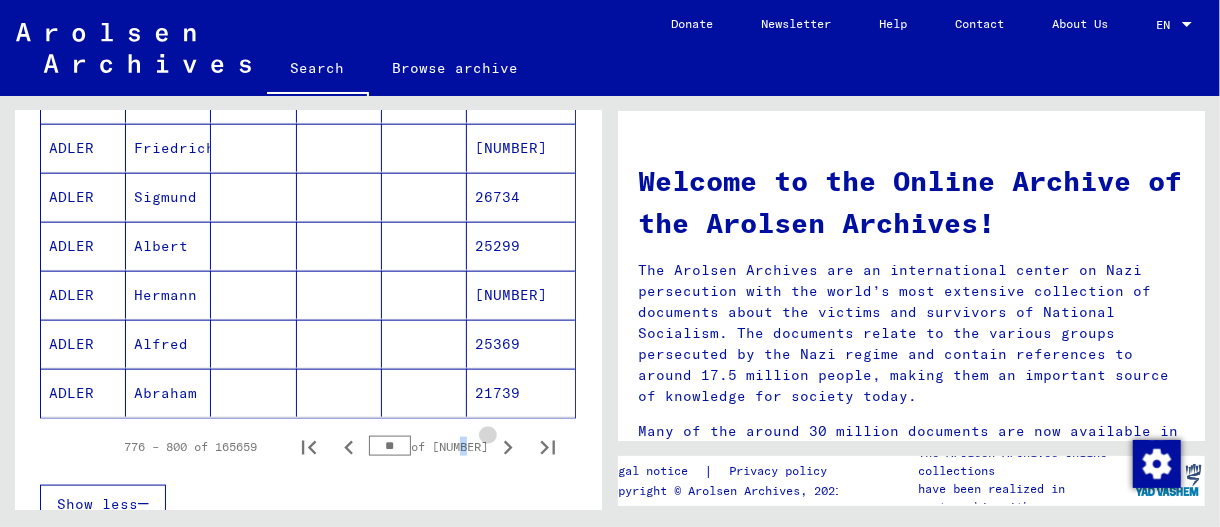 click 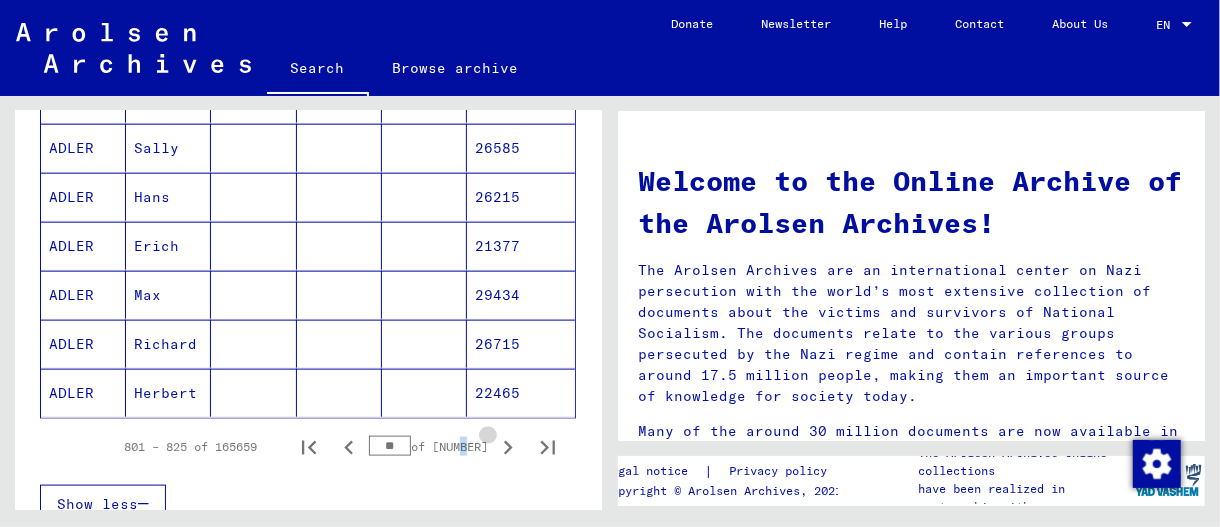 click 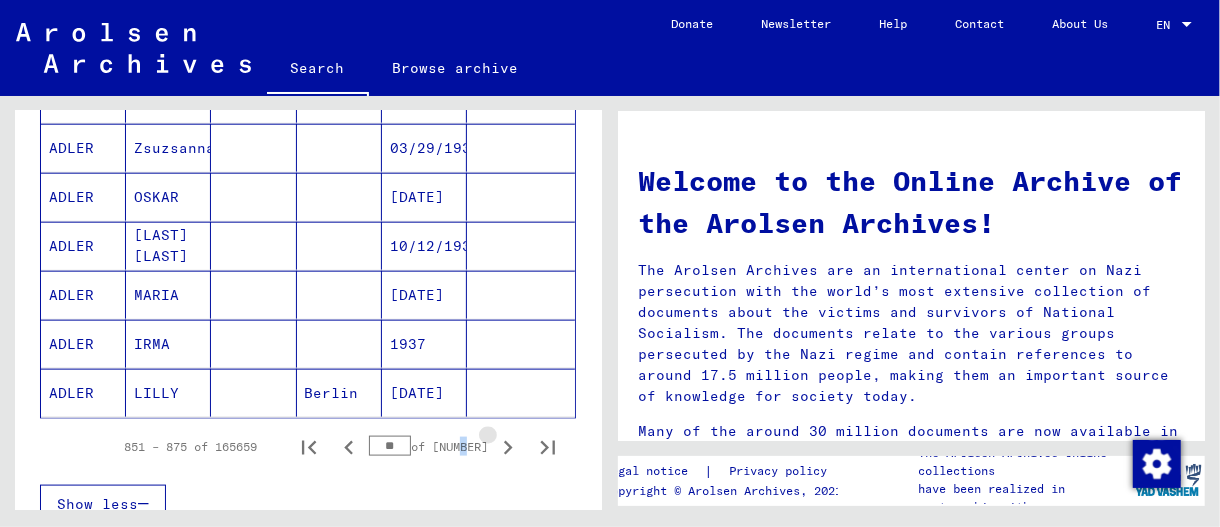click 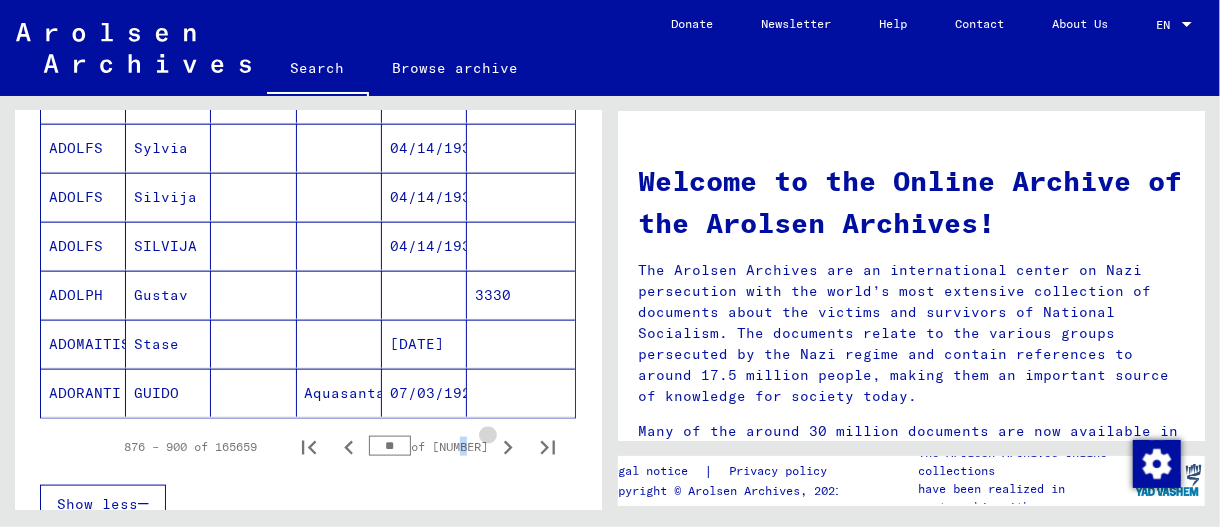 click 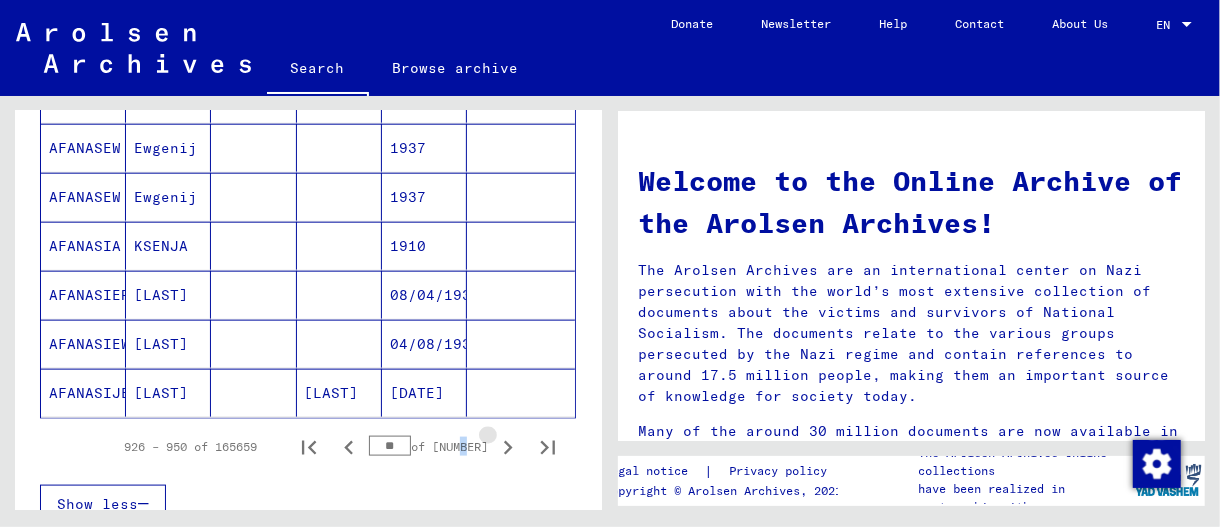click 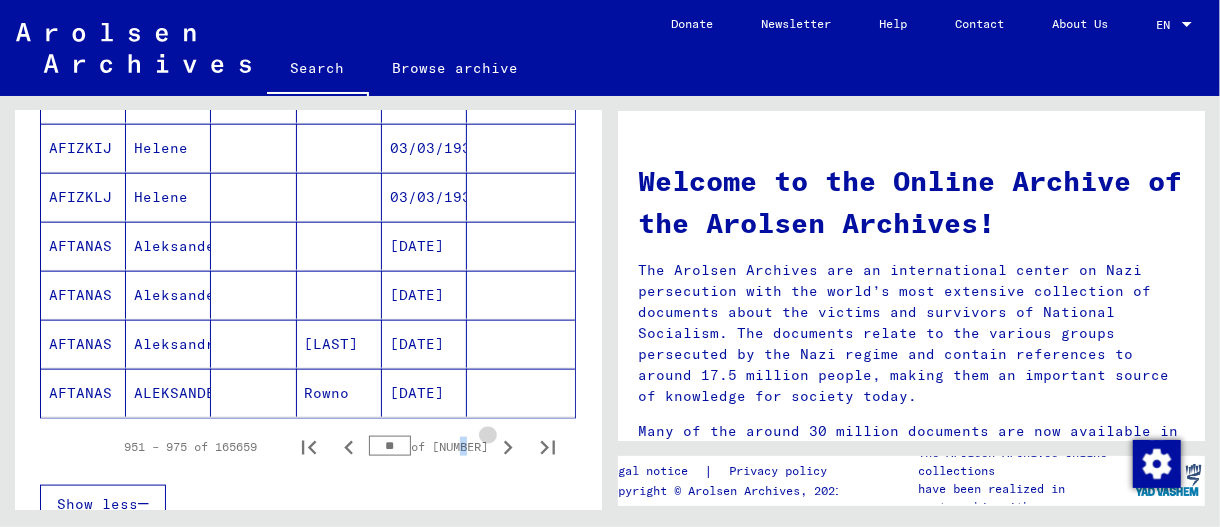 click 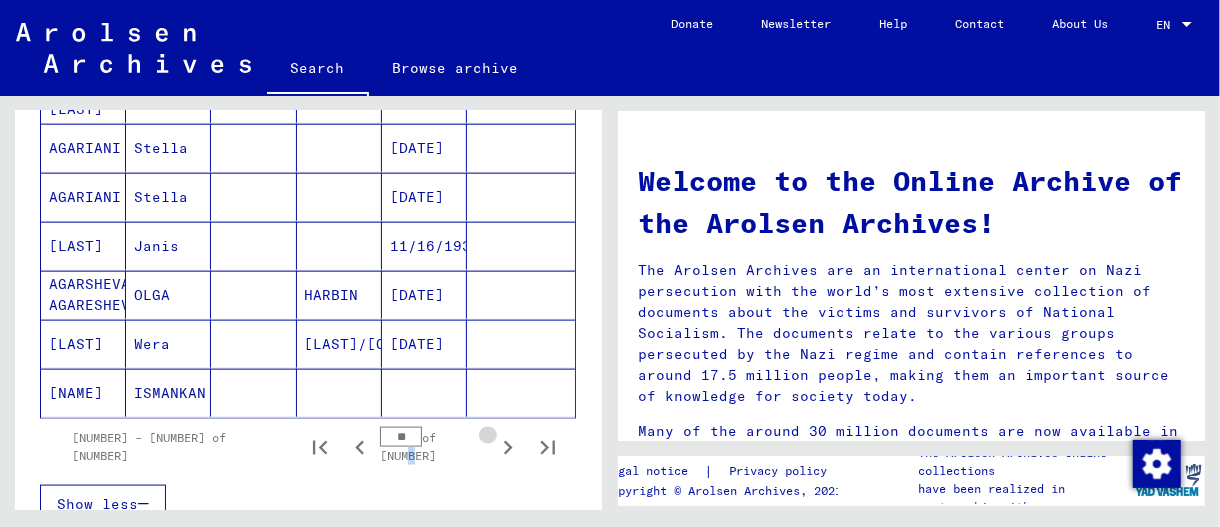 click 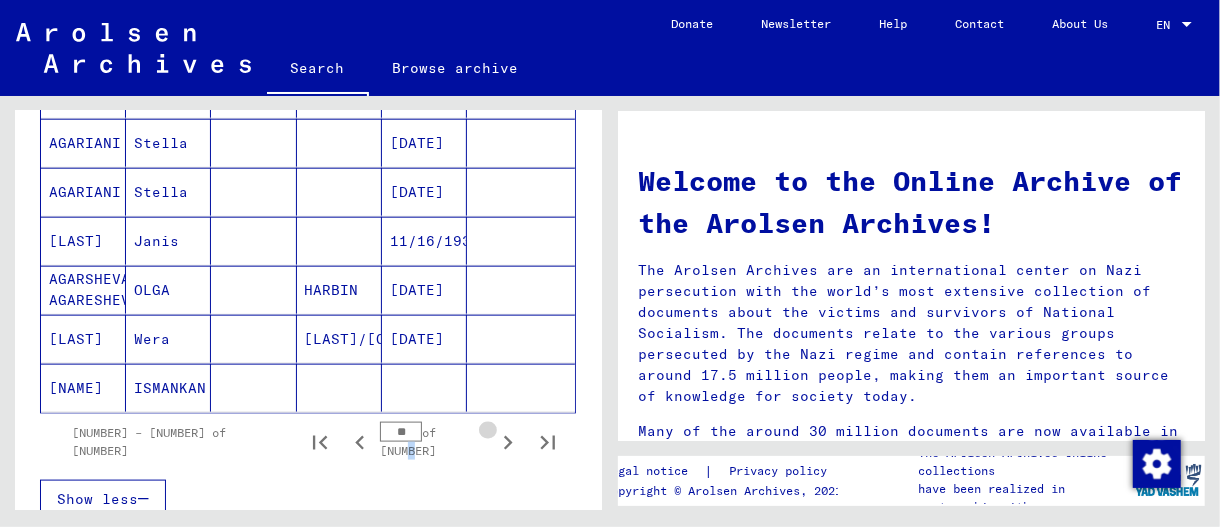 click 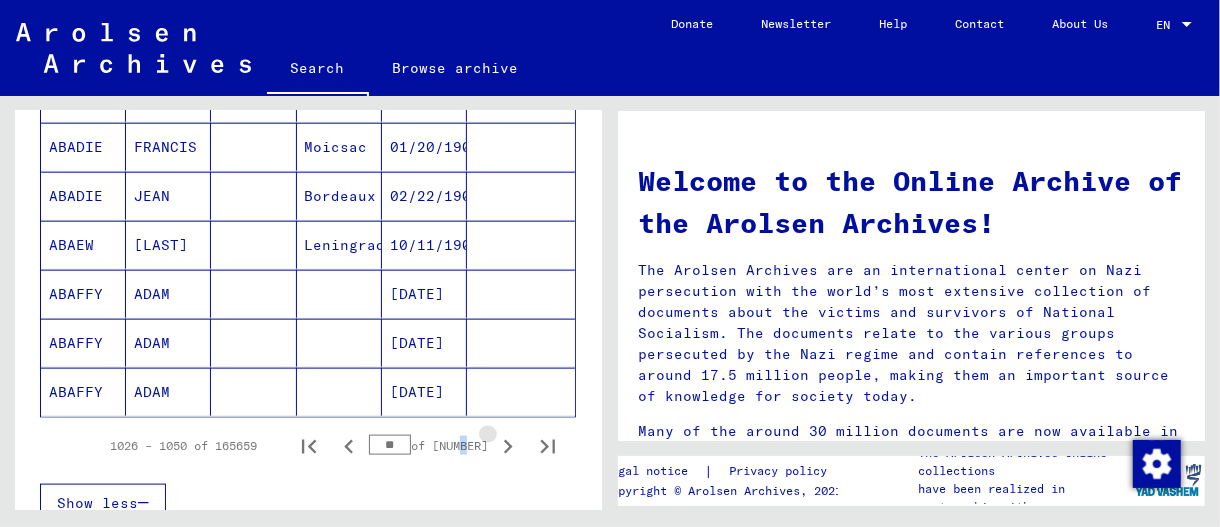 click 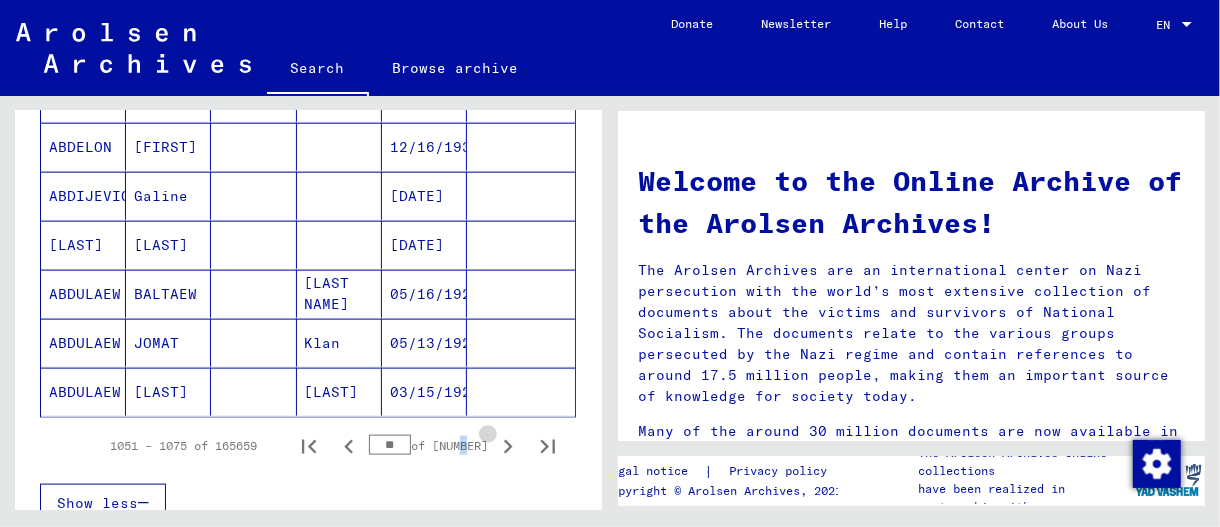 click 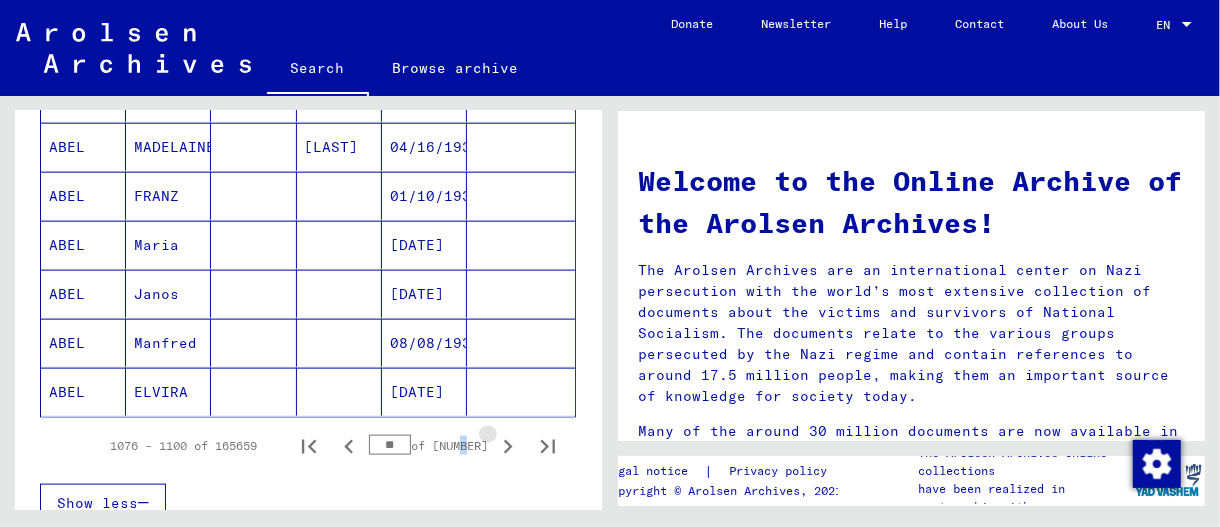 click 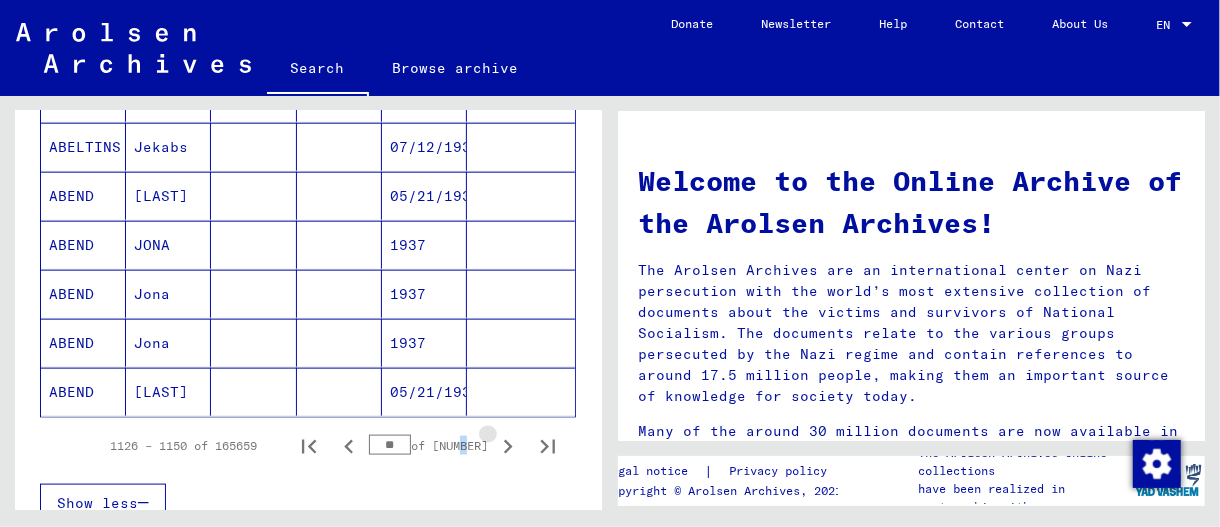 click 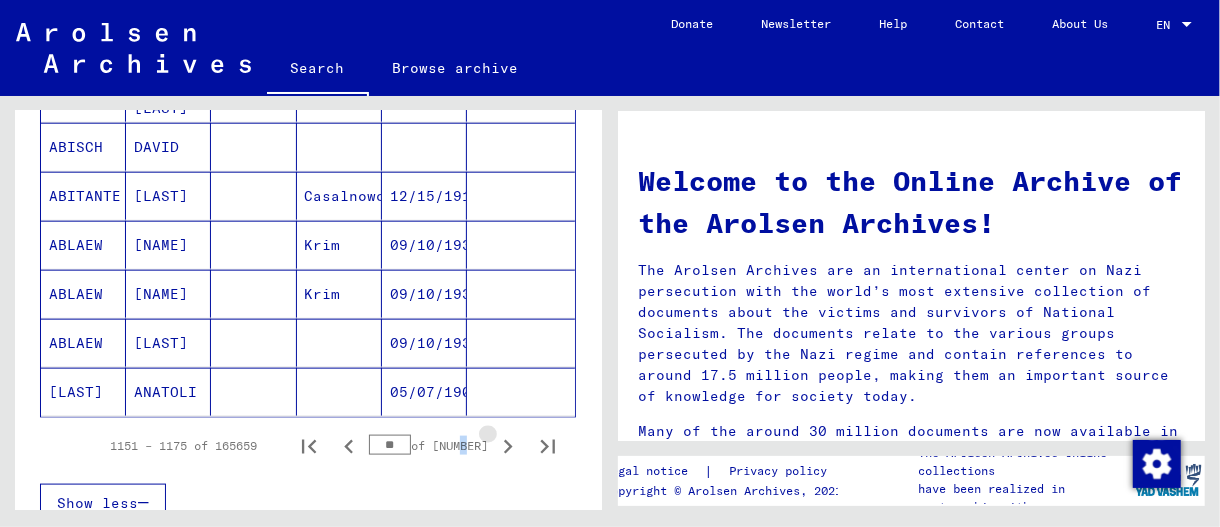 click 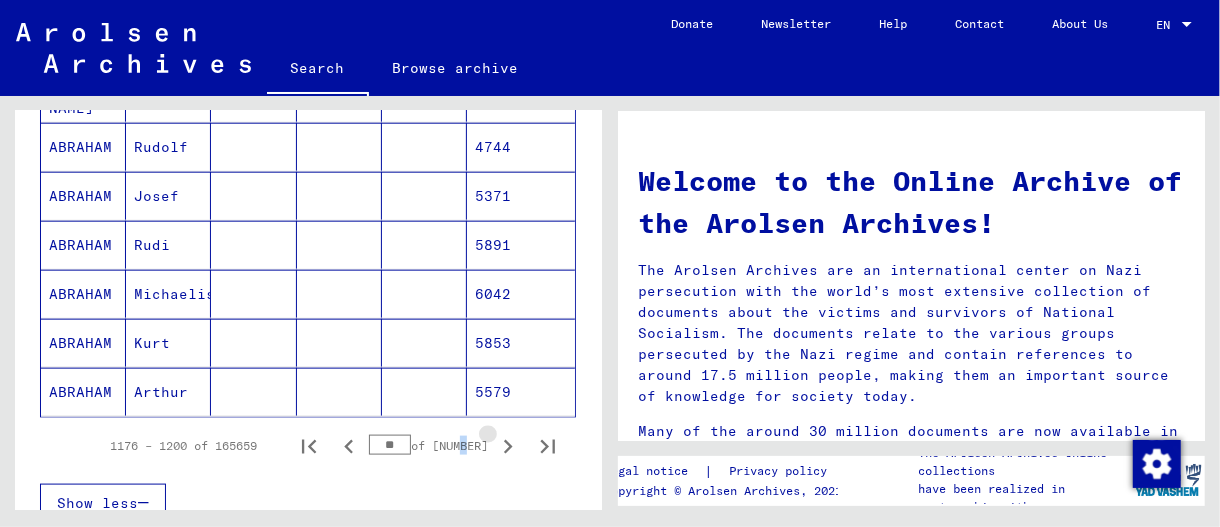 click 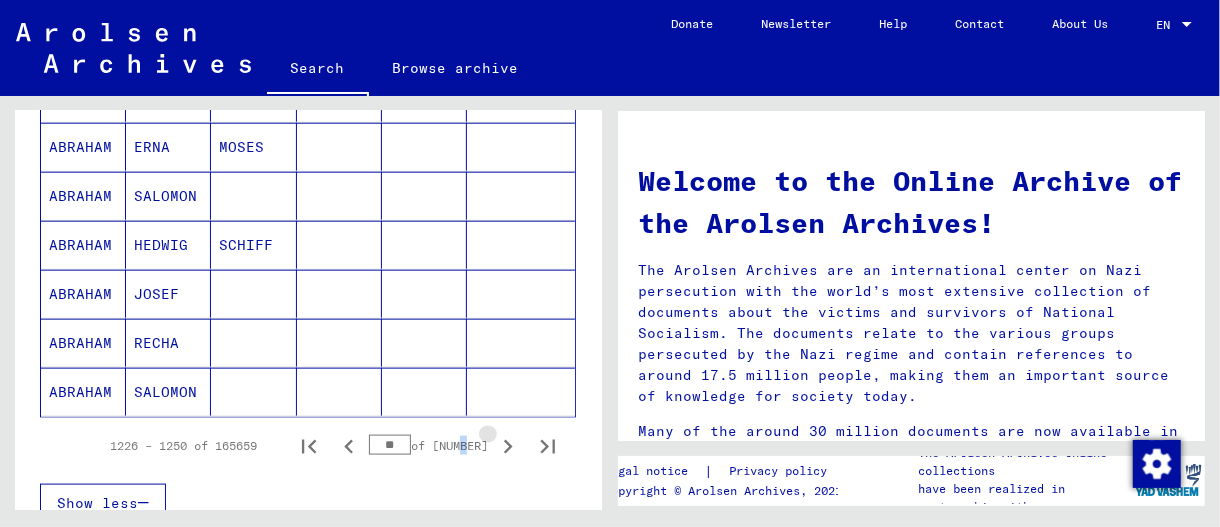 click 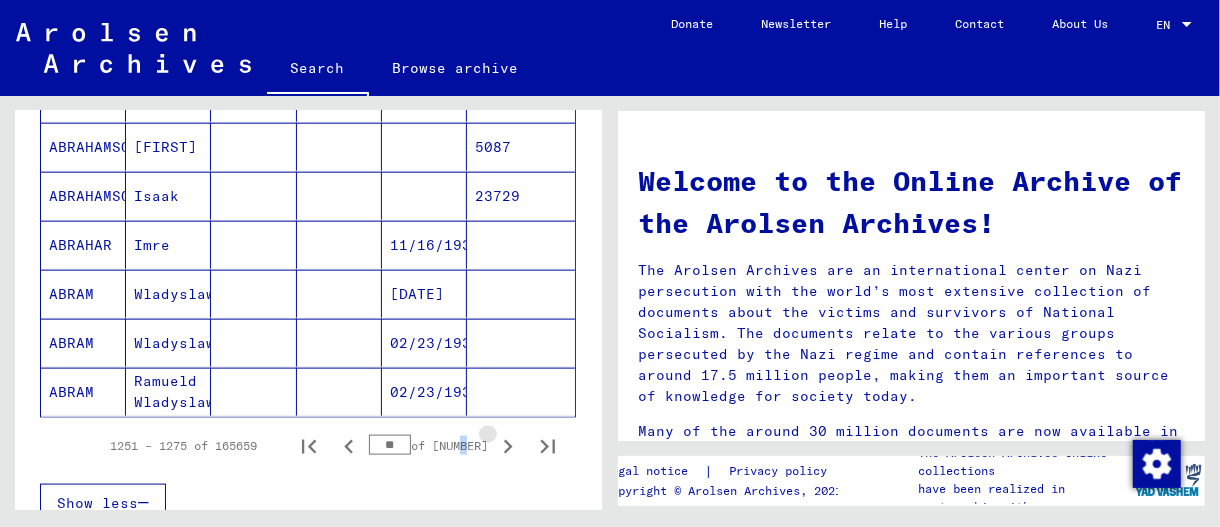 click 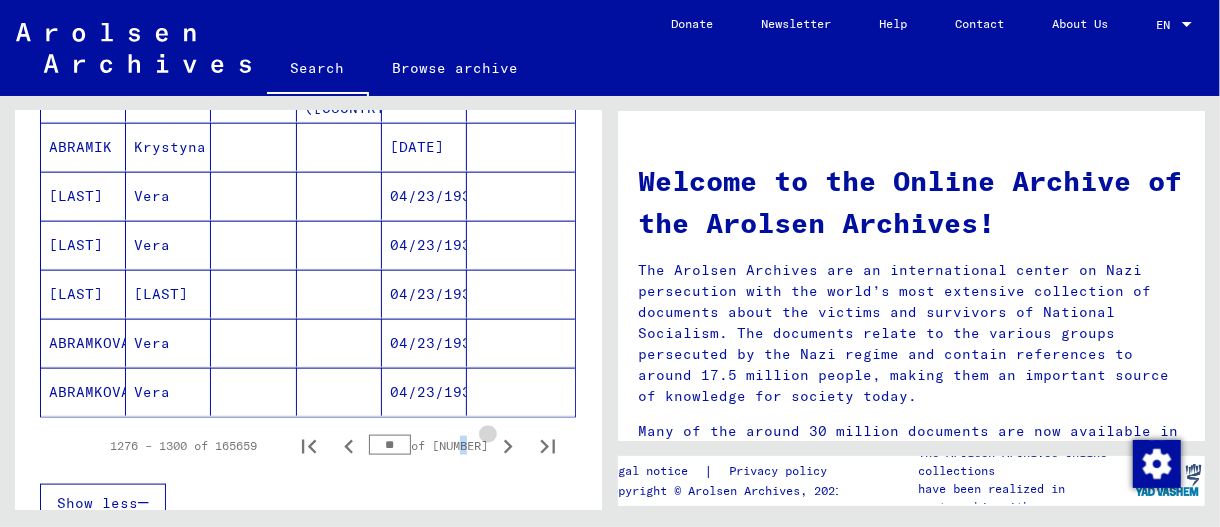 click 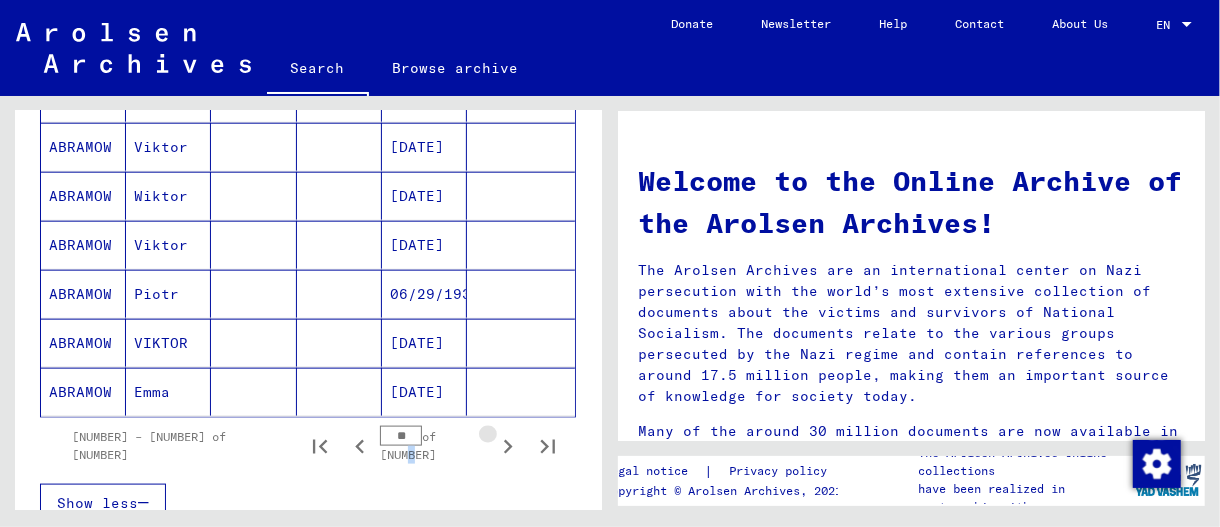 click 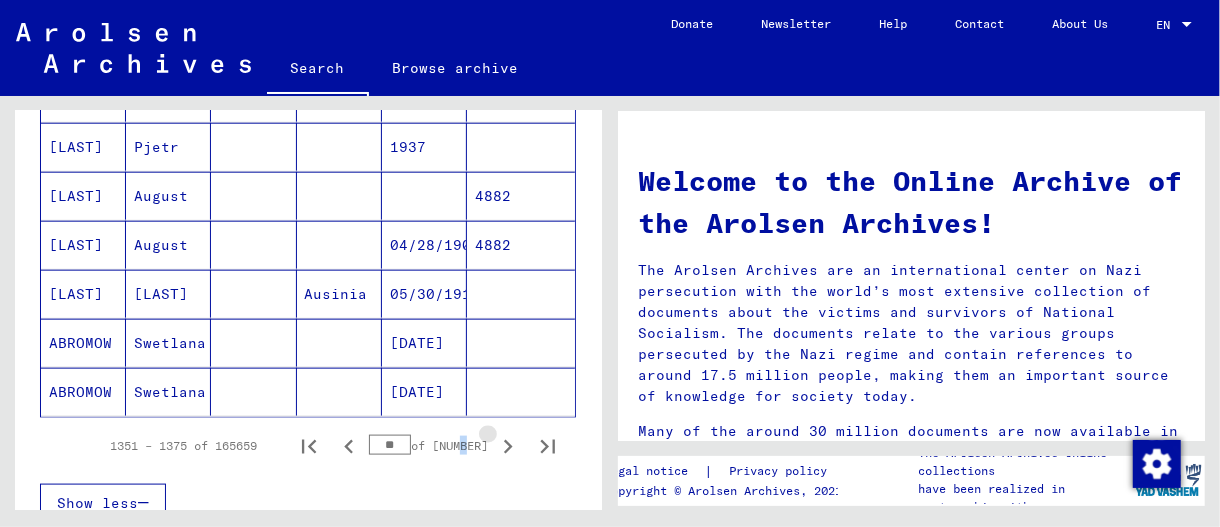 click 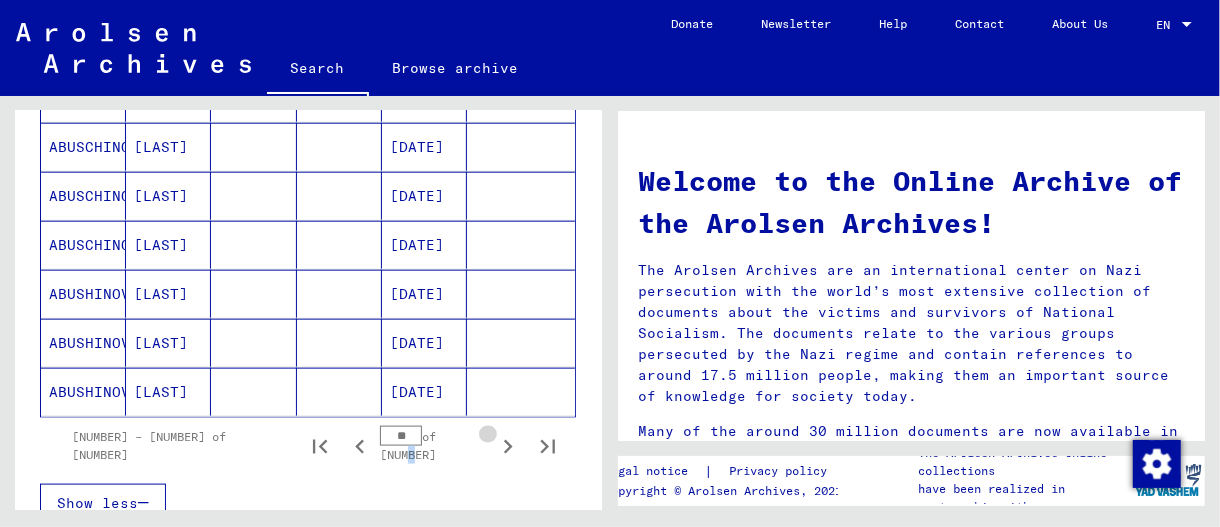 click 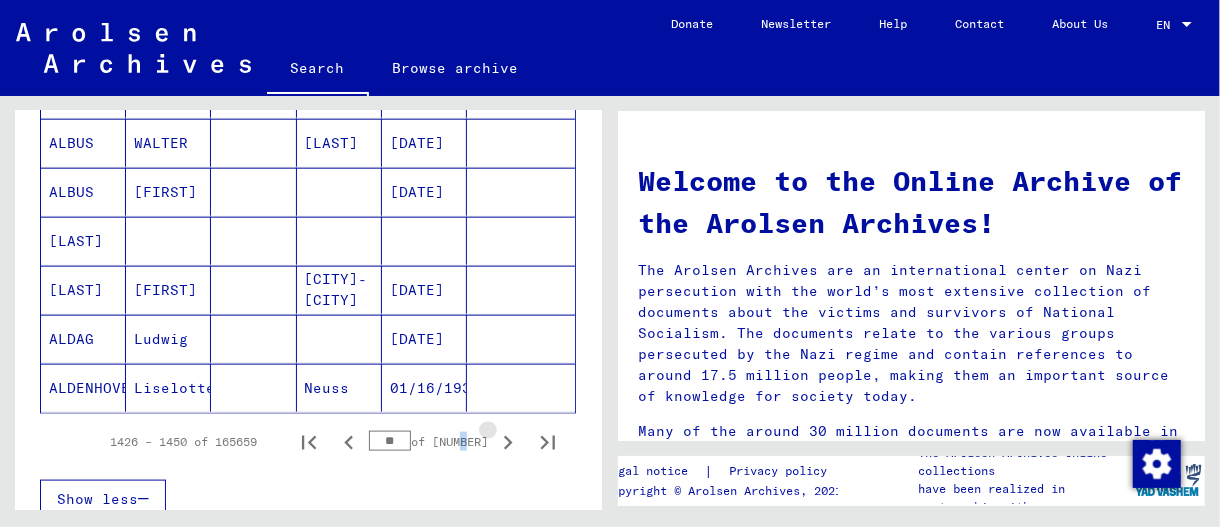 click 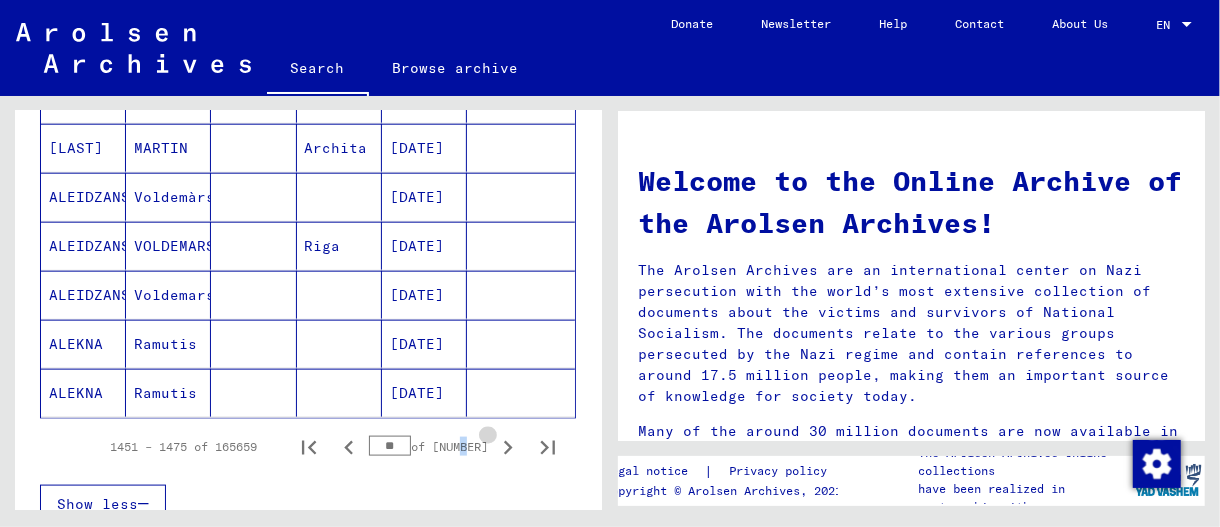 click 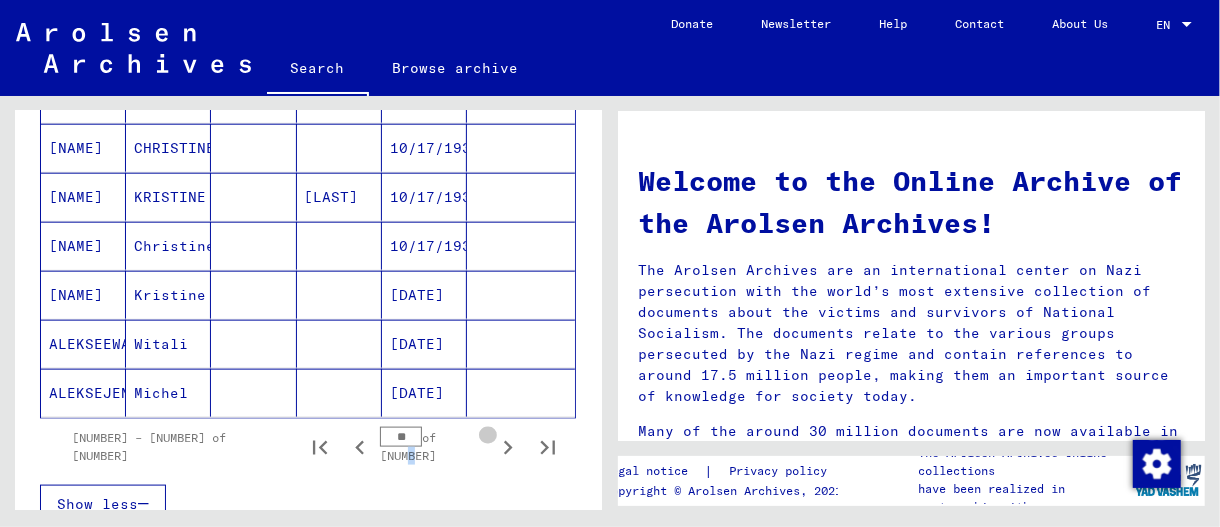 click 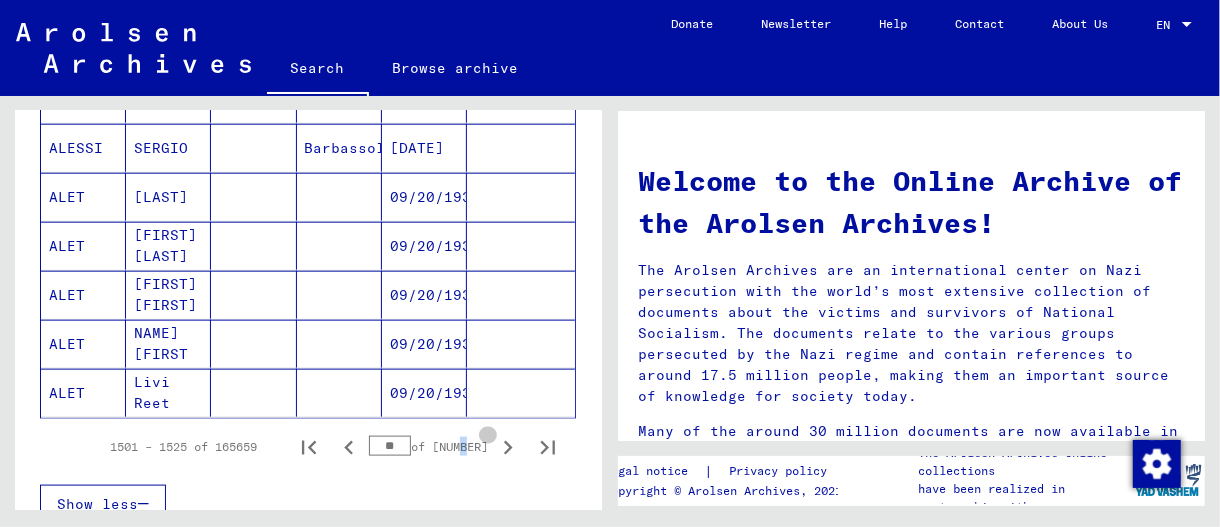 click 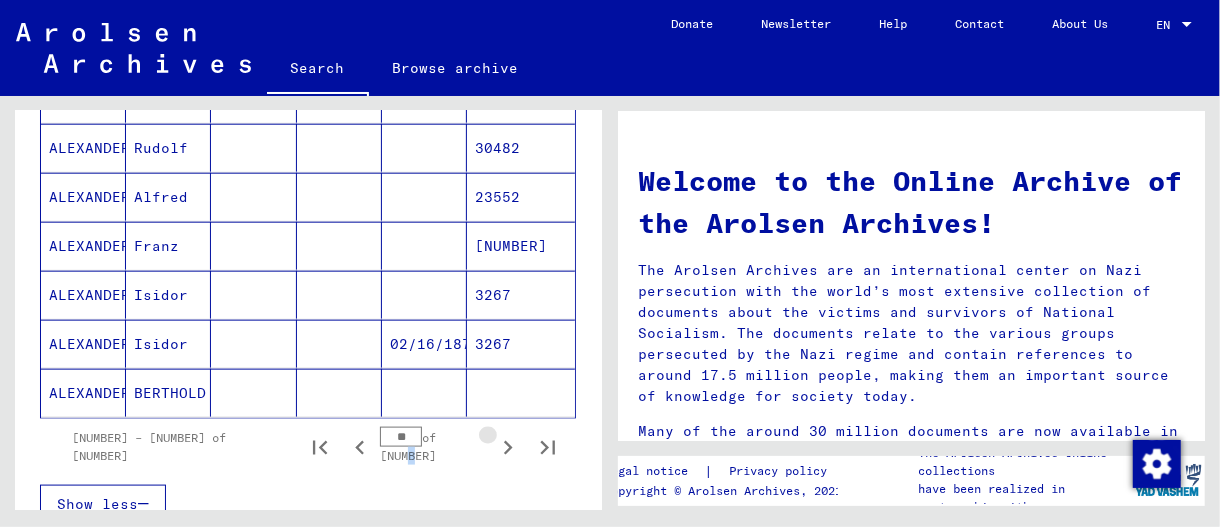 click 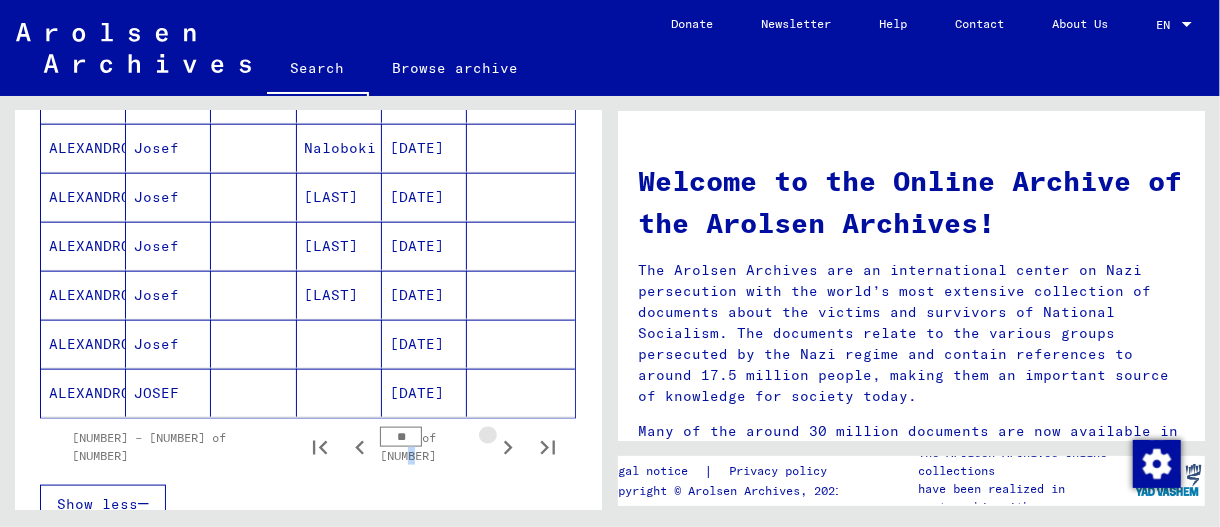 click 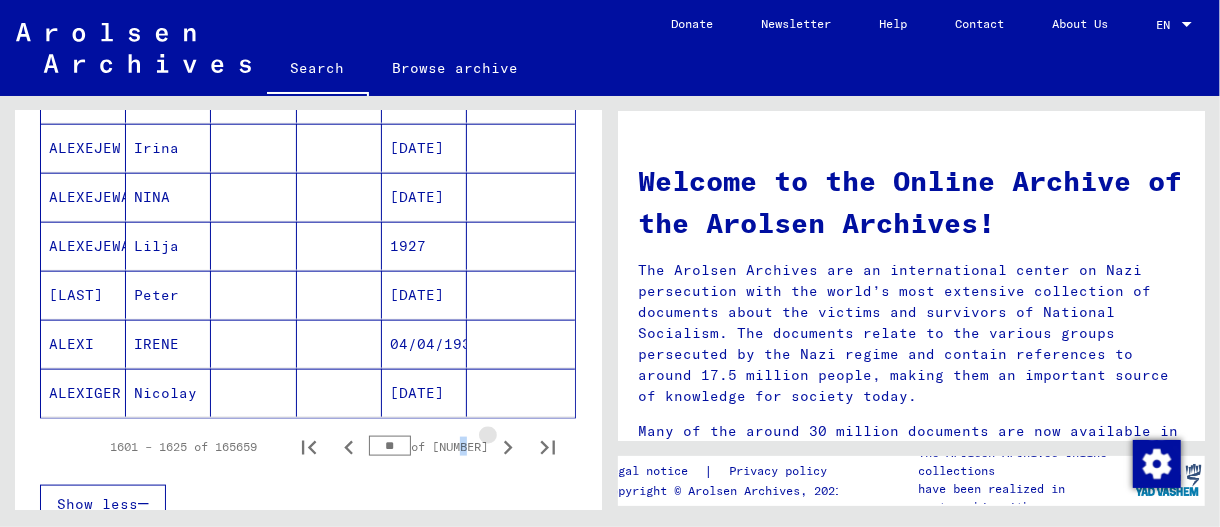 click 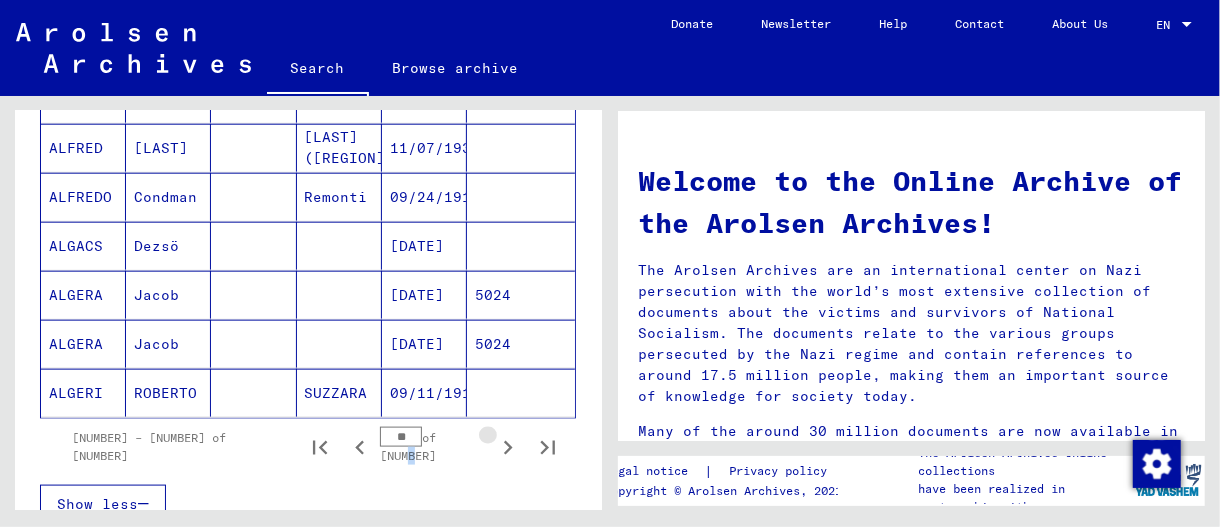 click 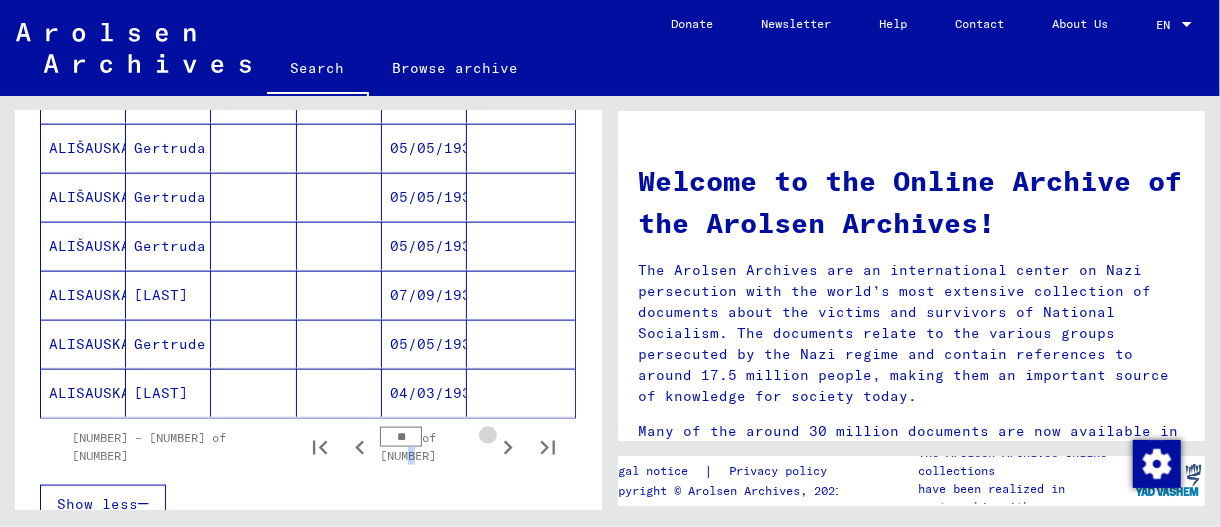click 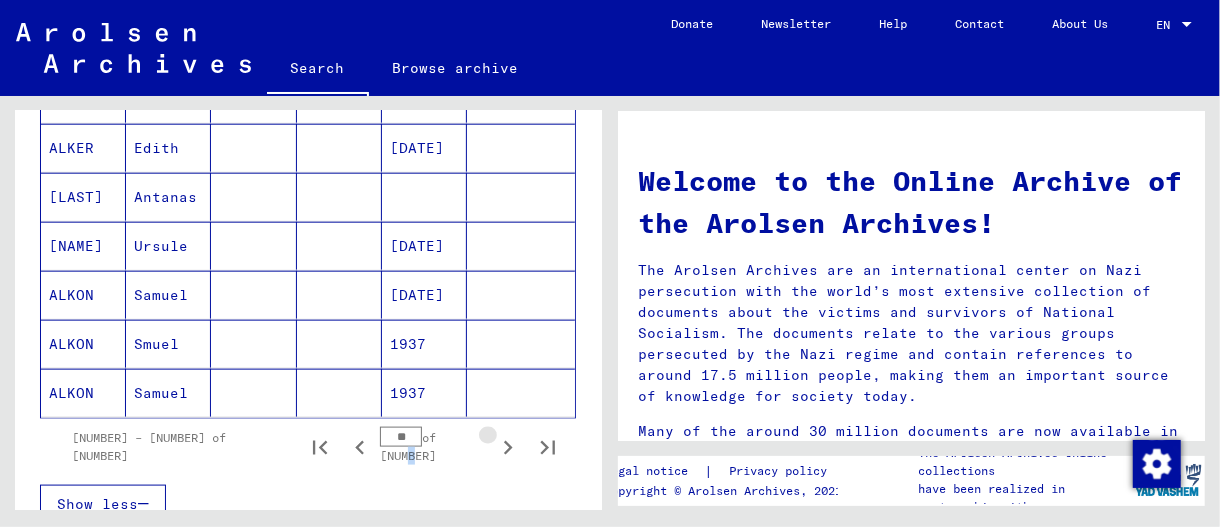 click 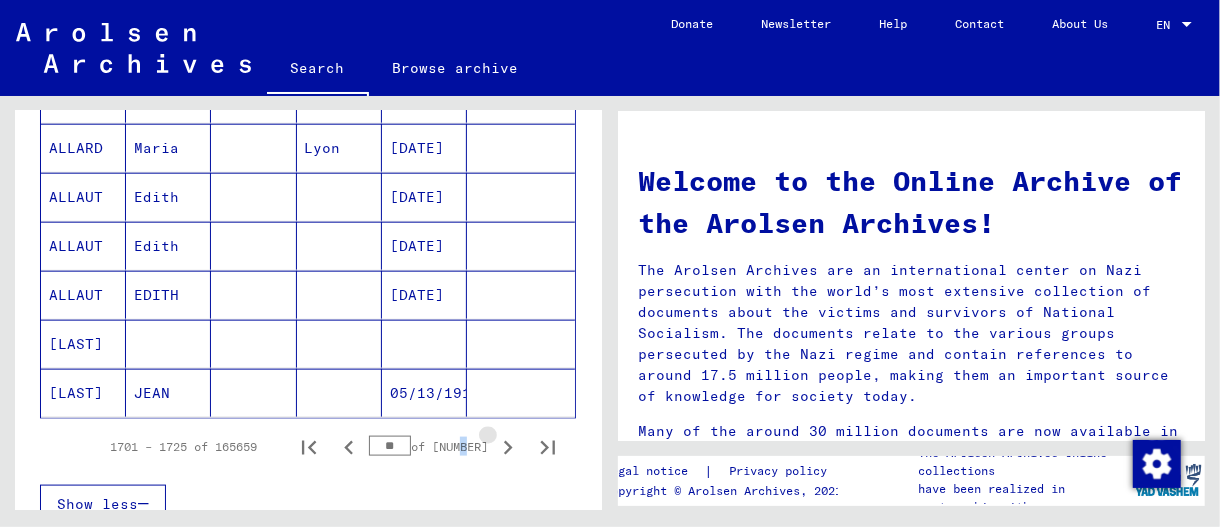 click 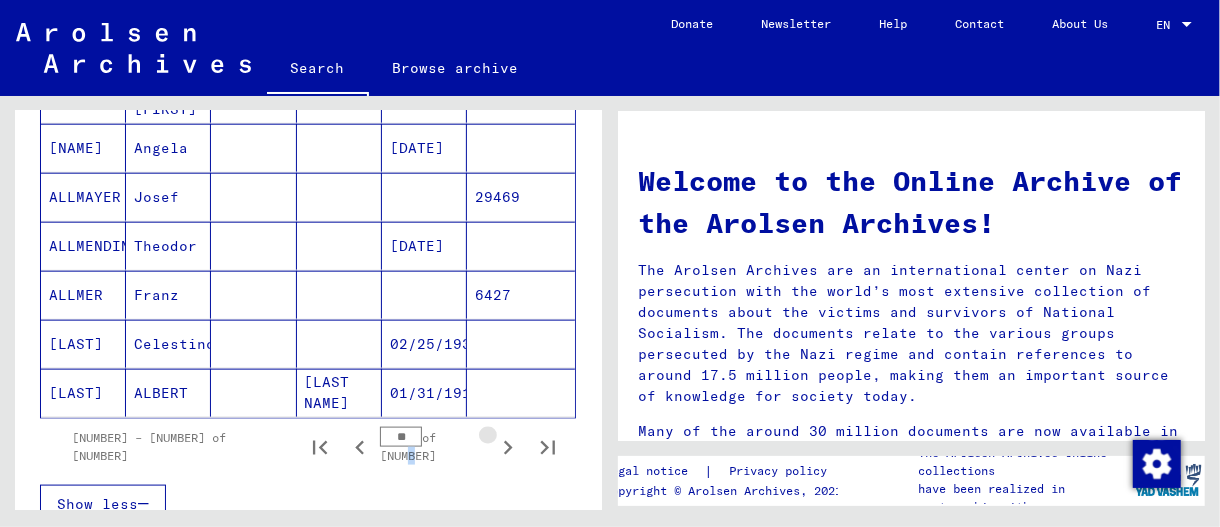 click 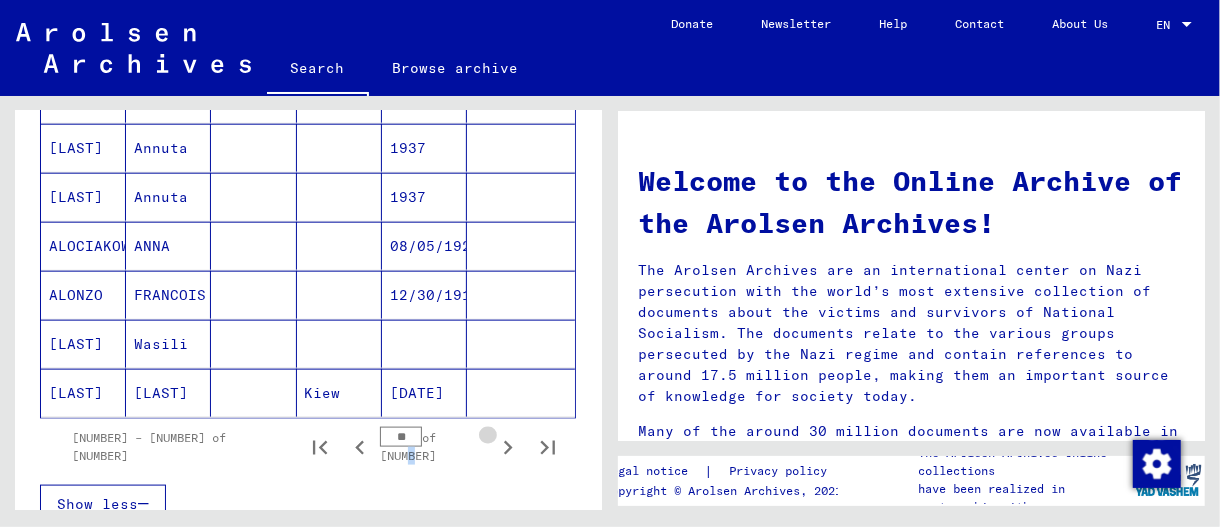 click 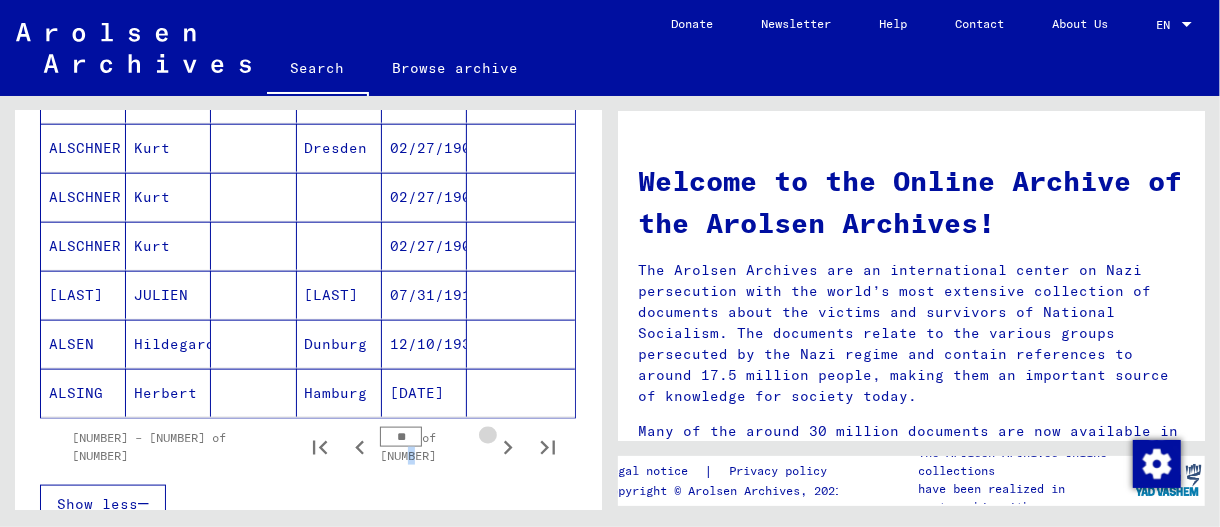 click 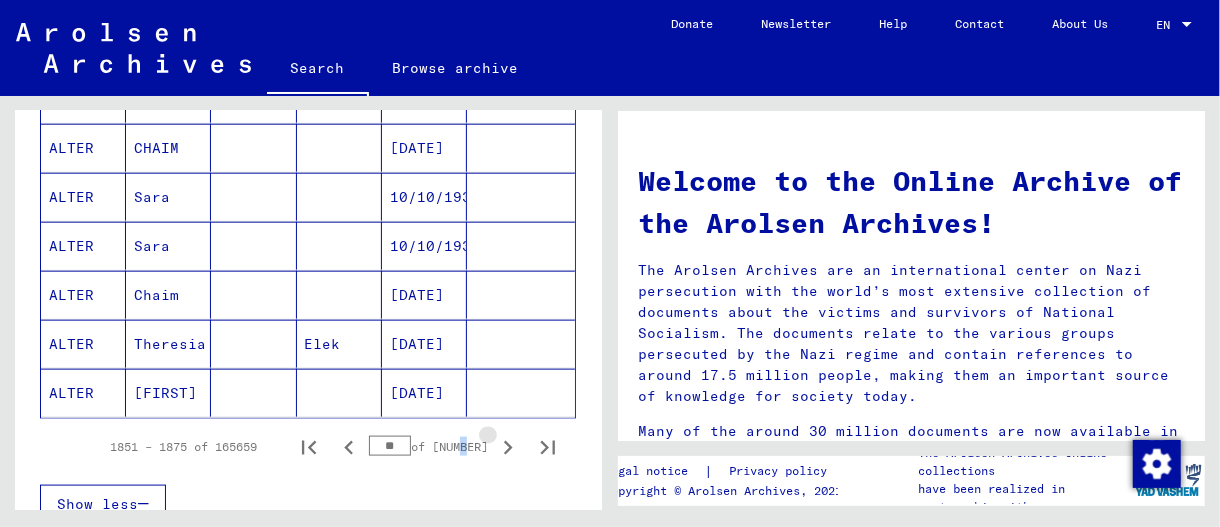click 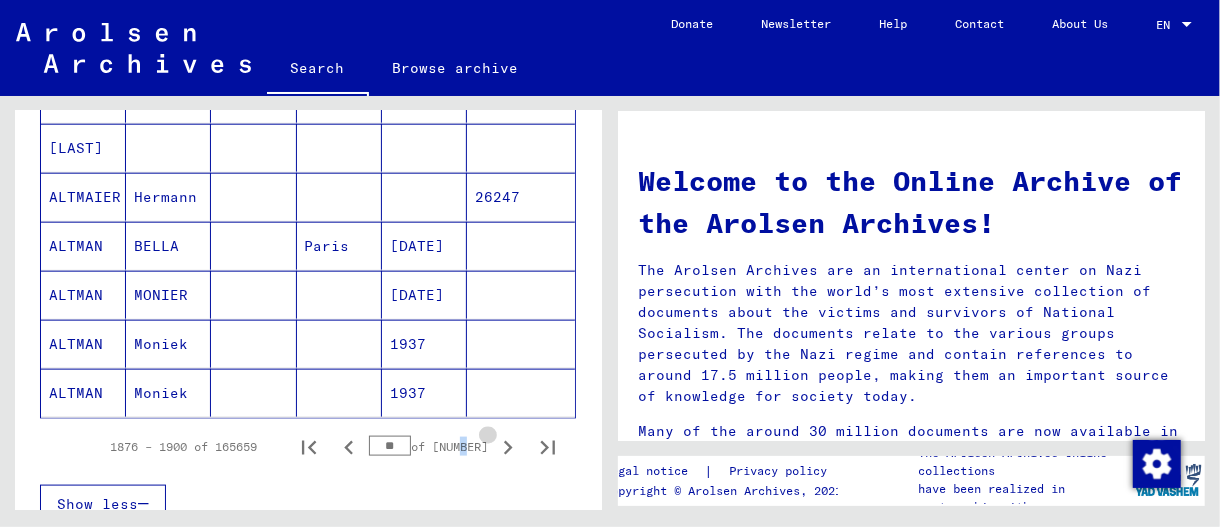click 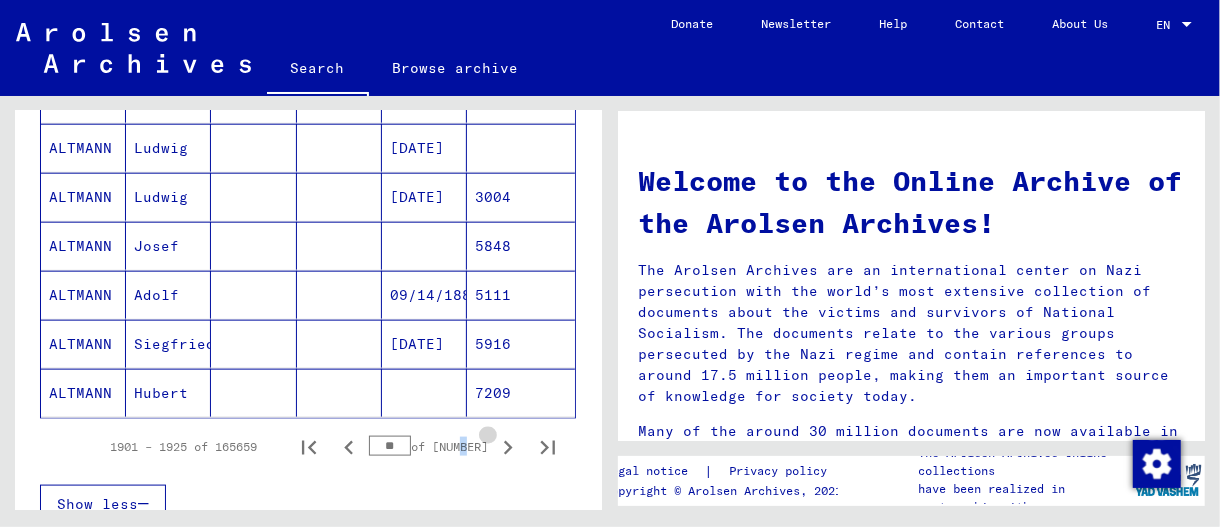 click 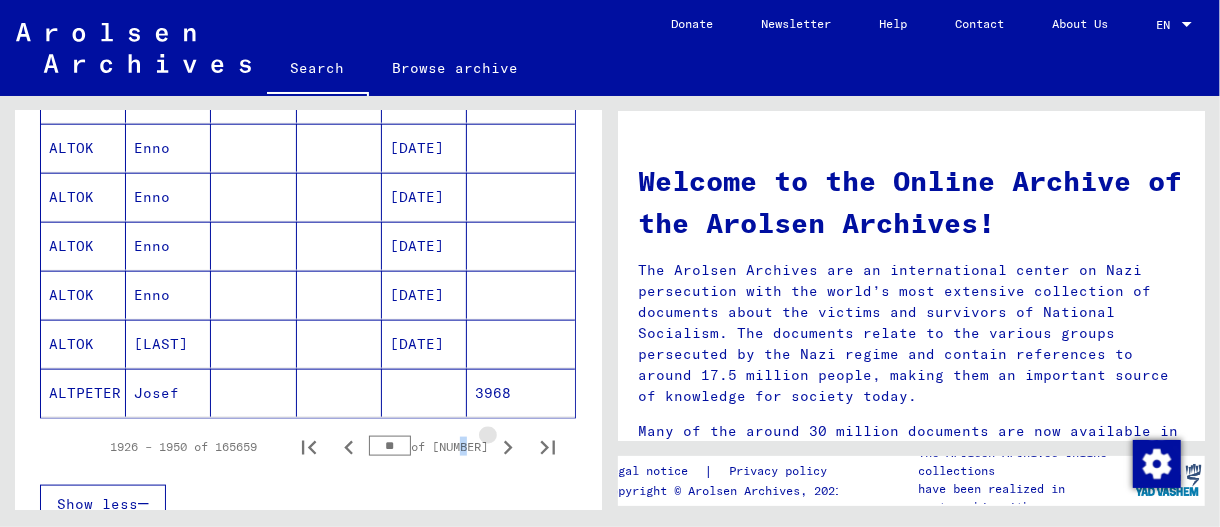 click 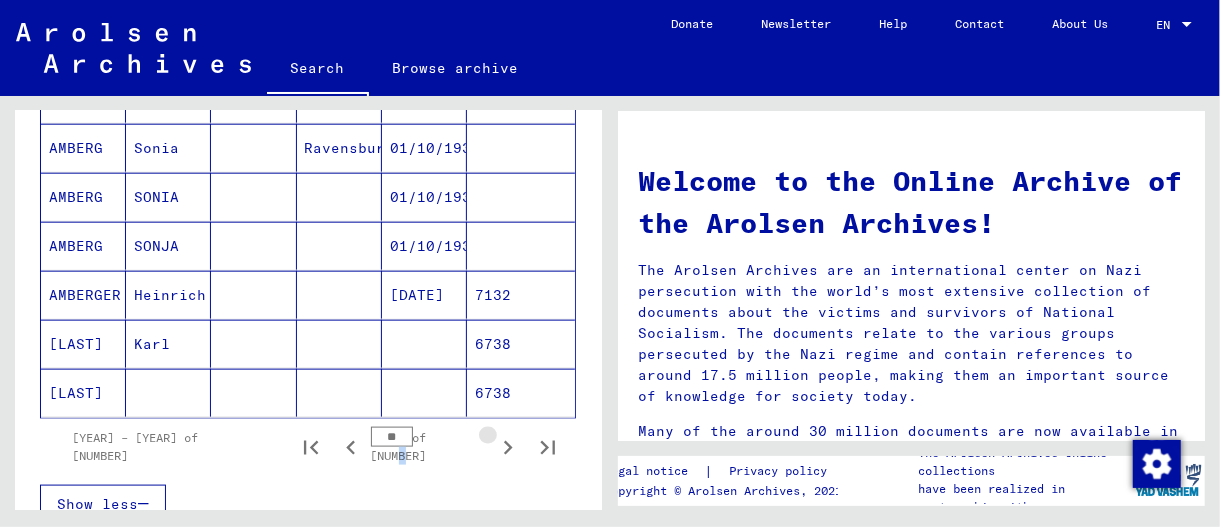 click 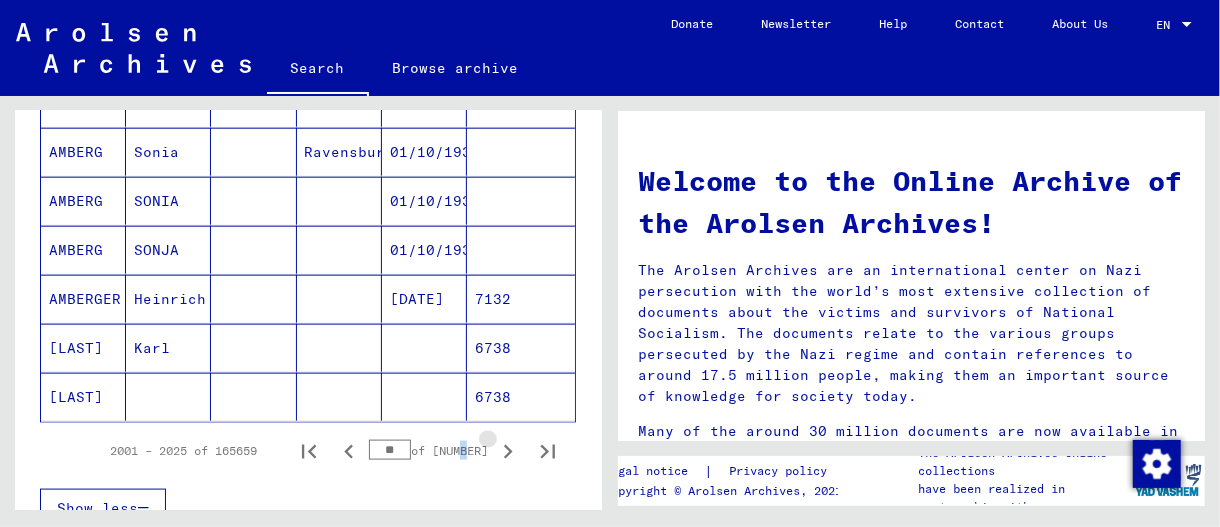 scroll, scrollTop: 1217, scrollLeft: 0, axis: vertical 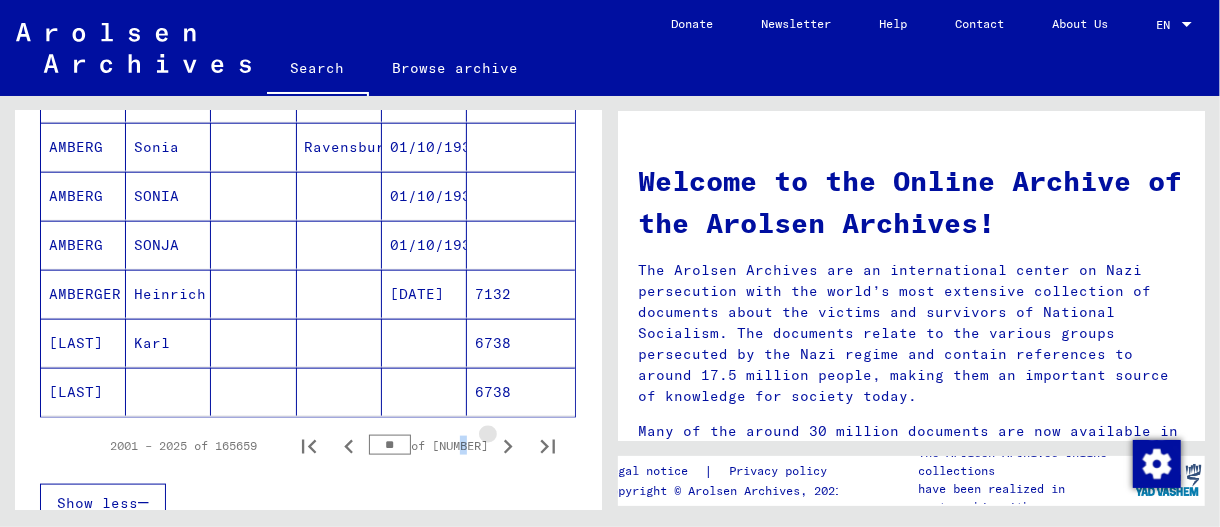 click 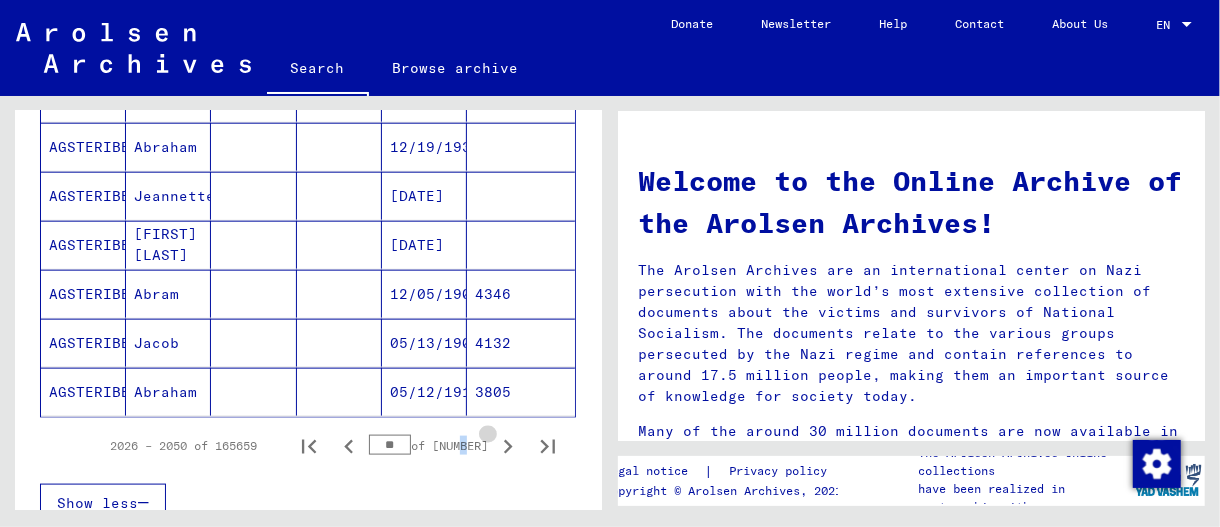 click 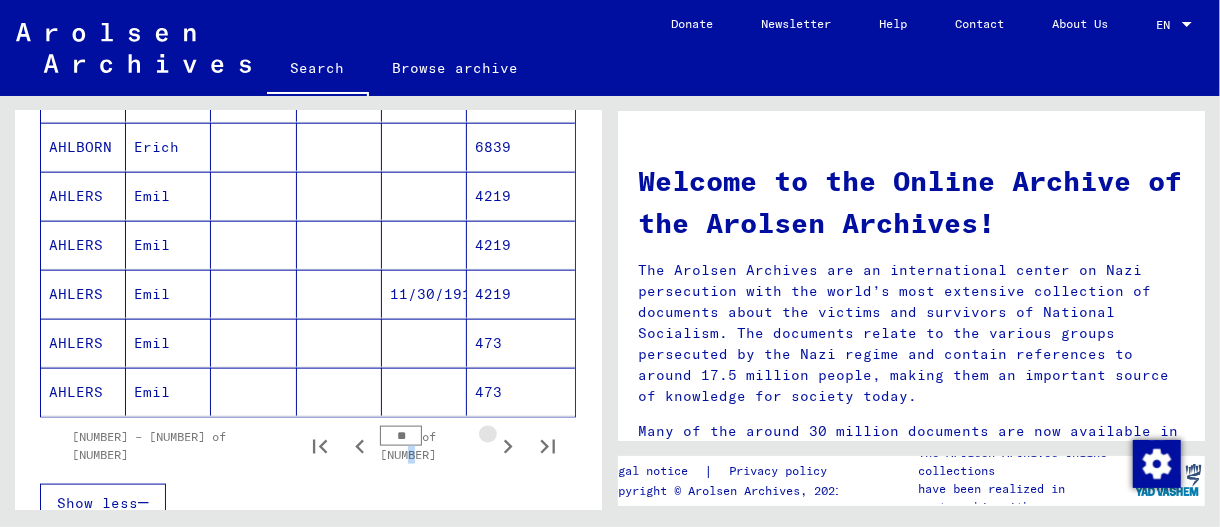 click 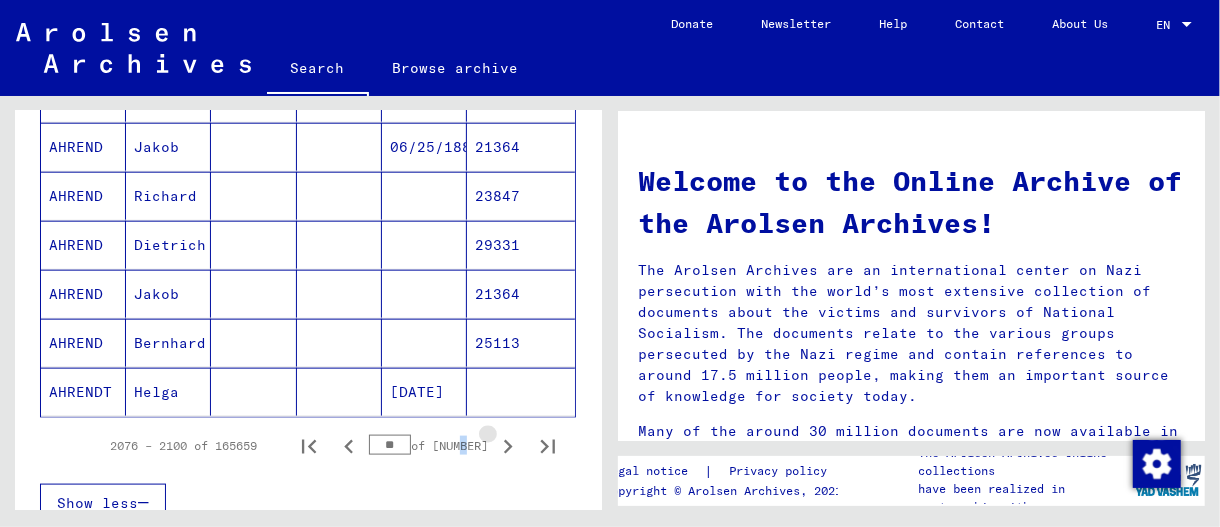 click 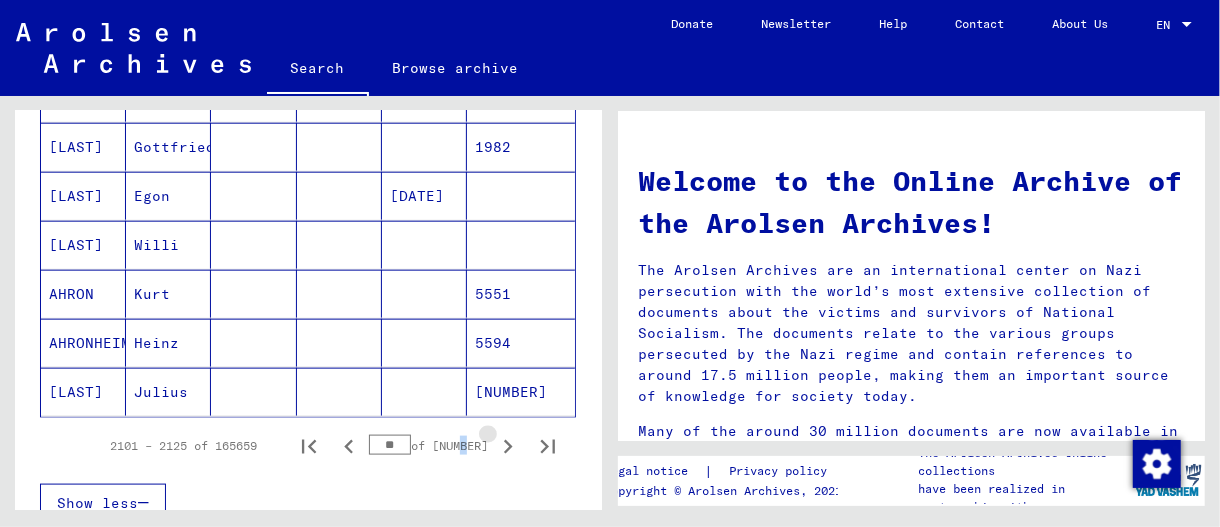 click 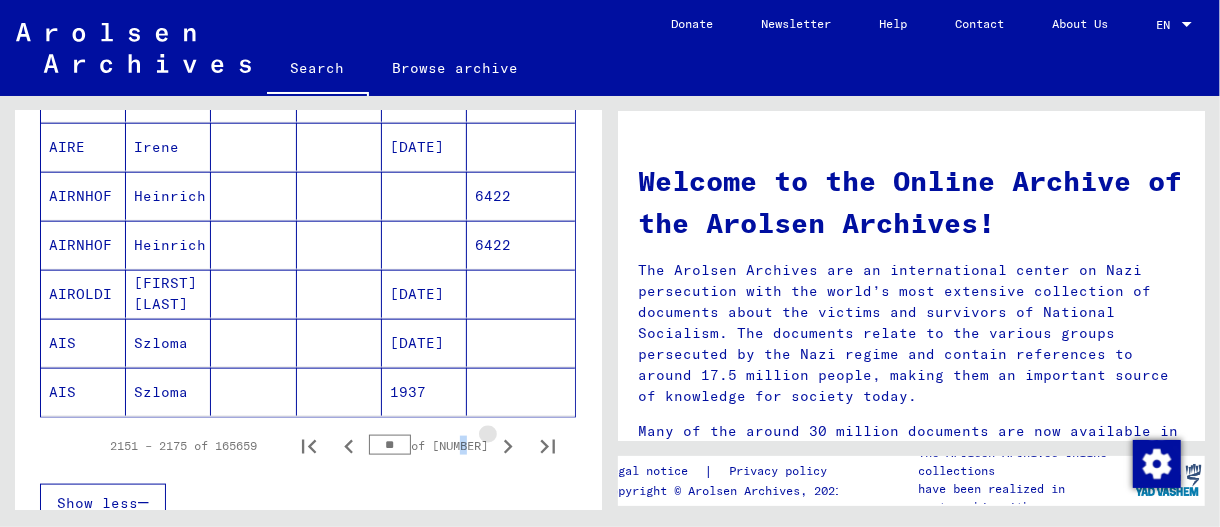 click 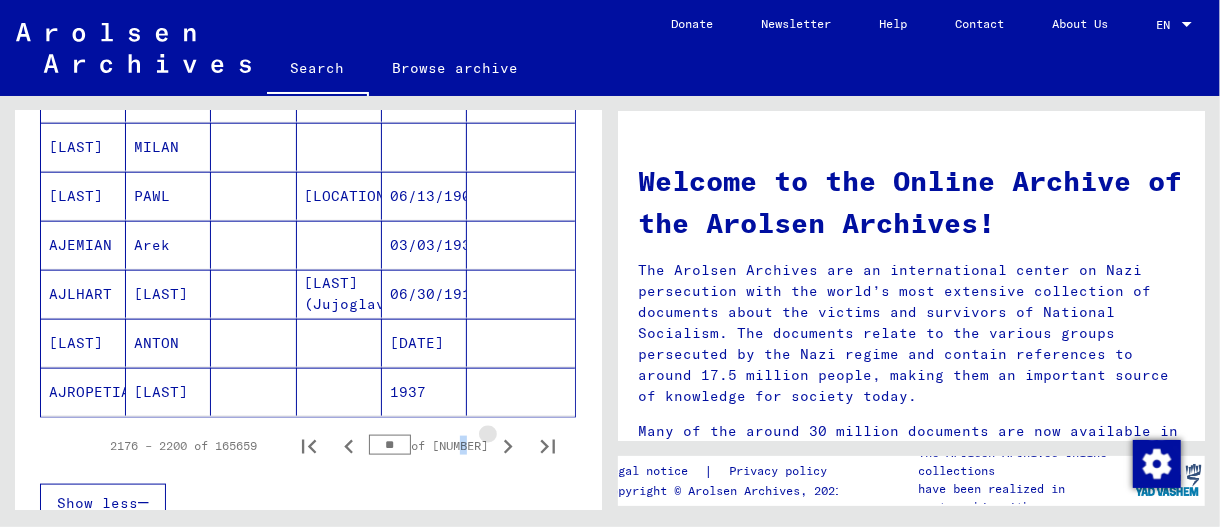 click 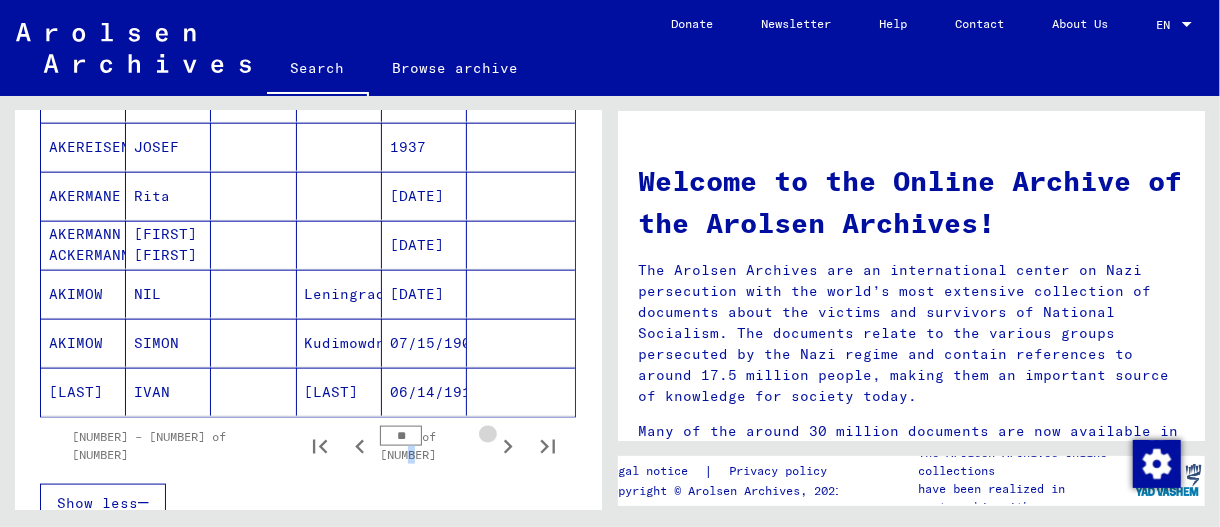 click 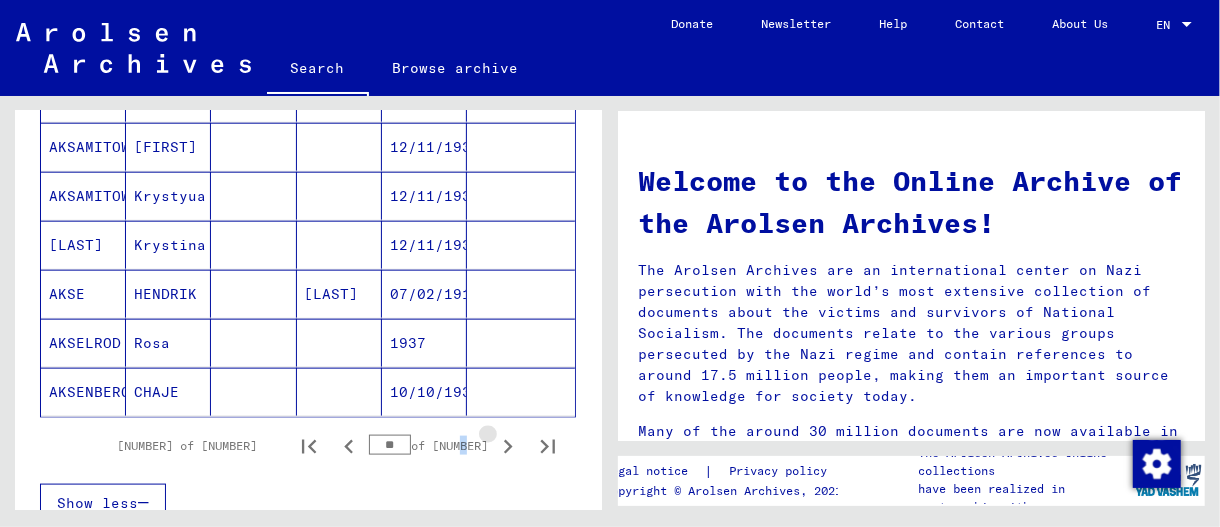 click 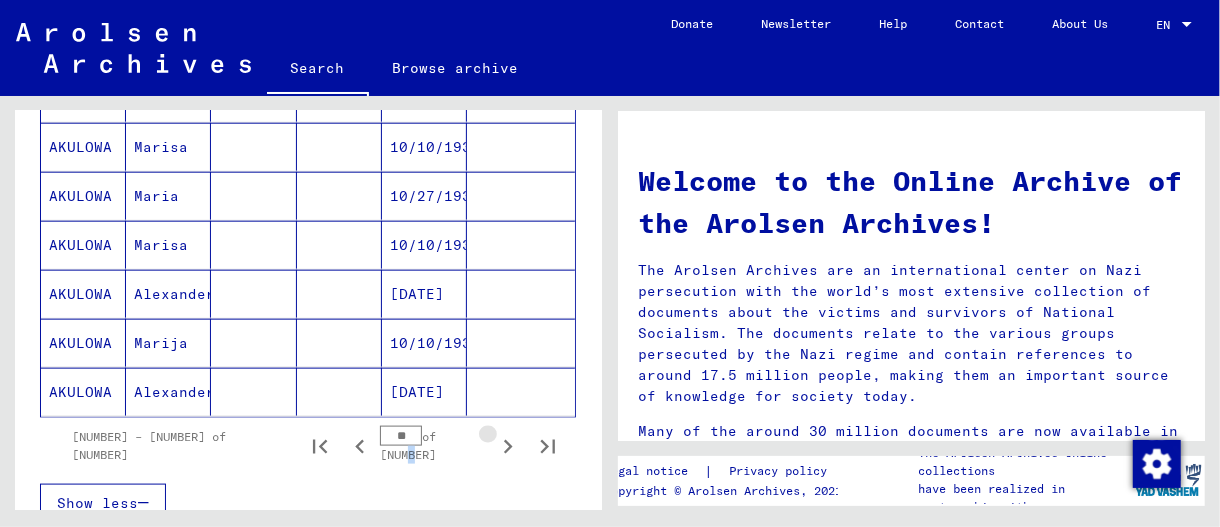 click 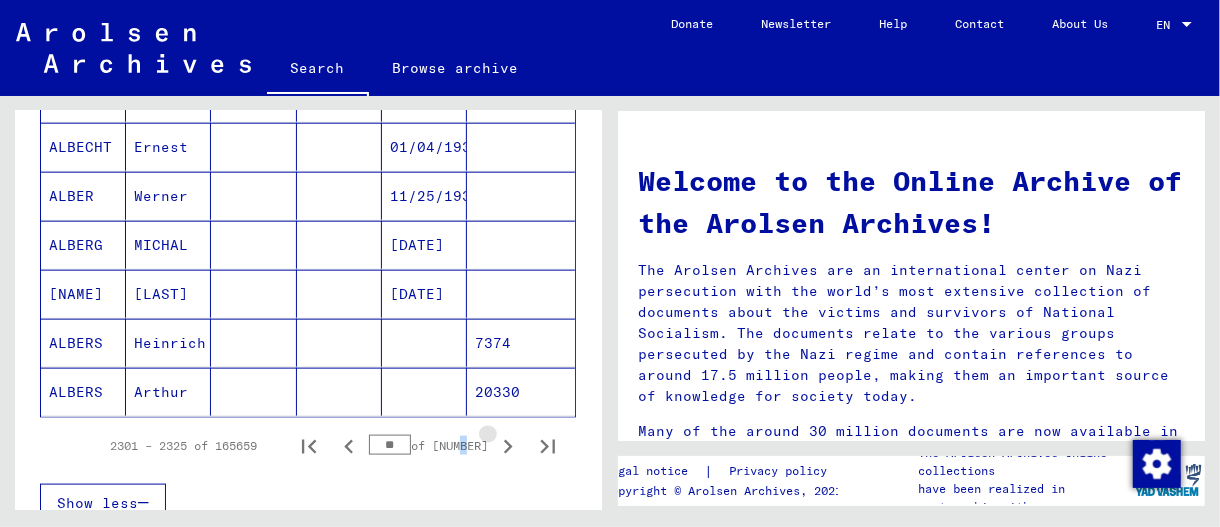 click 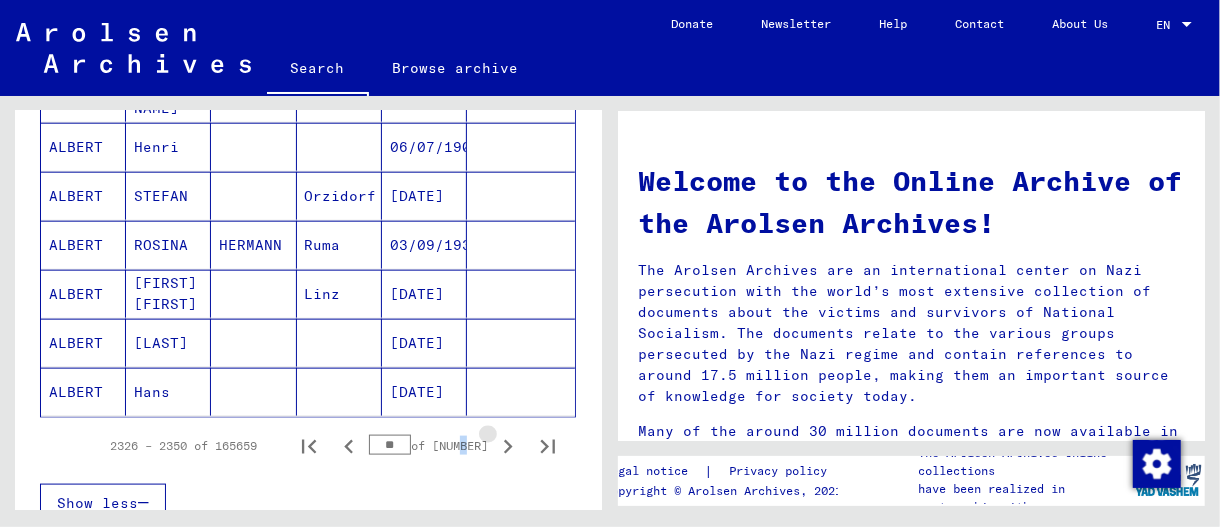 click 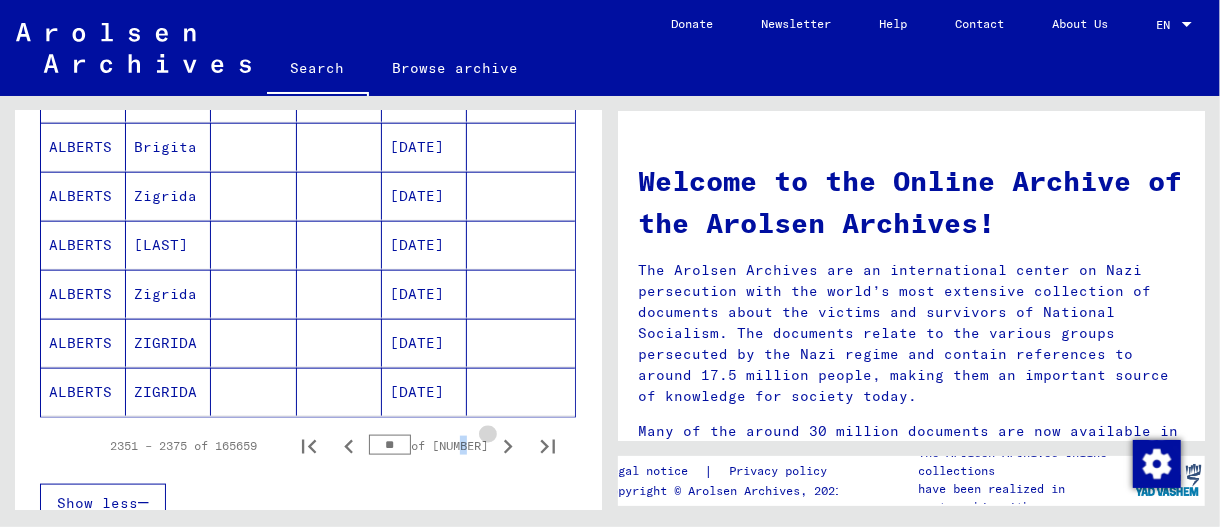click 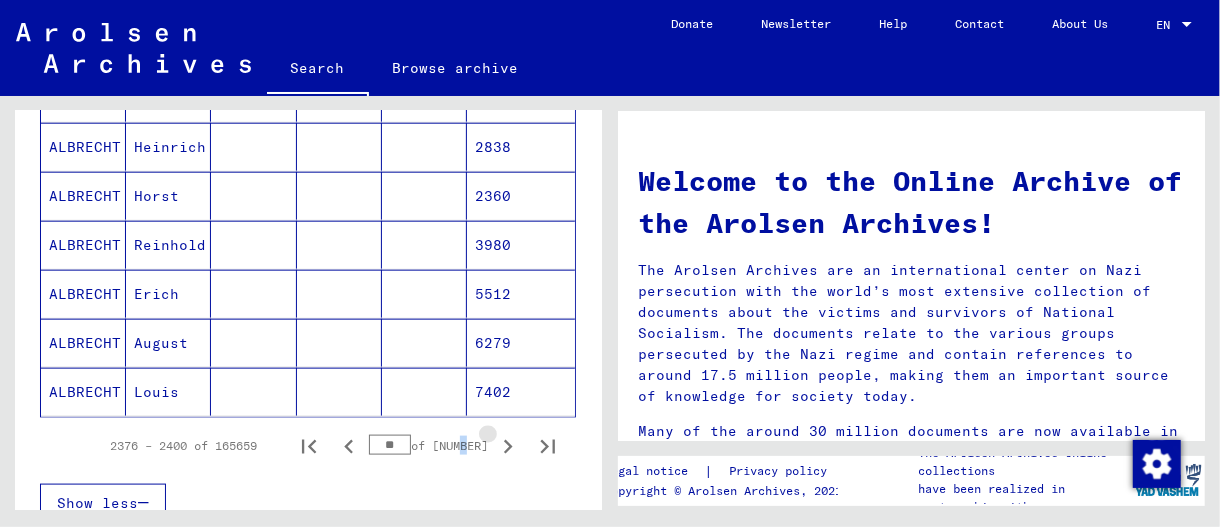click 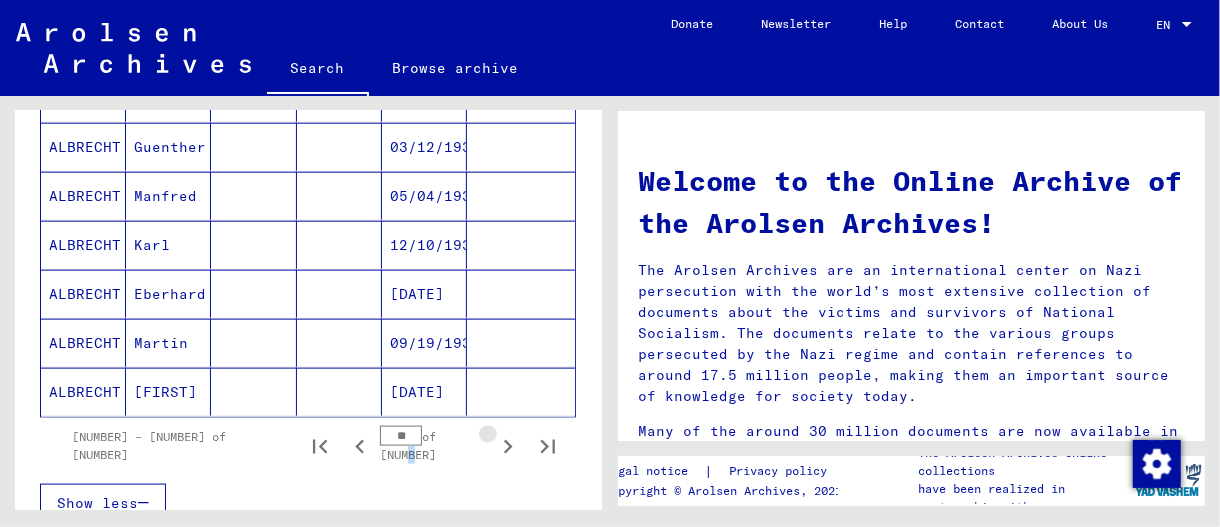 click 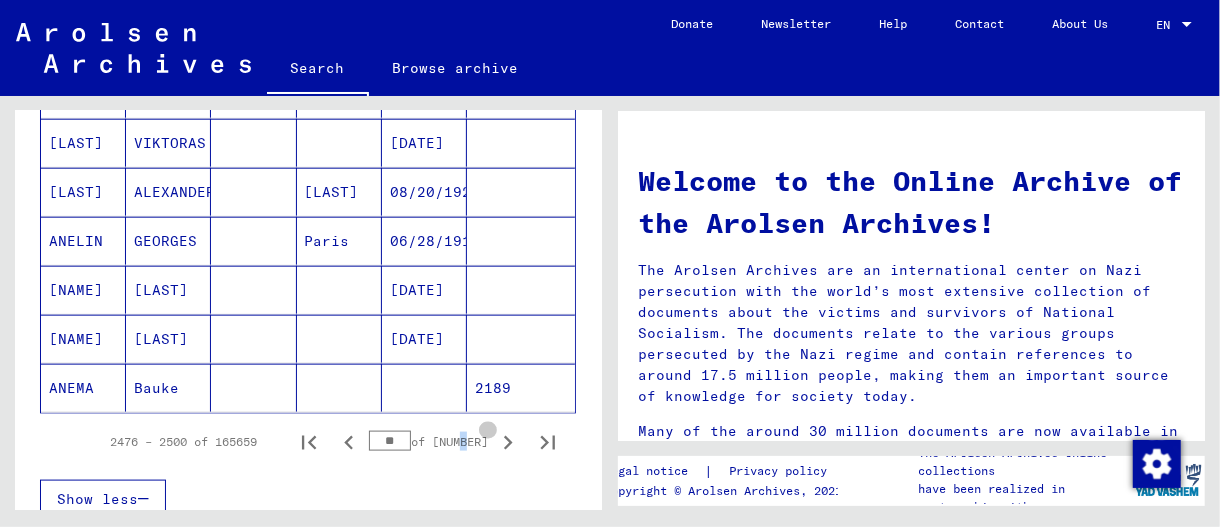 click 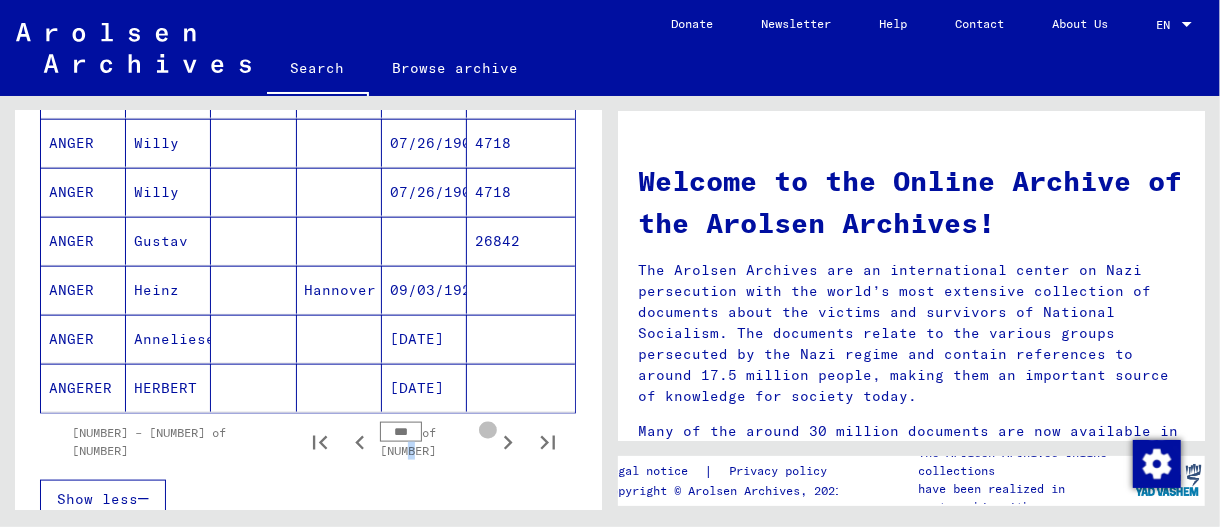 click 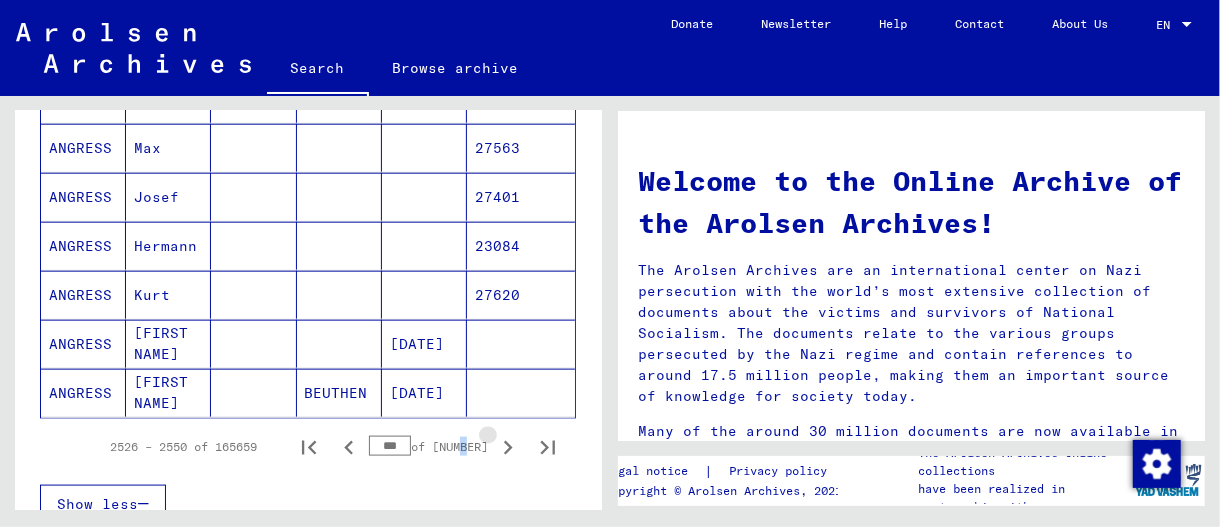 click 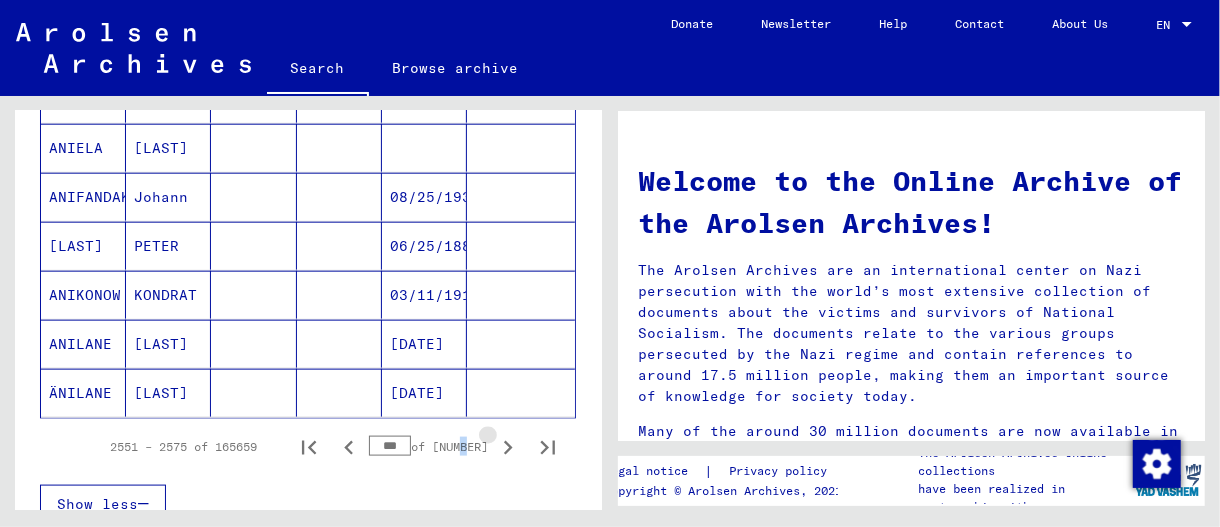 click 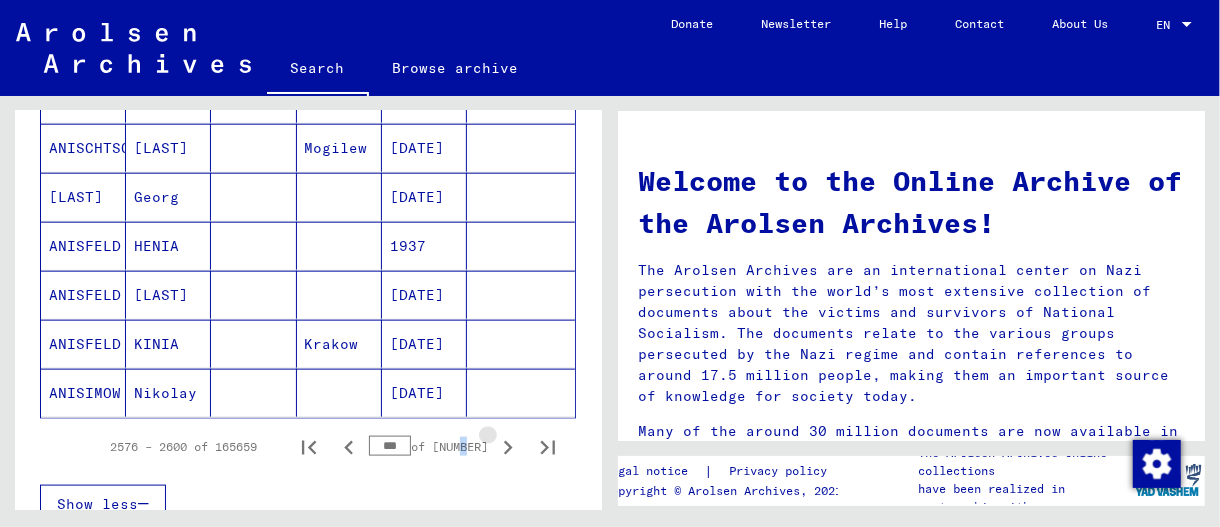 click 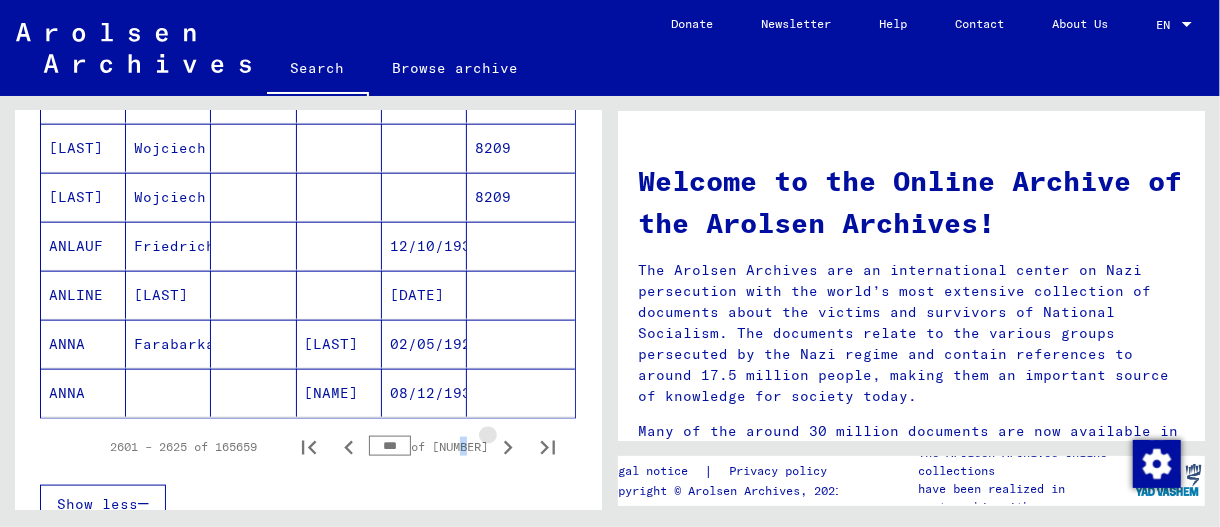 click 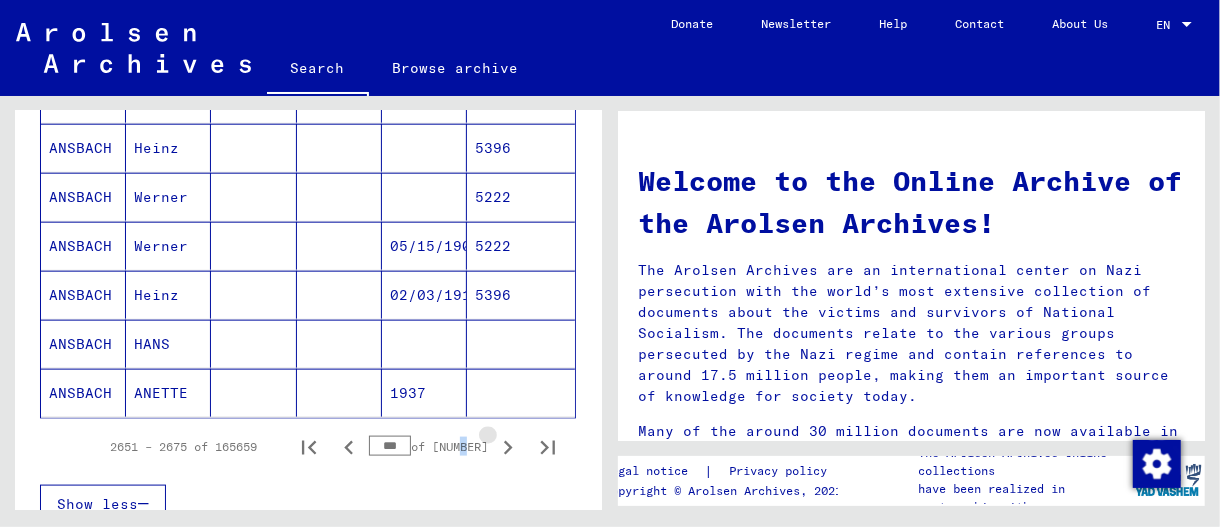 click 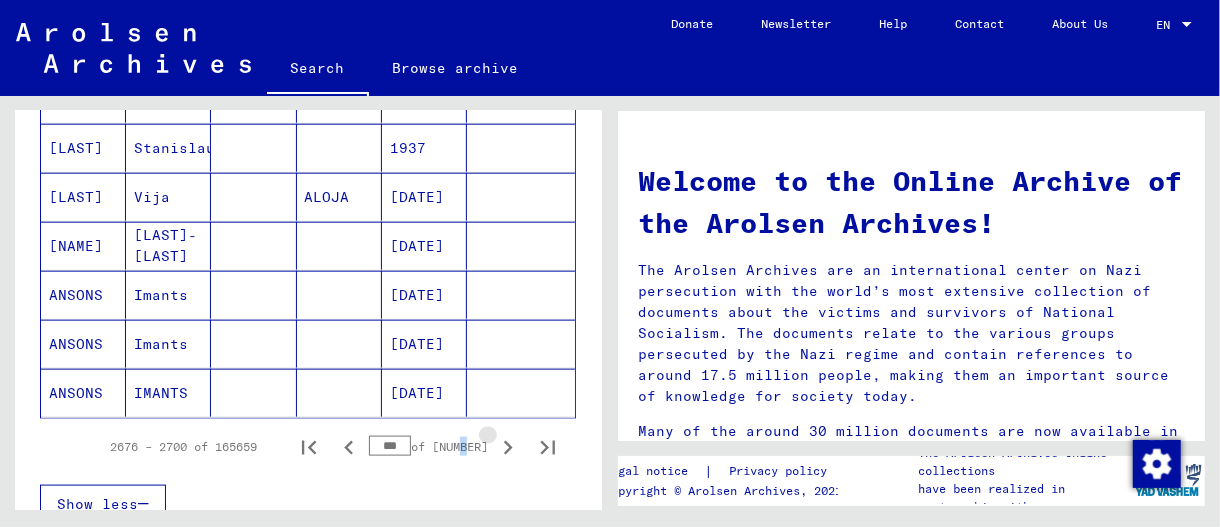 click 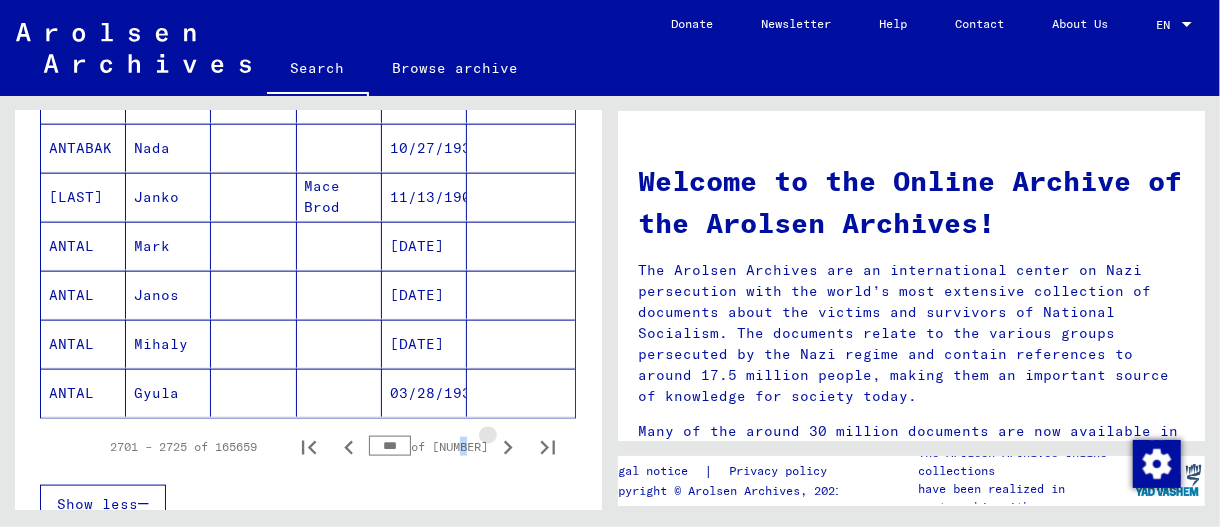 click 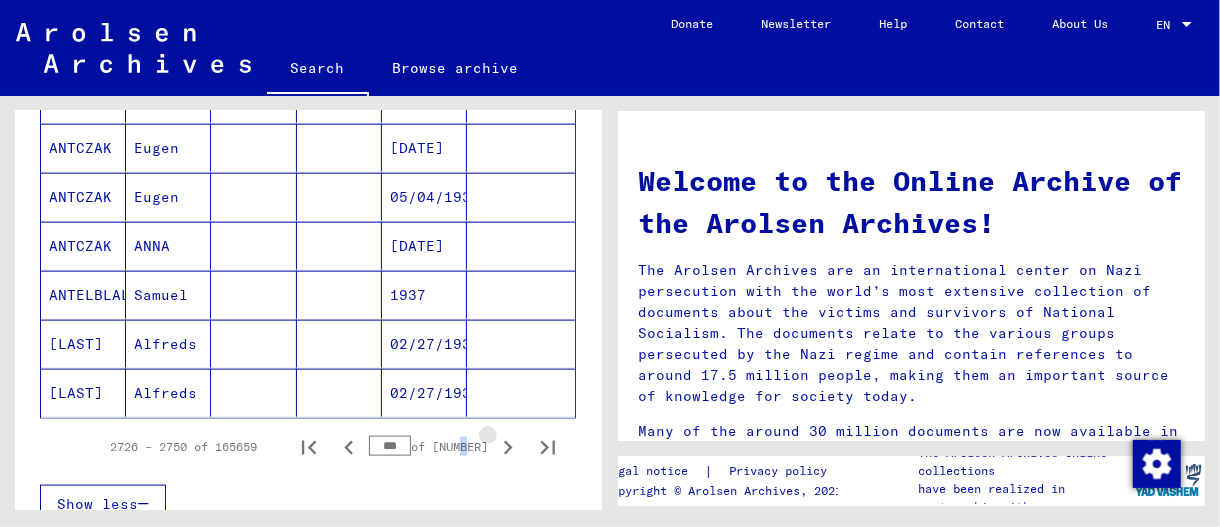 click 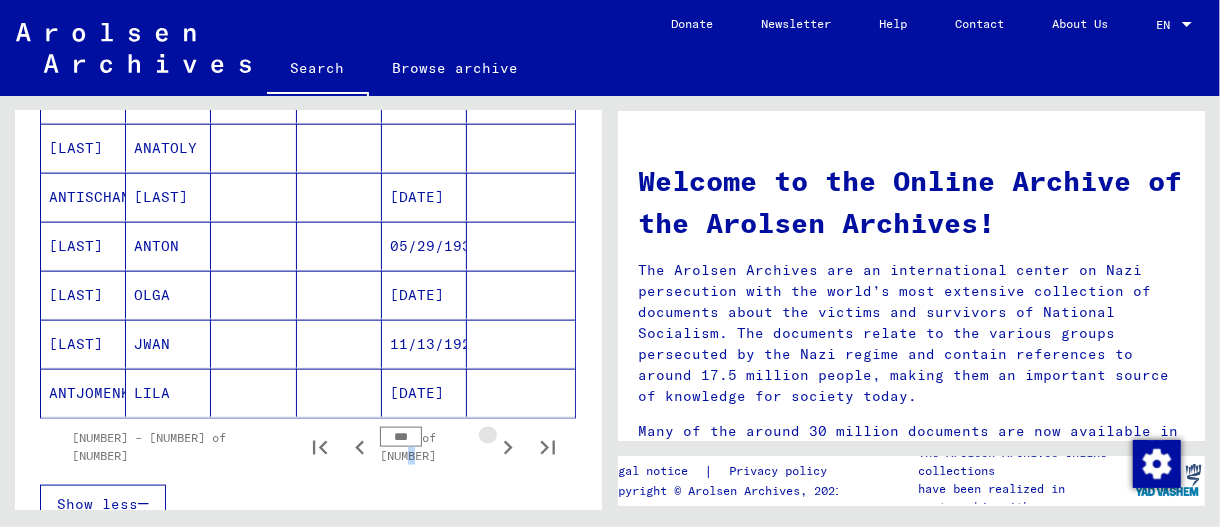 click 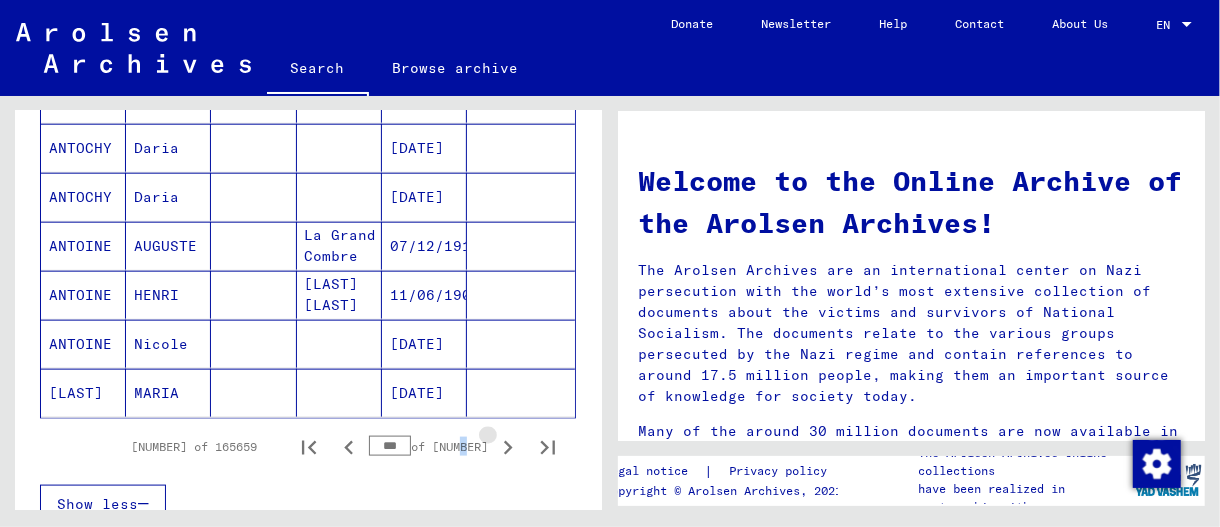 click 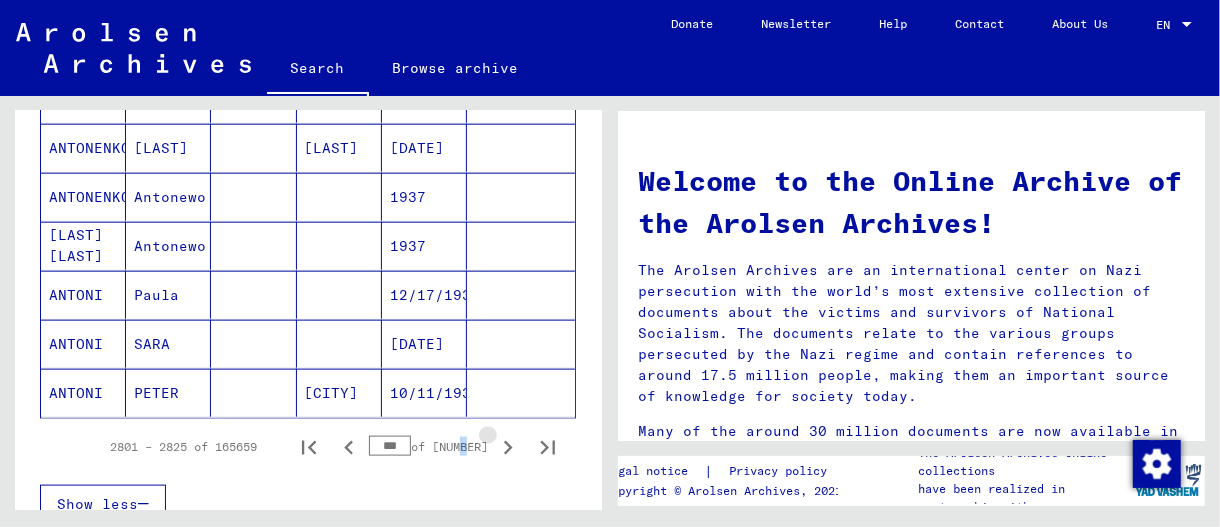 click 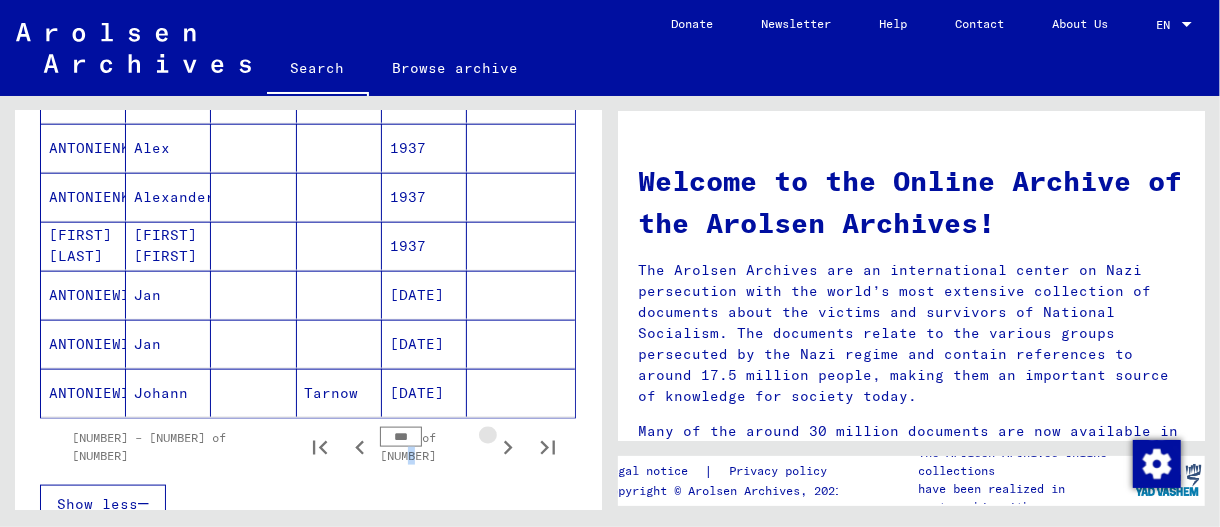 click 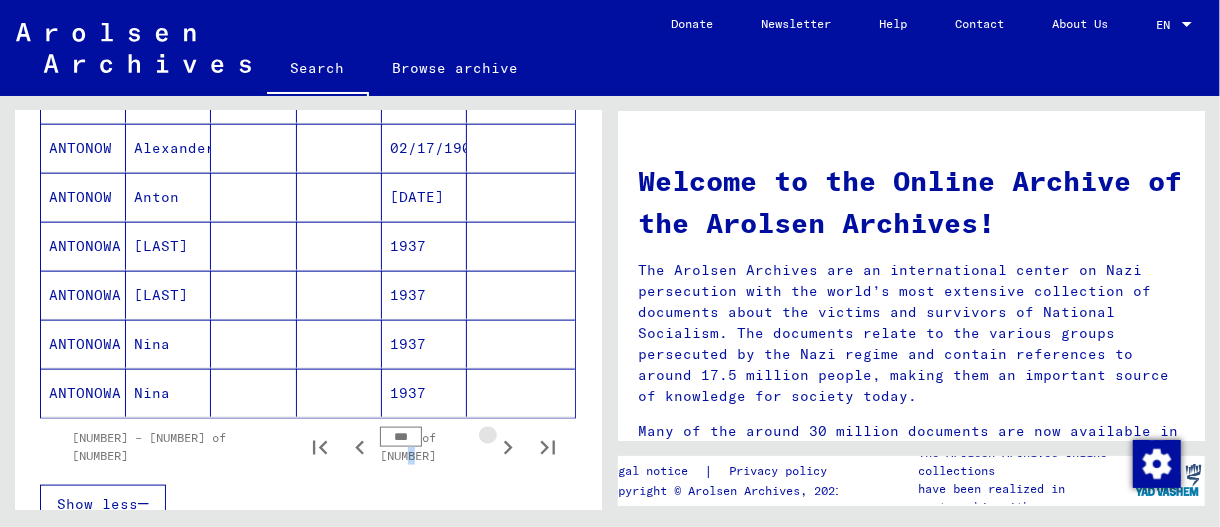 click 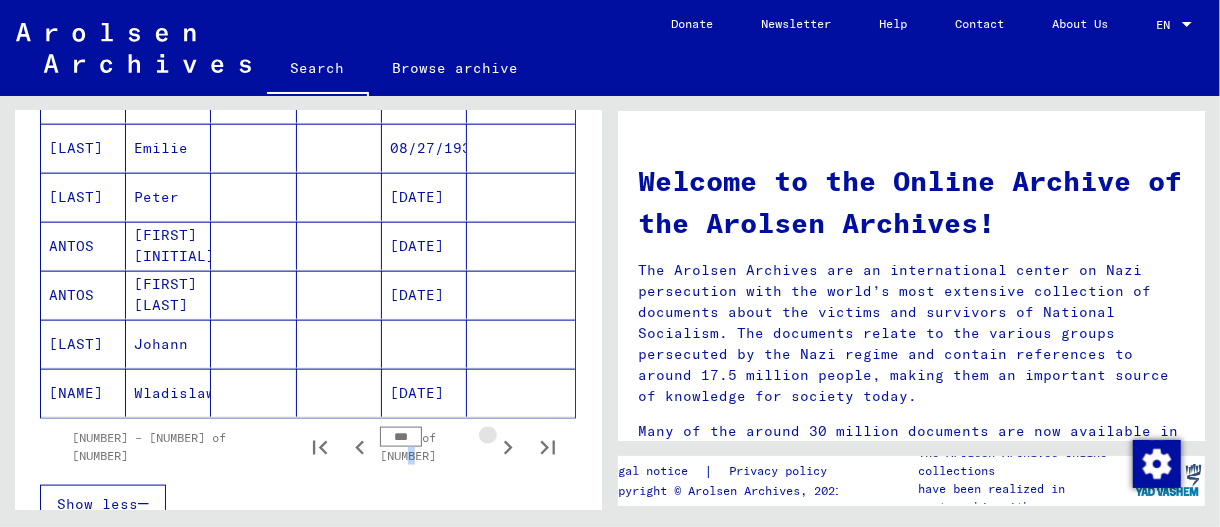 click 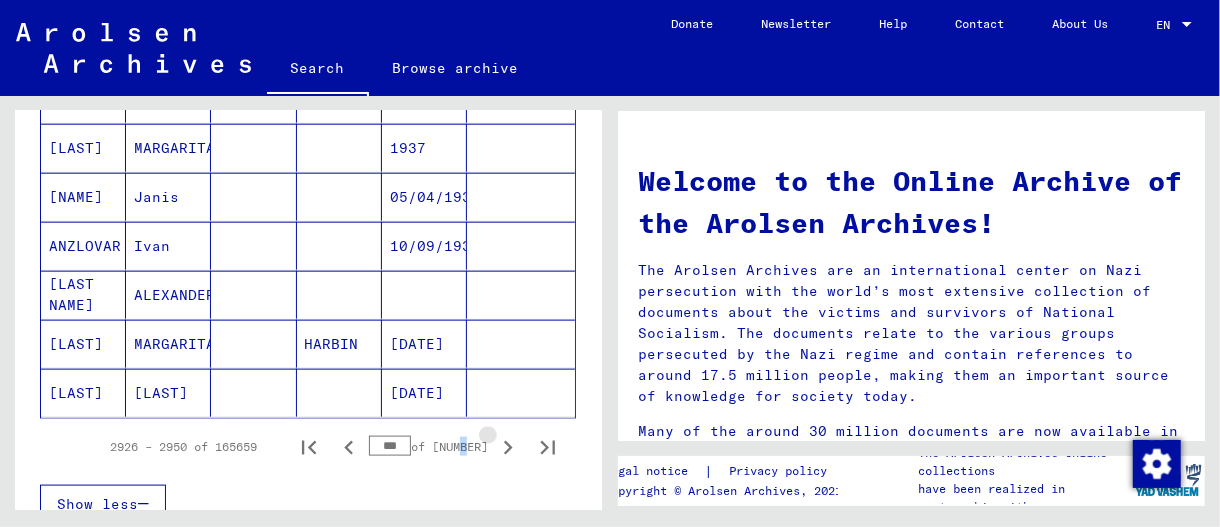 click 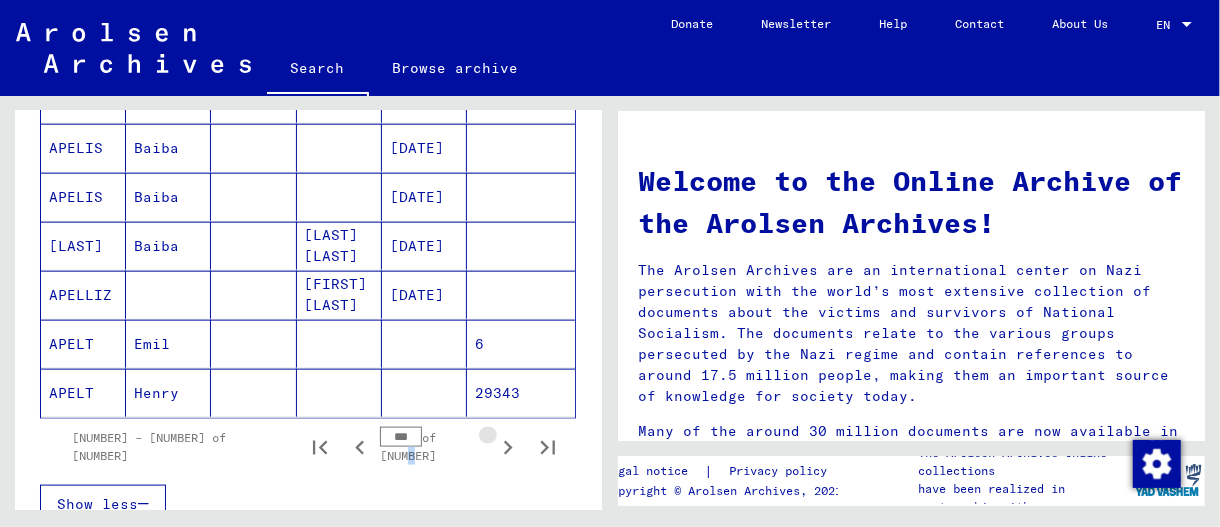 click 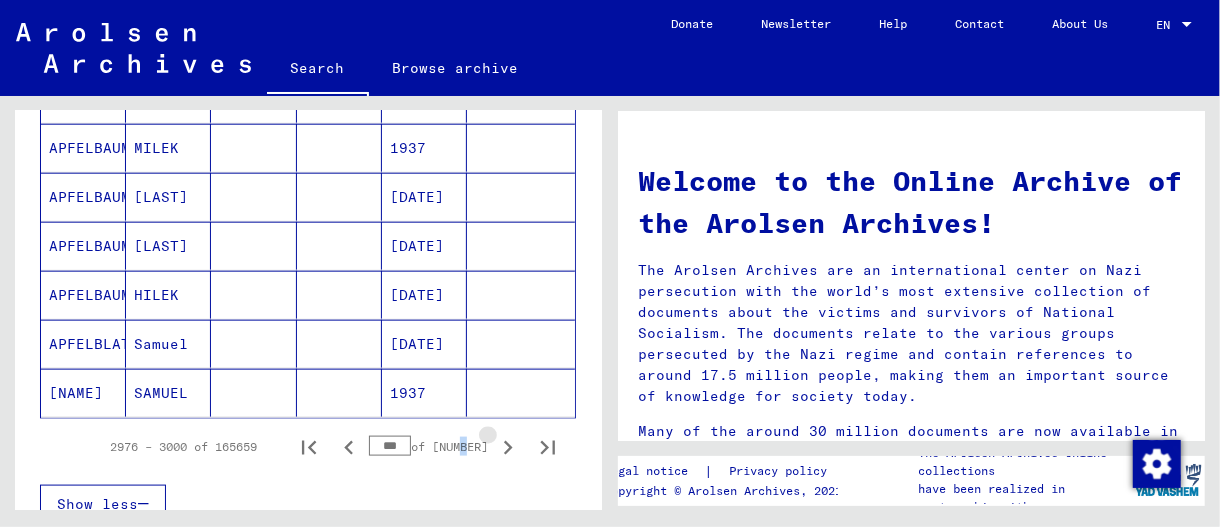 click 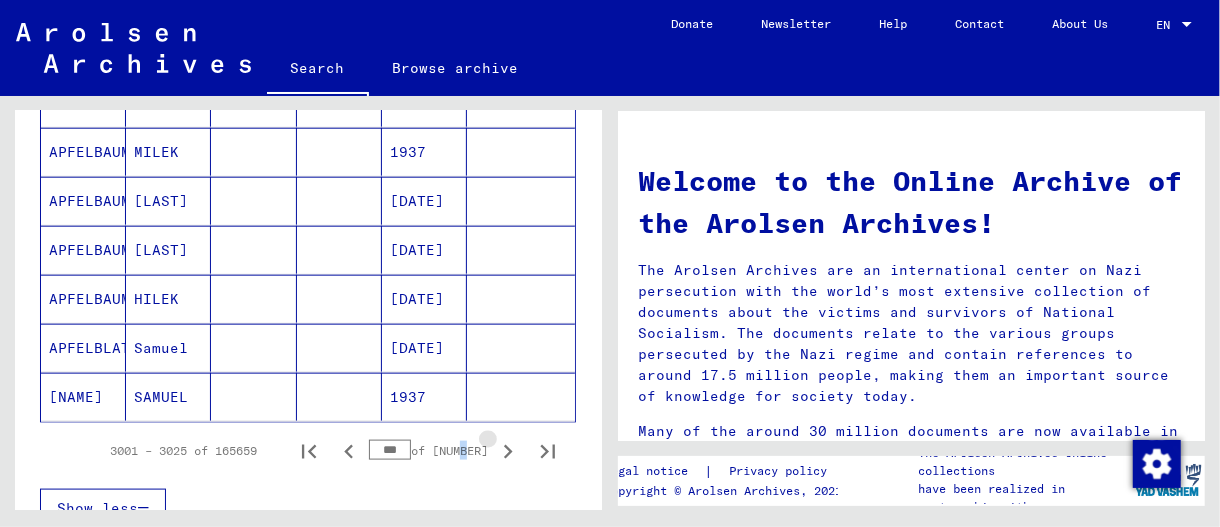 scroll, scrollTop: 1217, scrollLeft: 0, axis: vertical 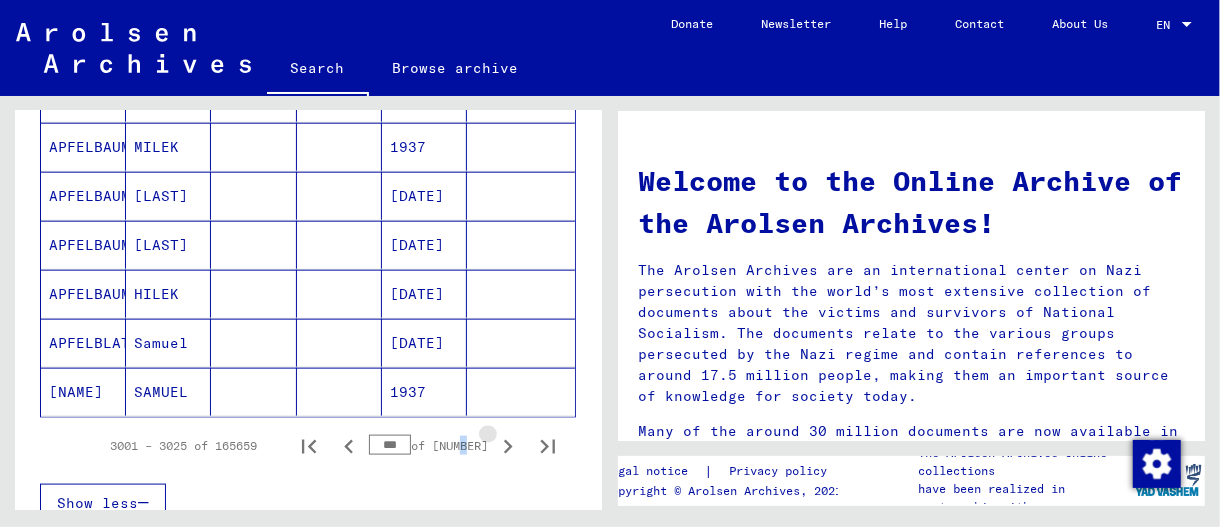 click 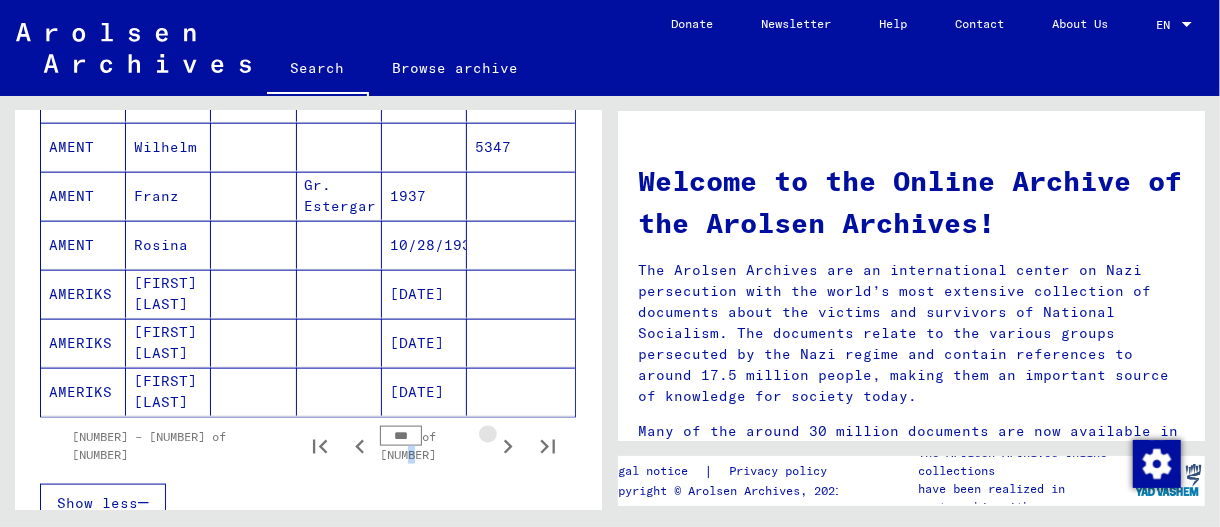 click 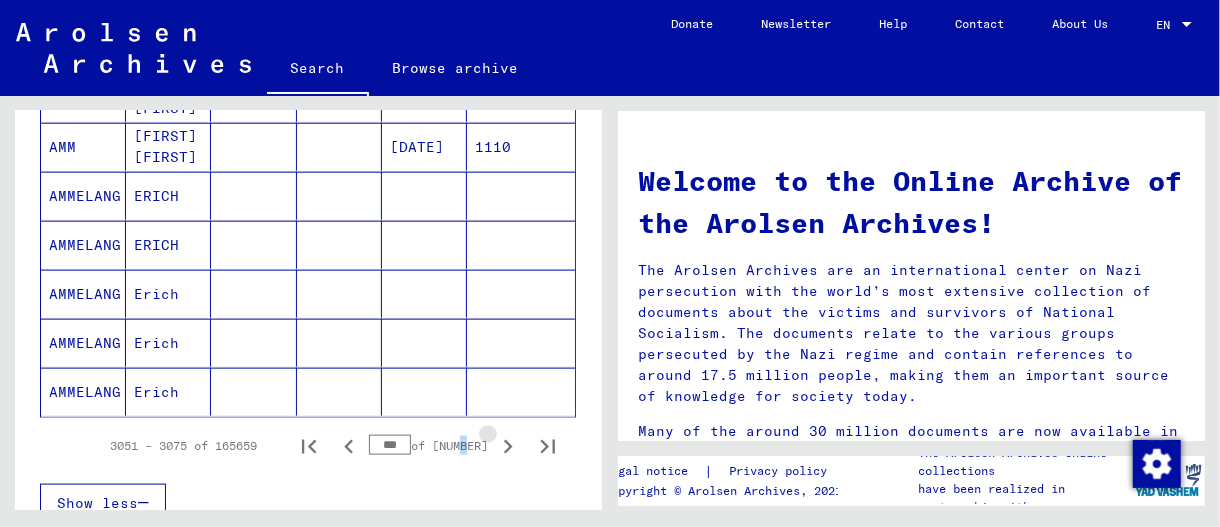 click 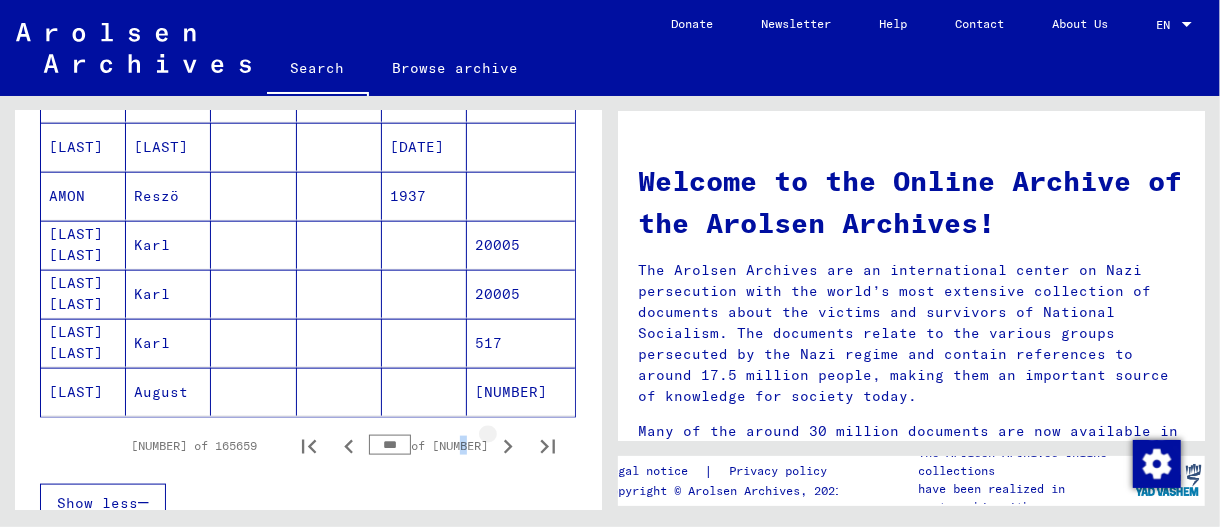 click 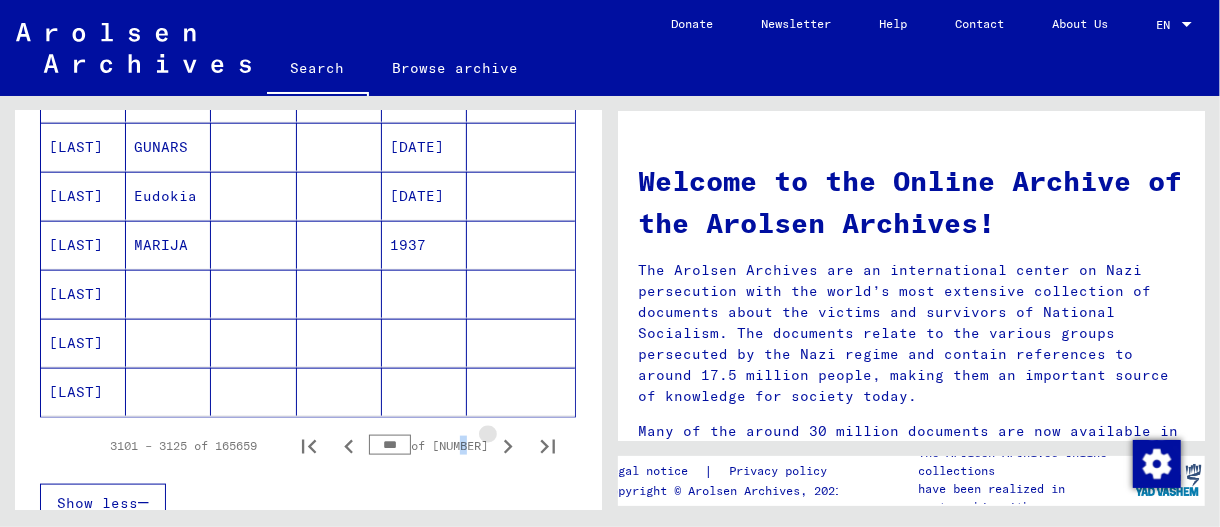click 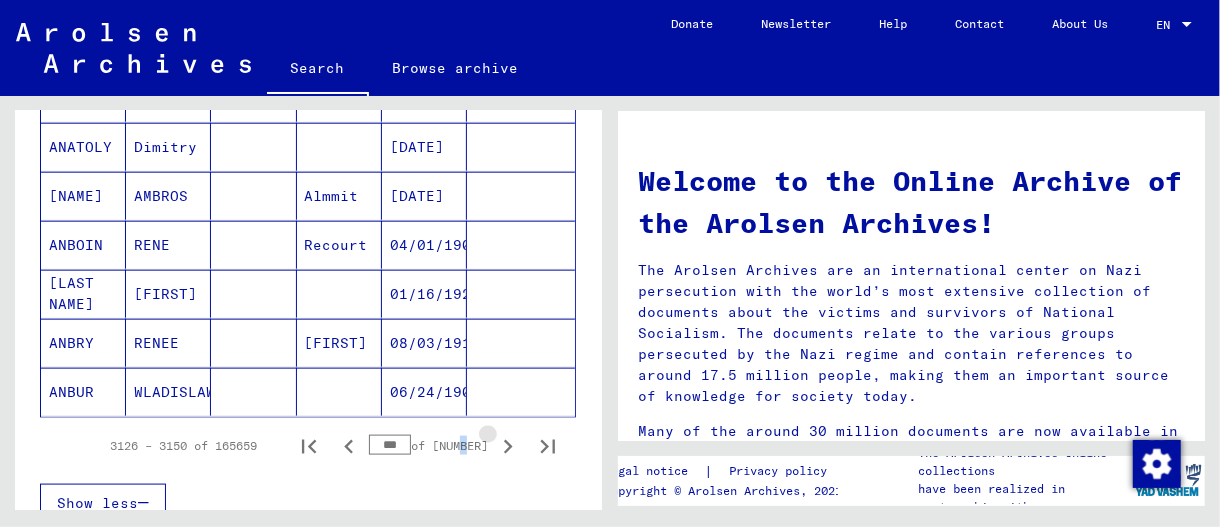 click 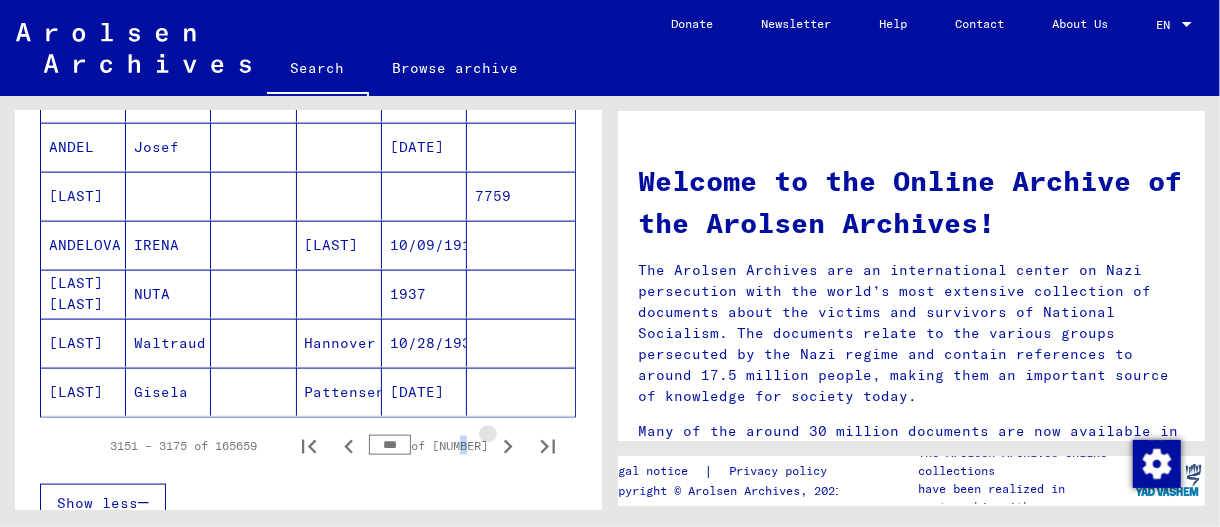 click 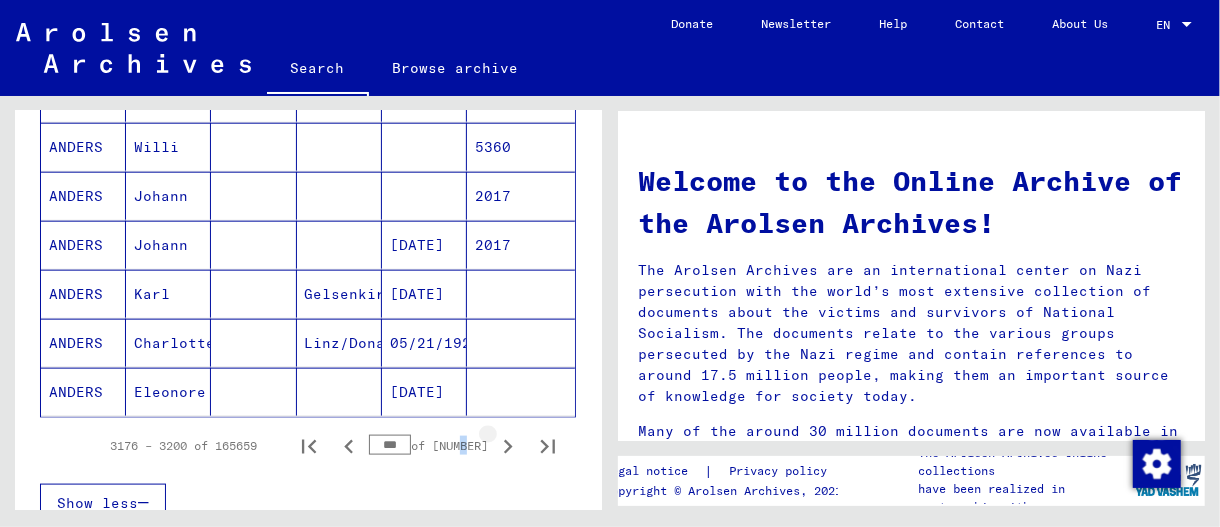 click 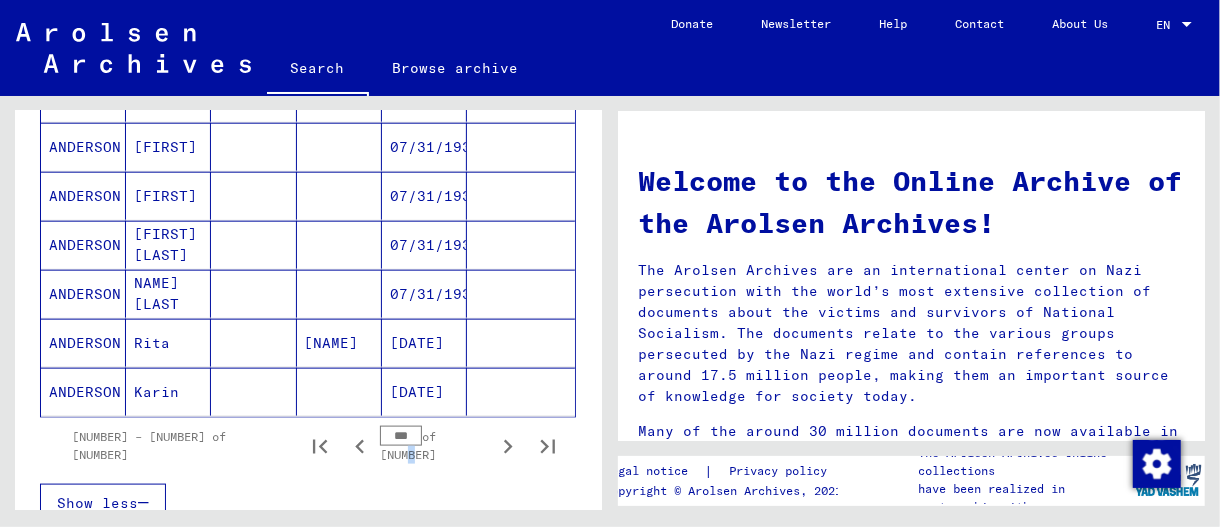 click 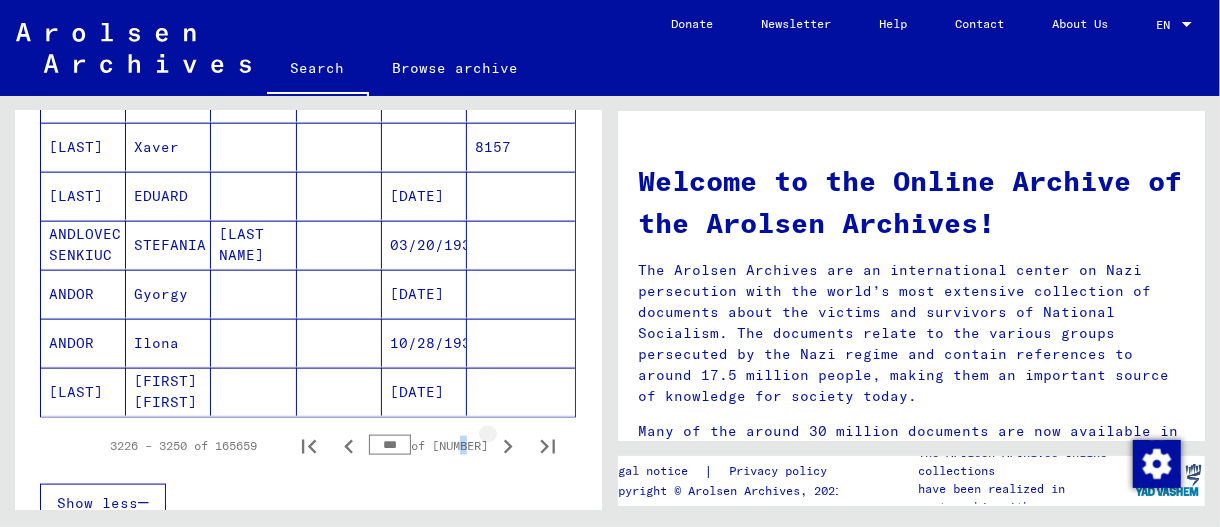 click 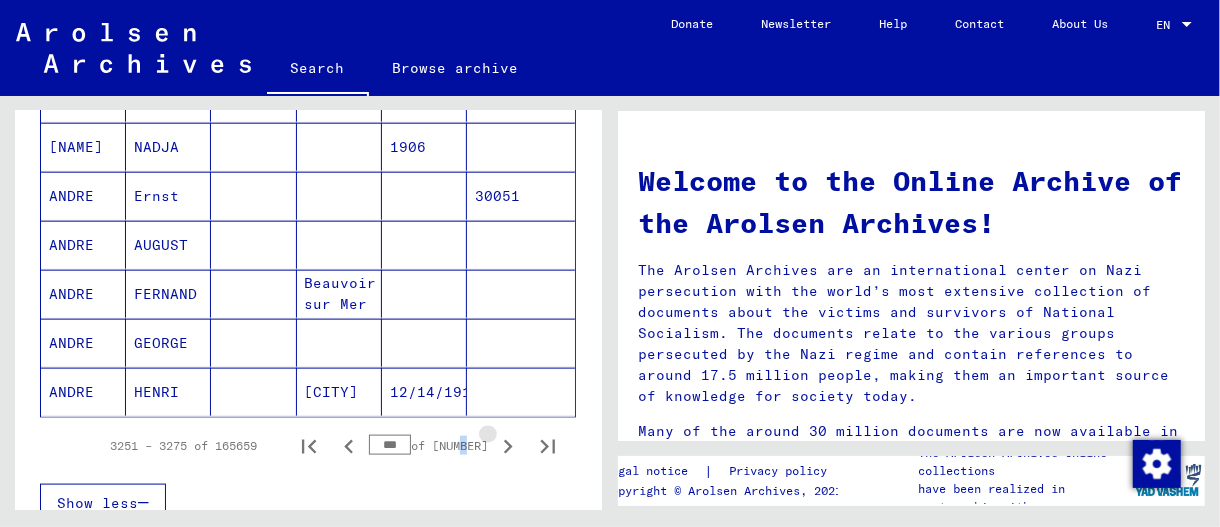 click 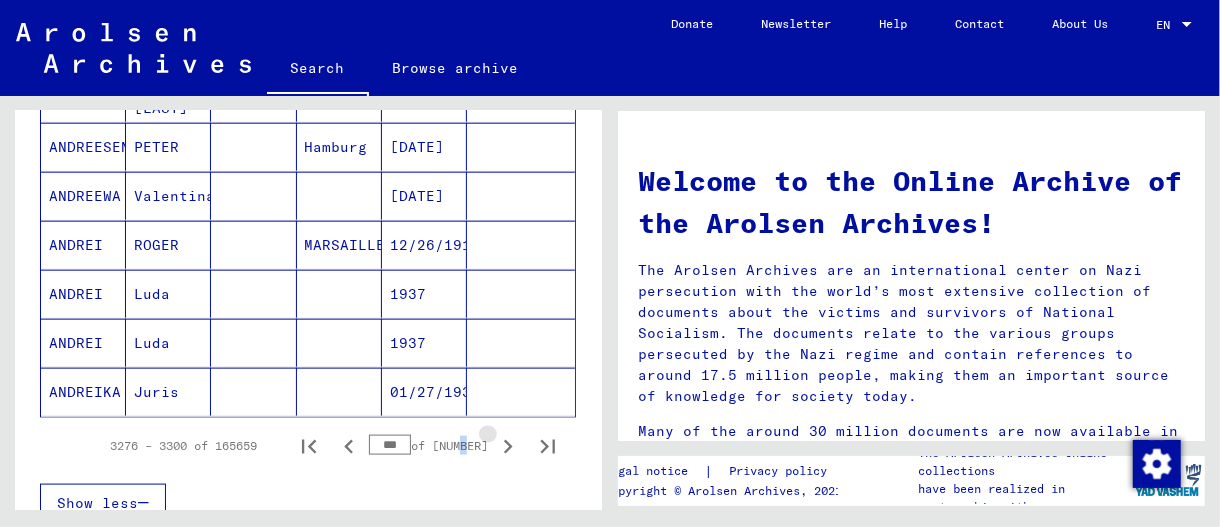 click 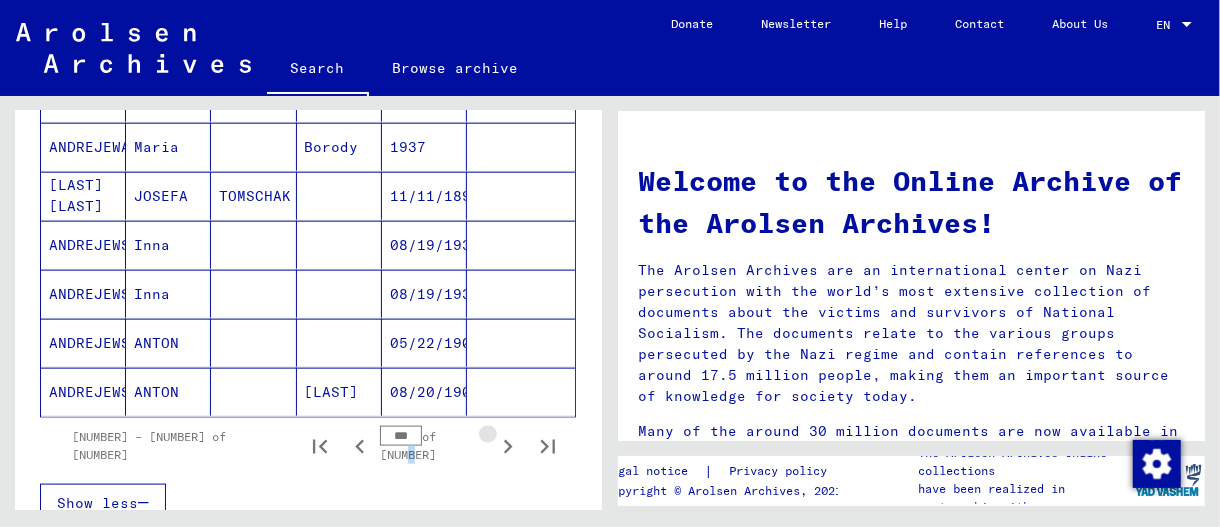 click 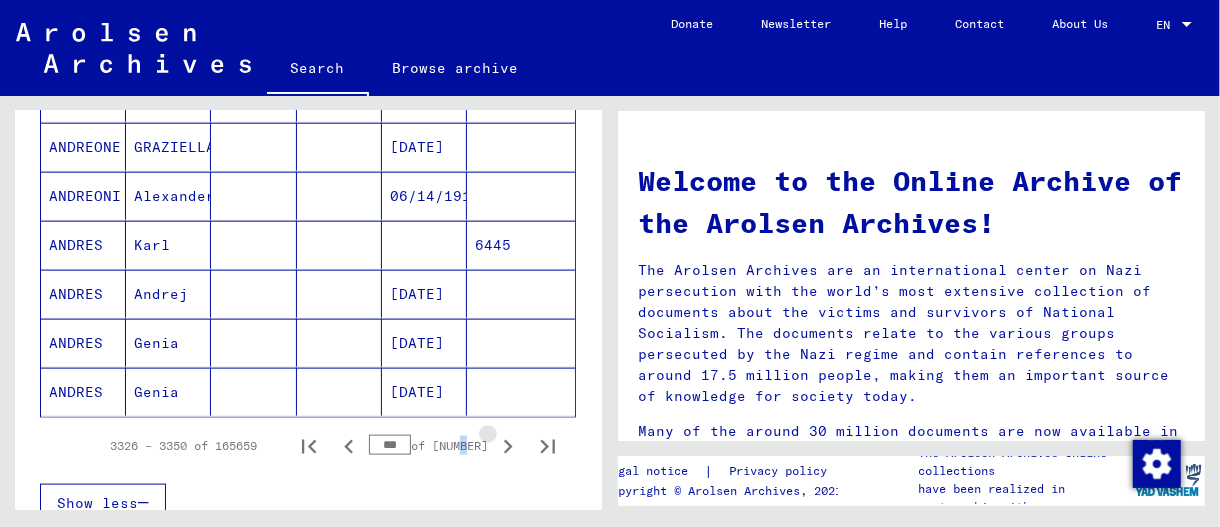 click 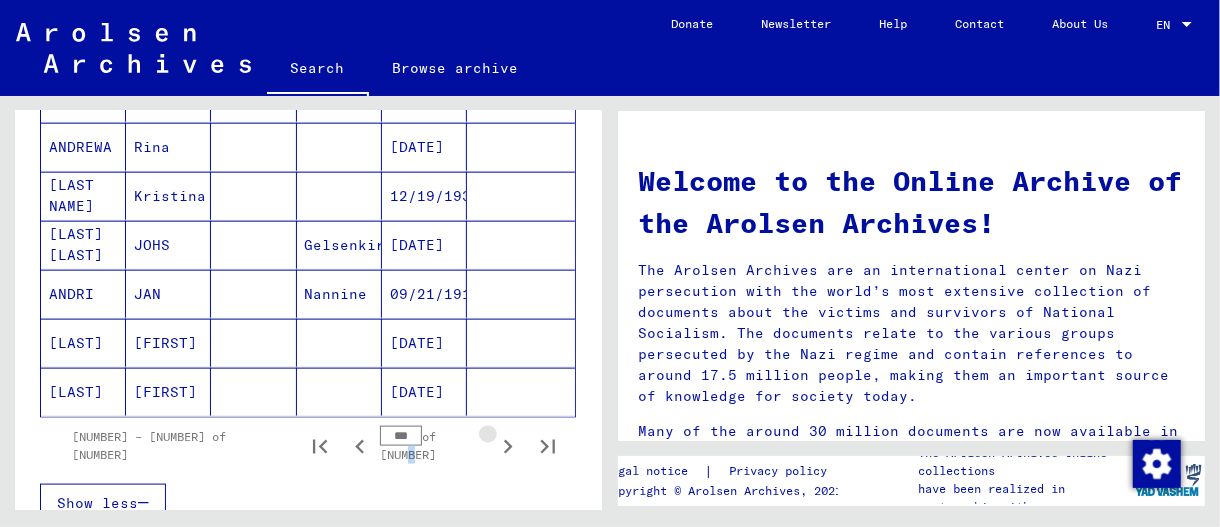 click 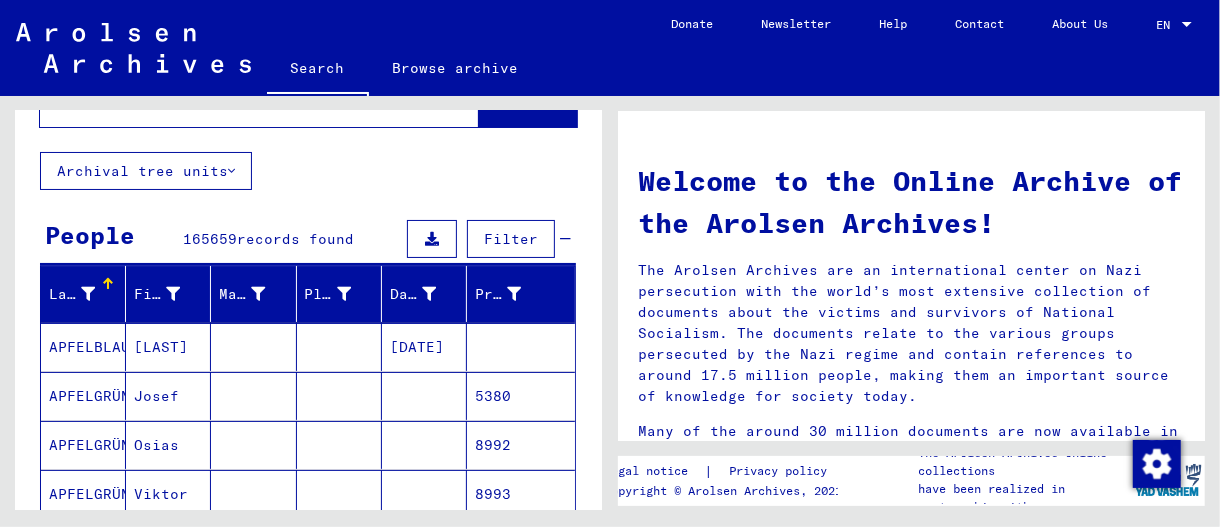 scroll, scrollTop: 0, scrollLeft: 0, axis: both 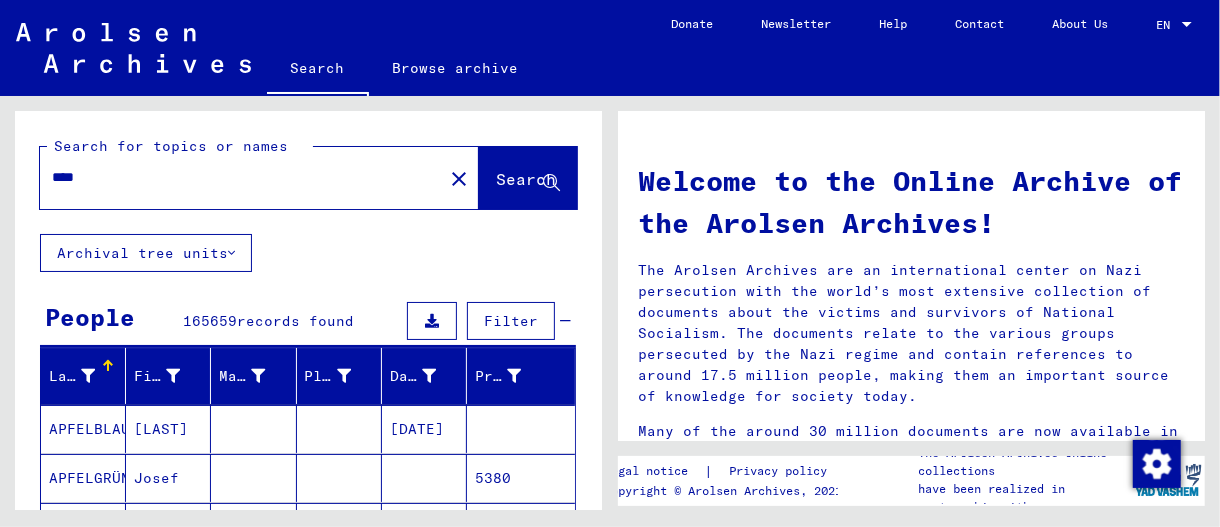 click on "****" 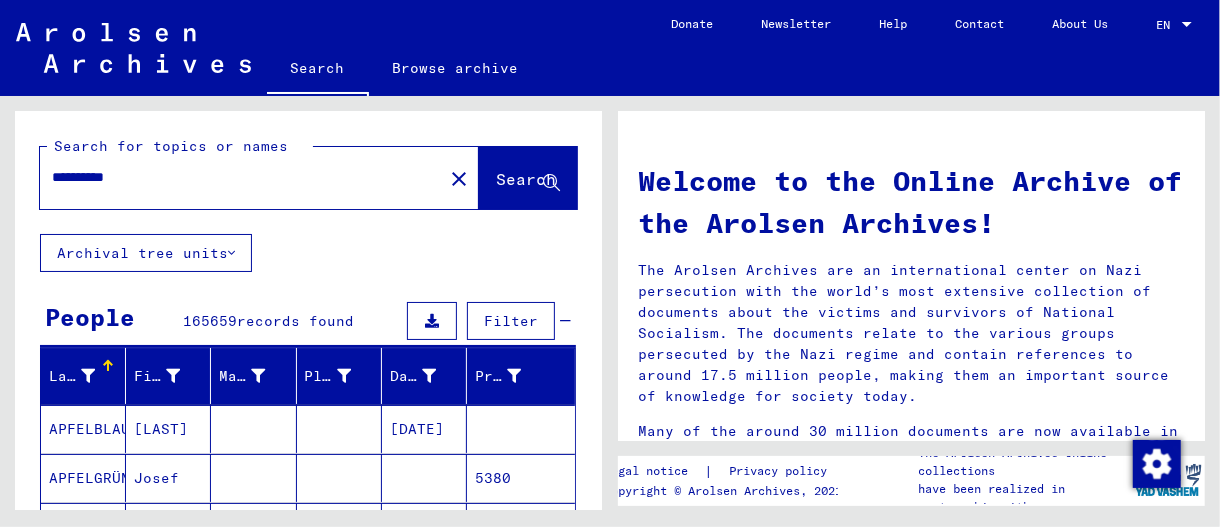 type on "**********" 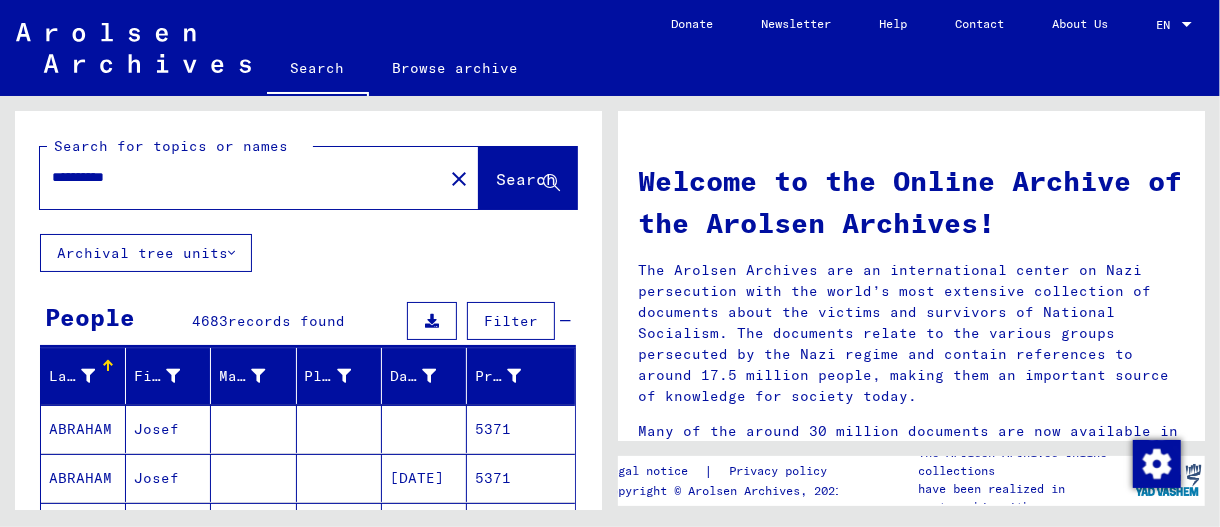 scroll, scrollTop: 200, scrollLeft: 0, axis: vertical 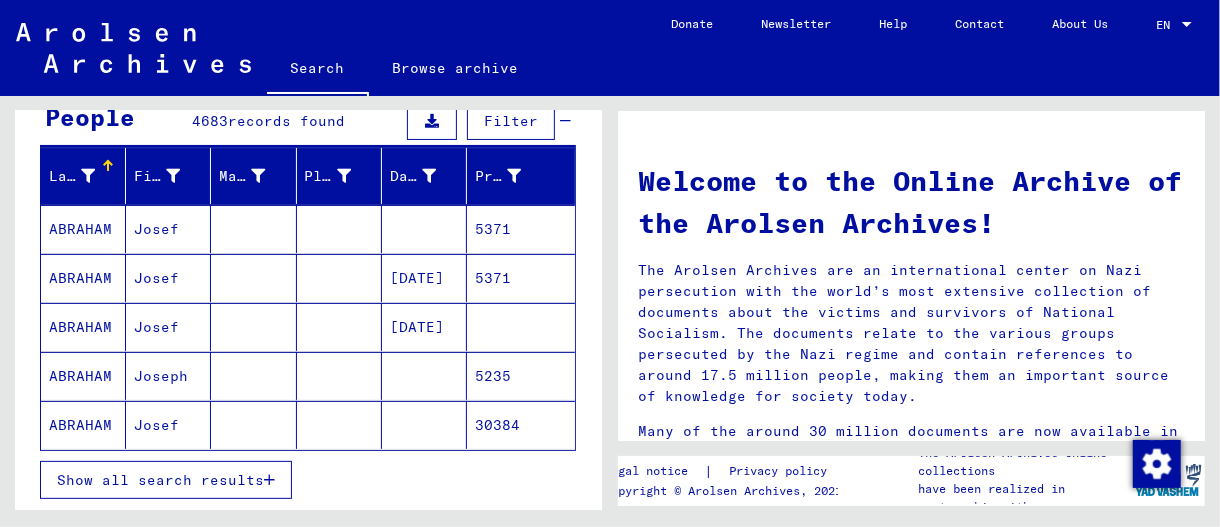 click on "Show all search results" at bounding box center [166, 480] 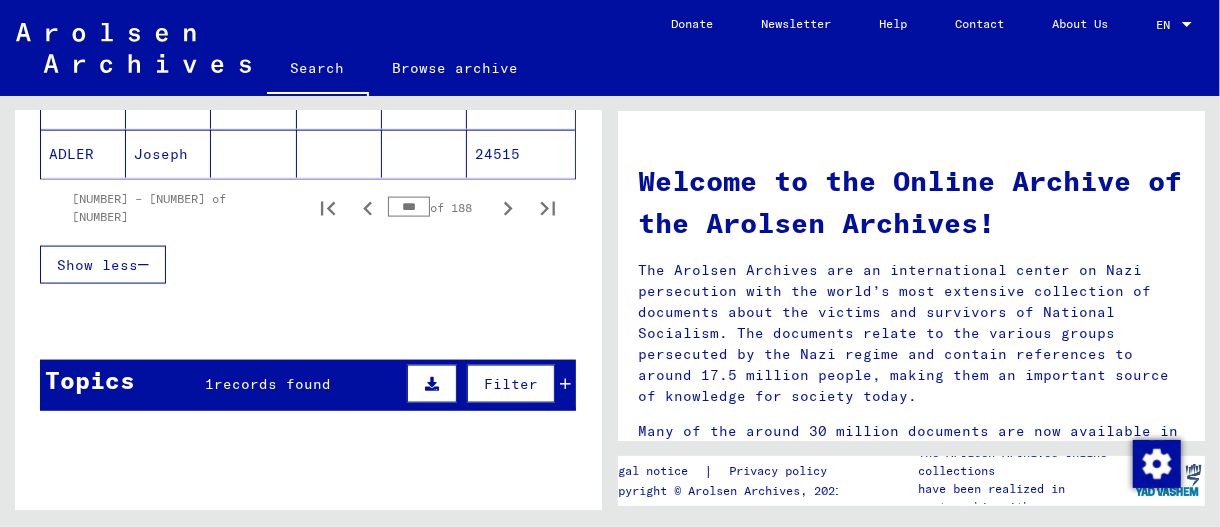 scroll, scrollTop: 1507, scrollLeft: 0, axis: vertical 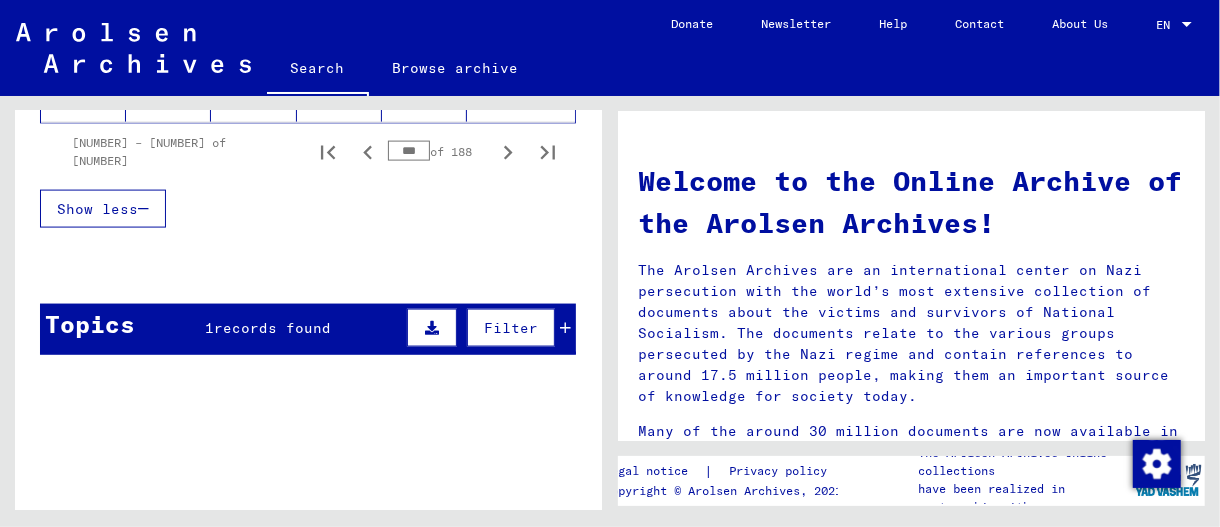 click on "Topics 1  records found  Filter" at bounding box center (308, 329) 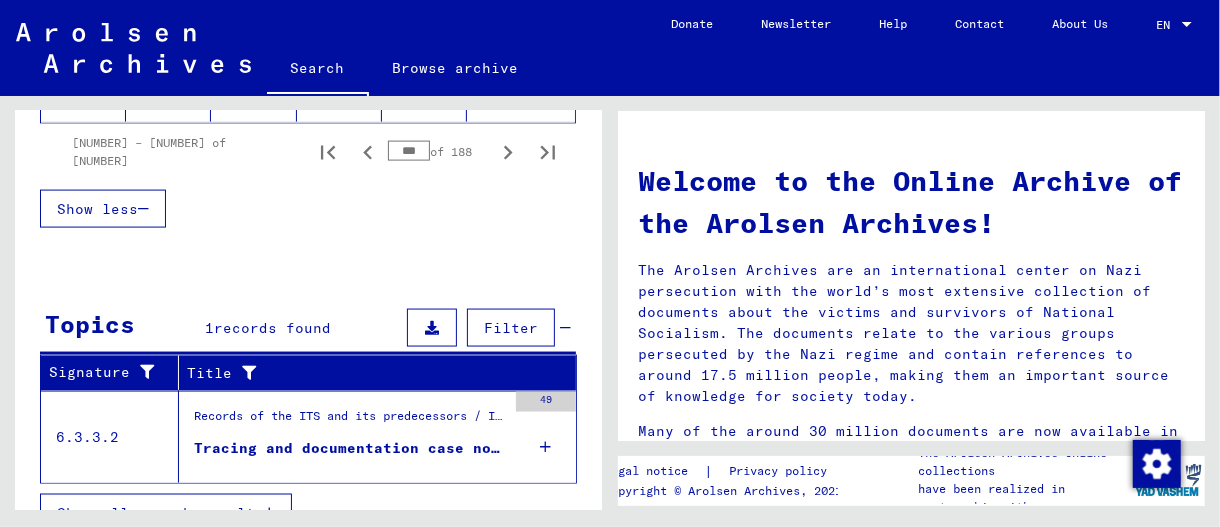 click on "Records of the ITS and its predecessors / Inquiry processing / ITS case files as of 1947 / Repository of T/D cases / Tracing and documentation cases with (T/D) numbers between 1.750.000 and 1.999.999 / Tracing and documentation cases with (T/D) numbers between 1.806.500 and 1.806.999" at bounding box center (350, 421) 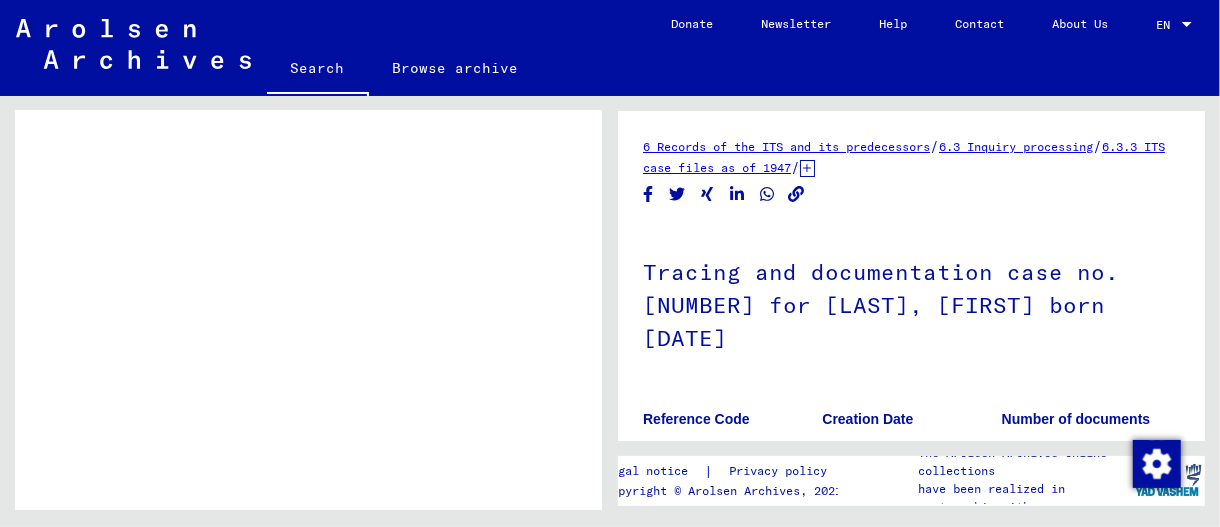 scroll, scrollTop: 0, scrollLeft: 0, axis: both 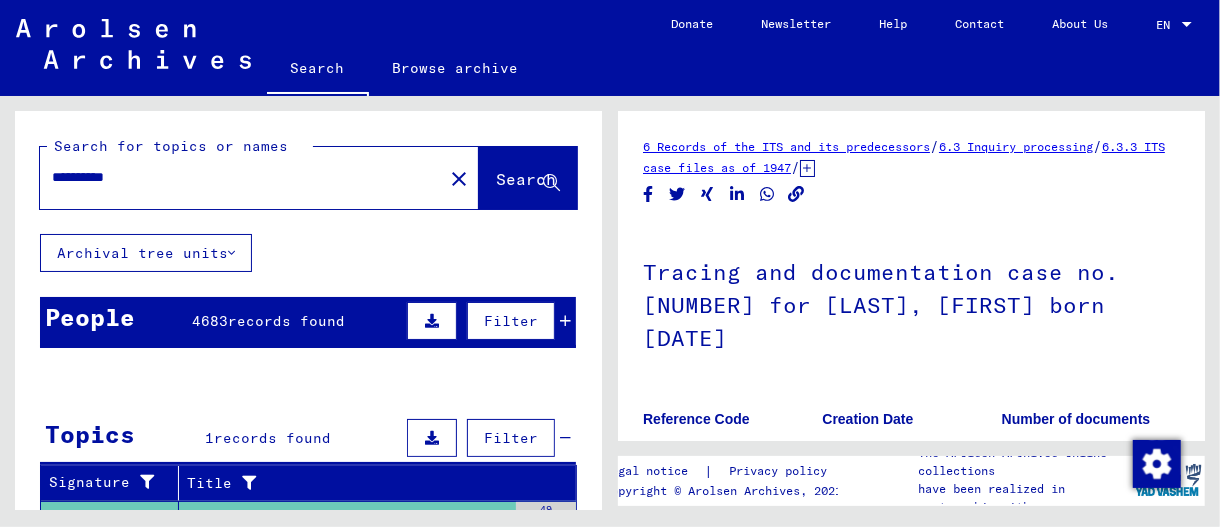 click on "People 4683  records found  Filter" at bounding box center [308, 322] 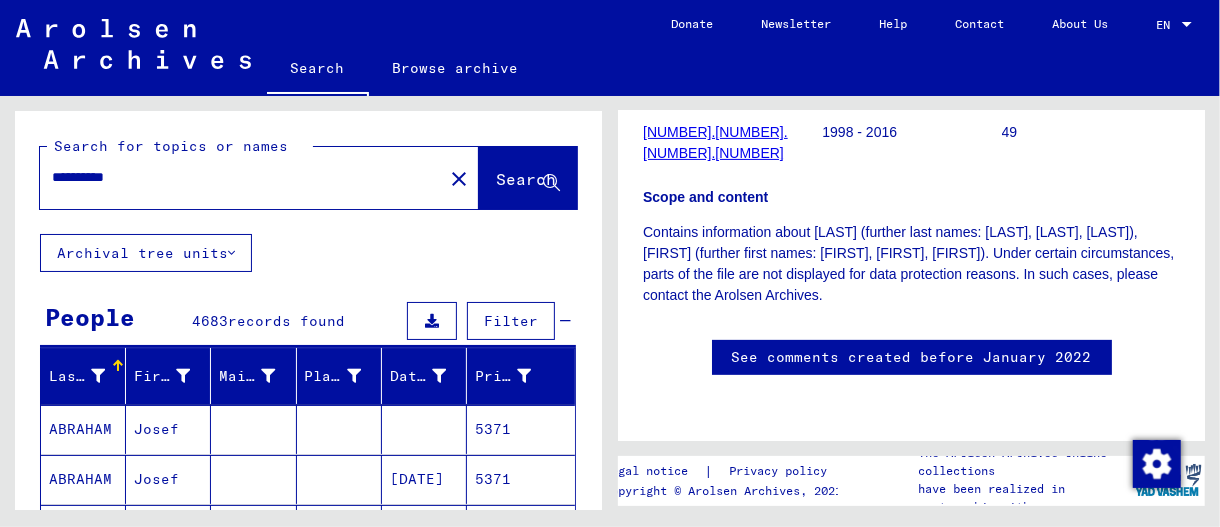 scroll, scrollTop: 1000, scrollLeft: 0, axis: vertical 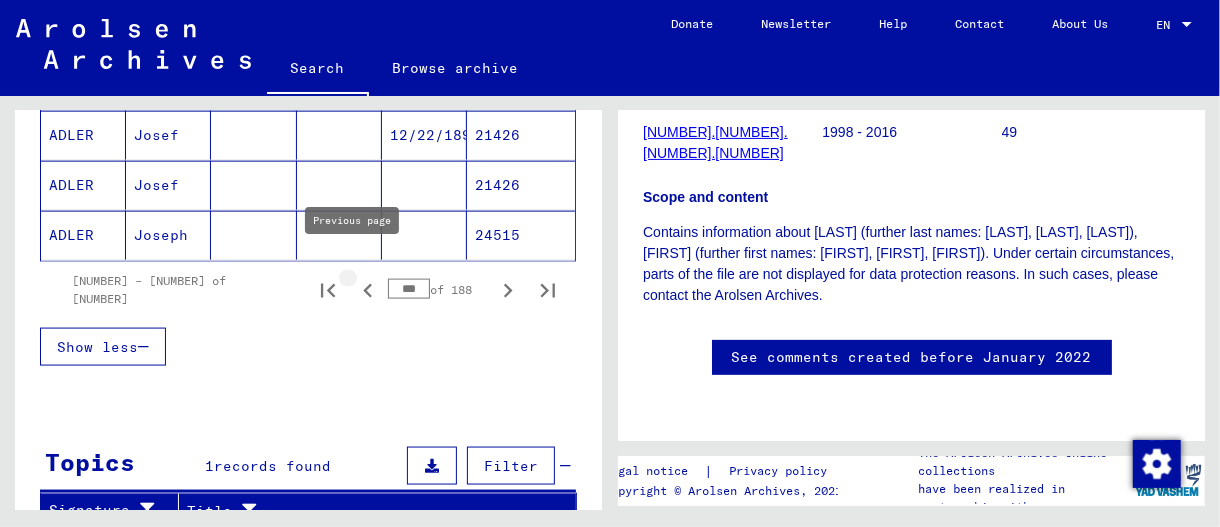 click 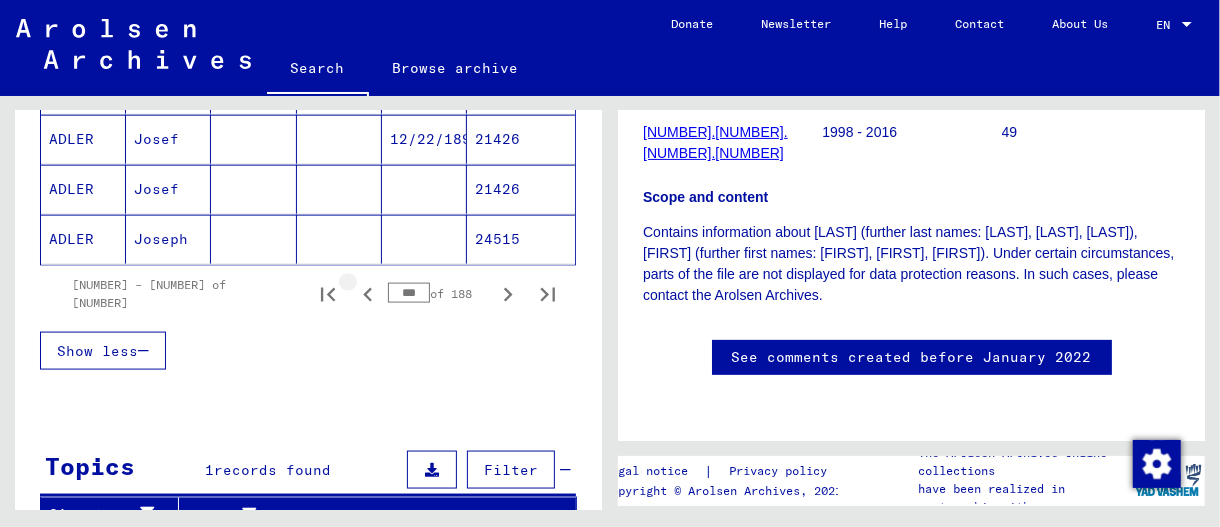 scroll, scrollTop: 1398, scrollLeft: 0, axis: vertical 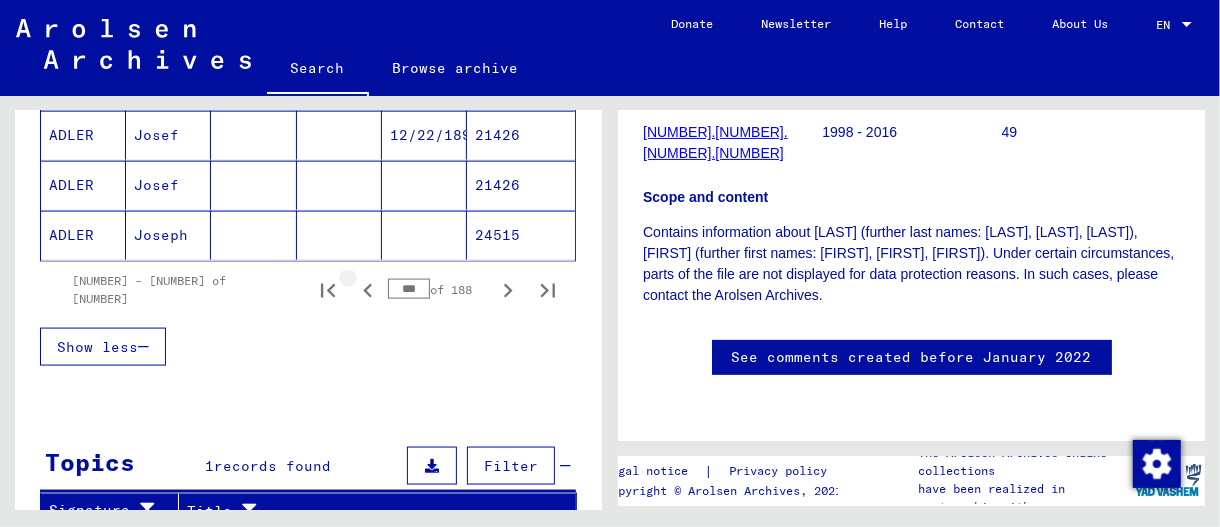 click 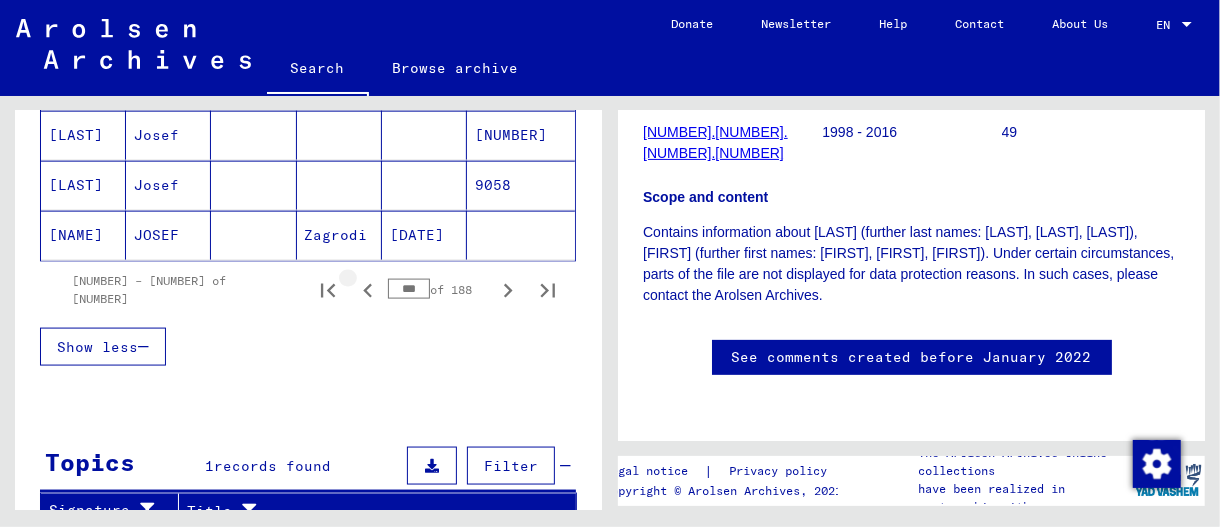 click 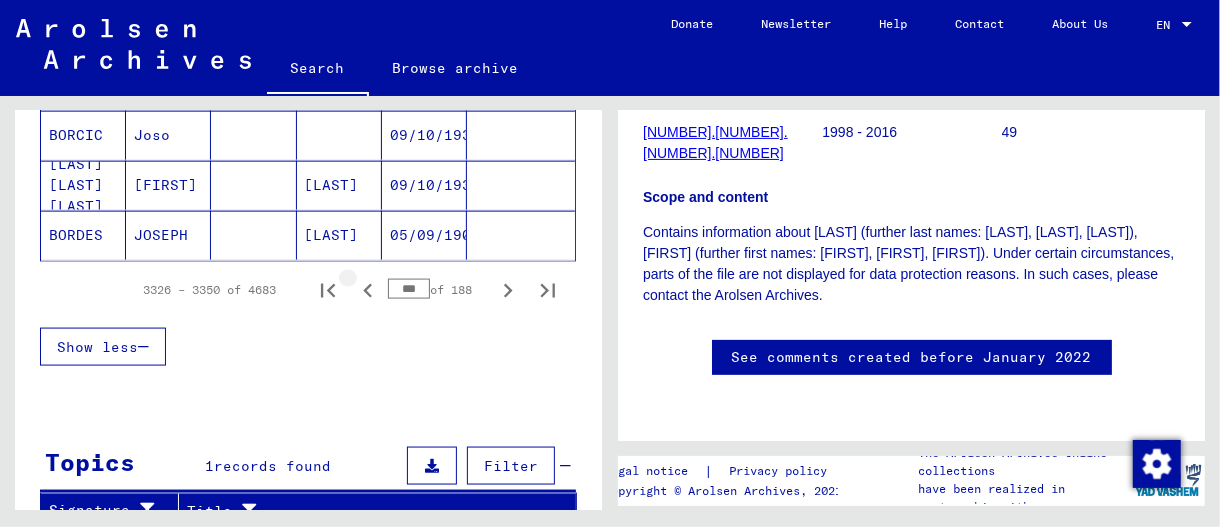 click 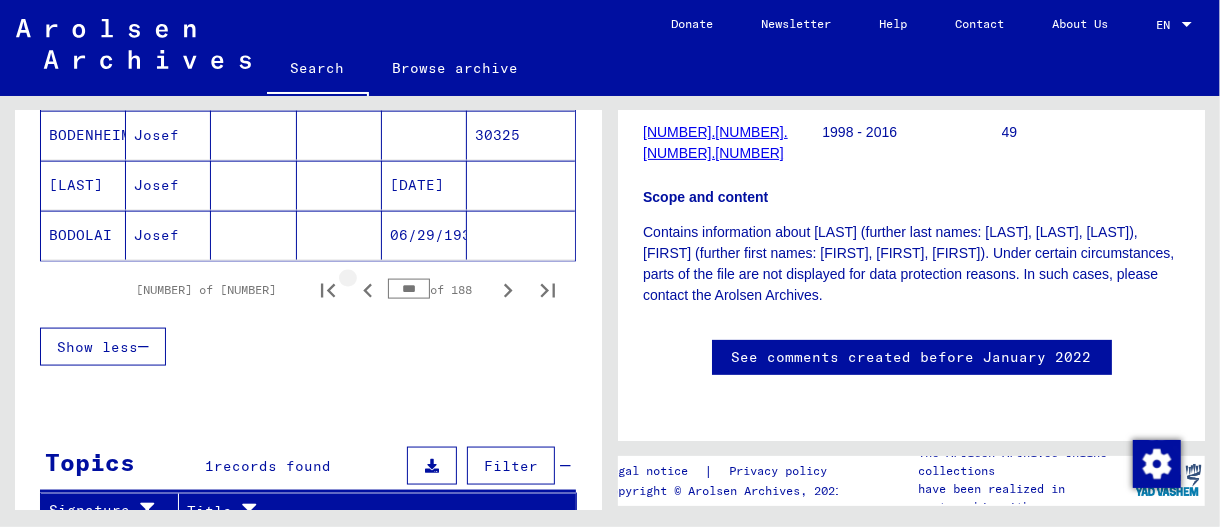 click 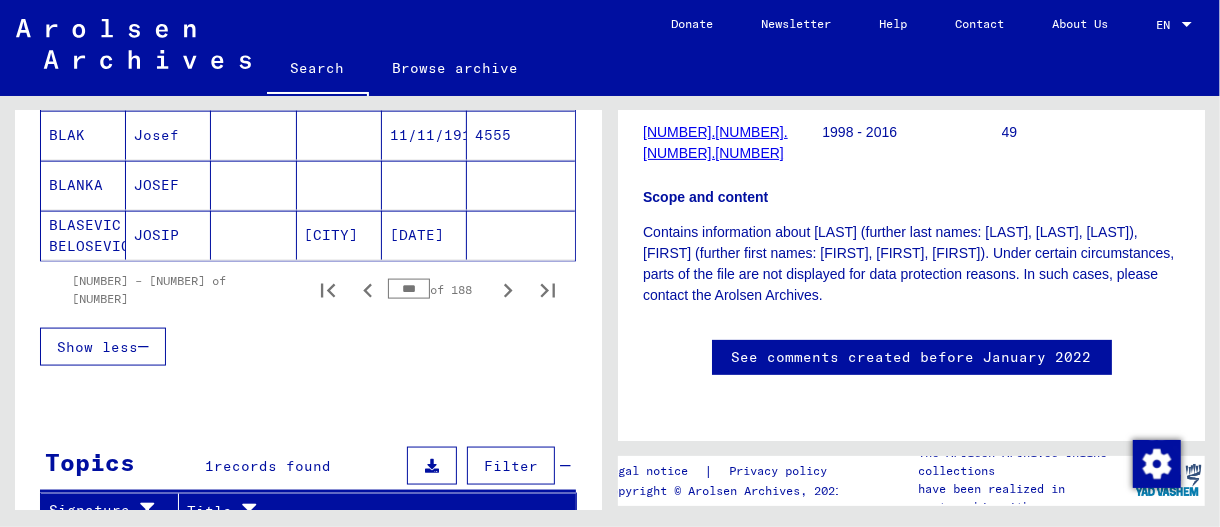 click 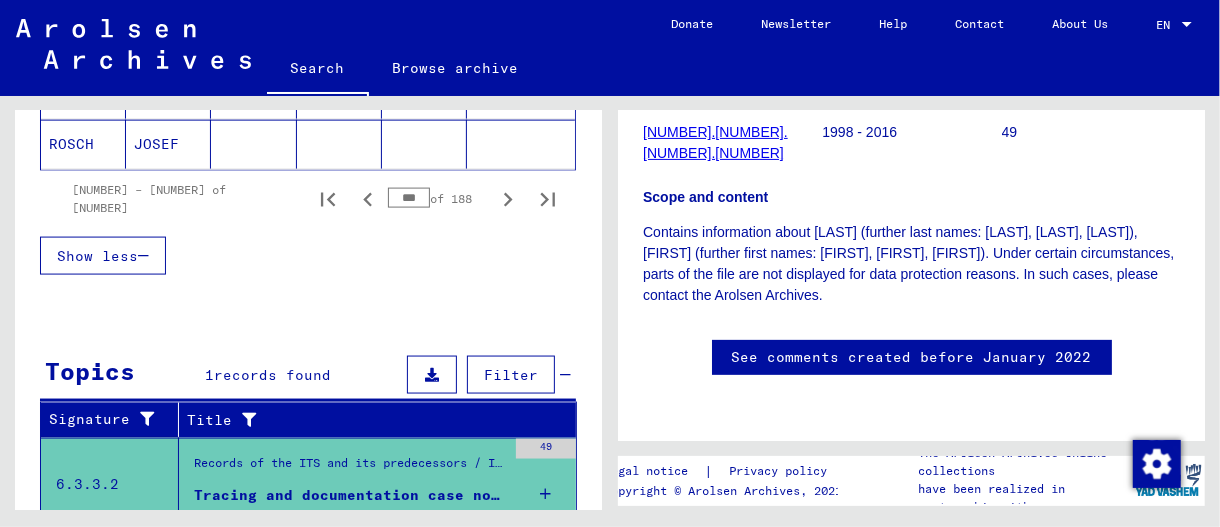 scroll, scrollTop: 1394, scrollLeft: 0, axis: vertical 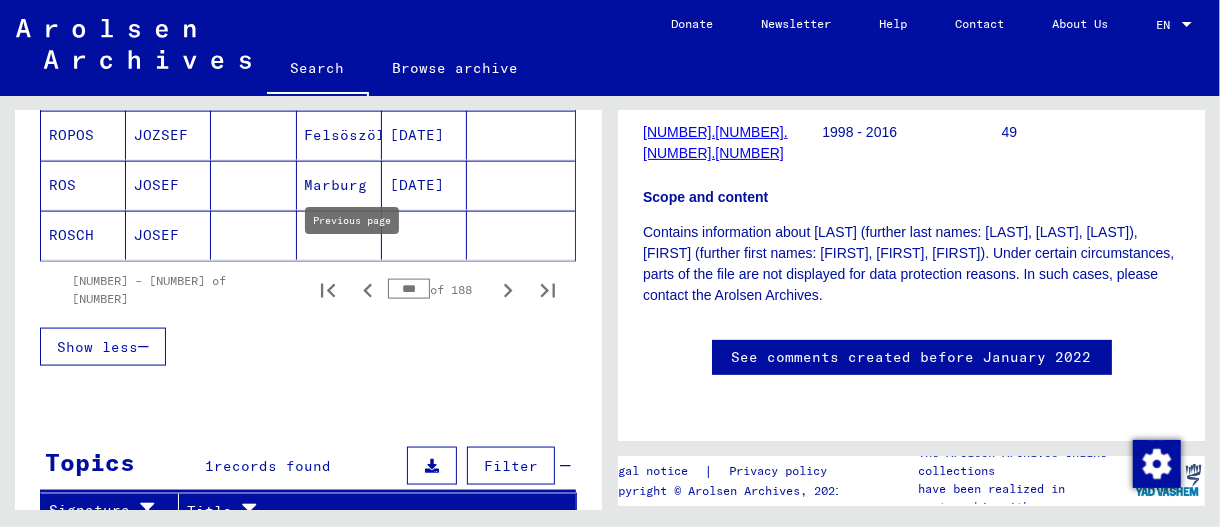 click 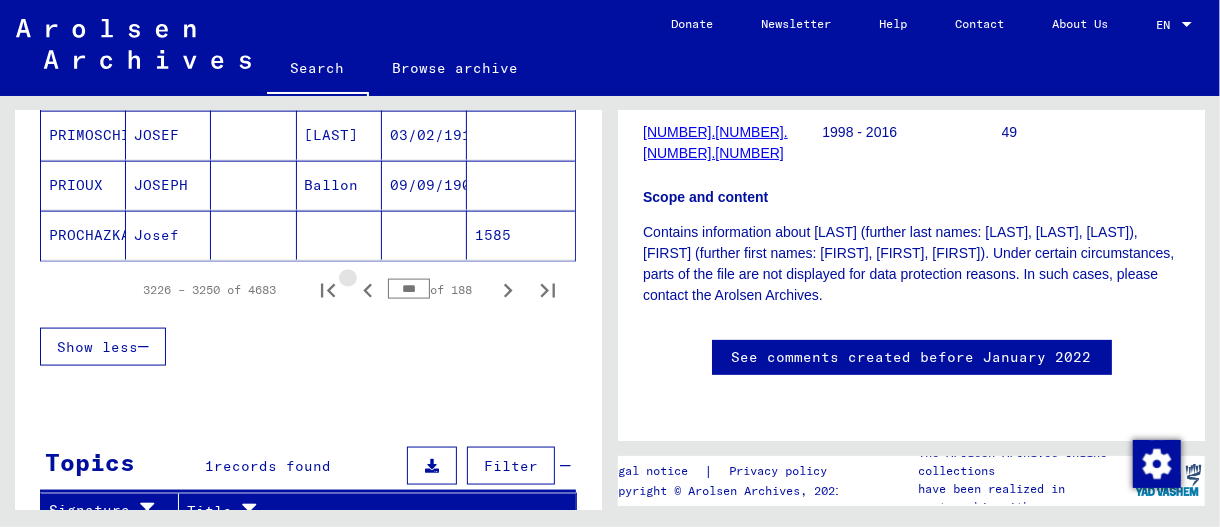 click 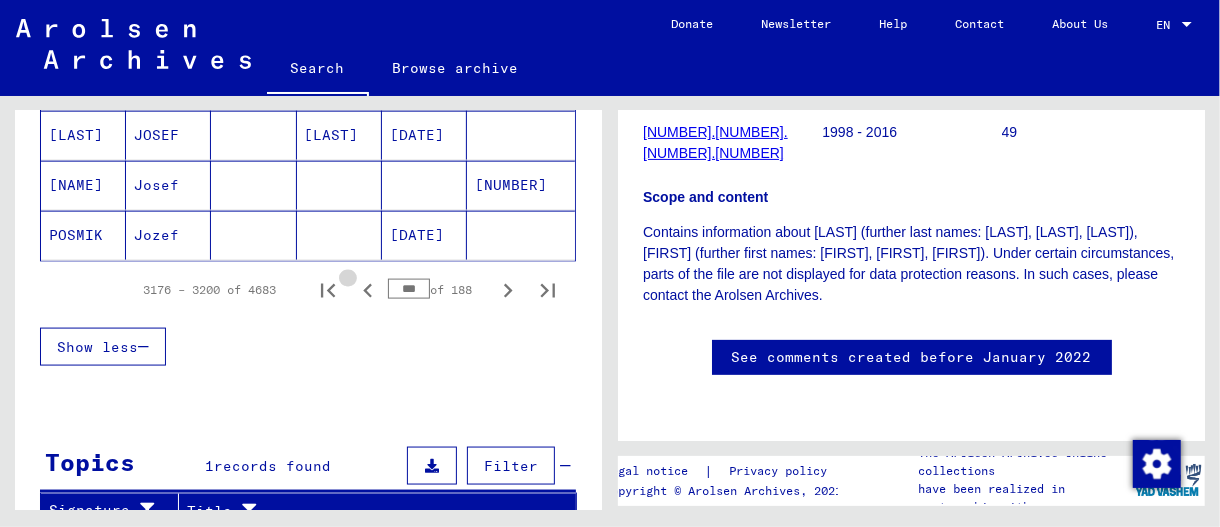 click 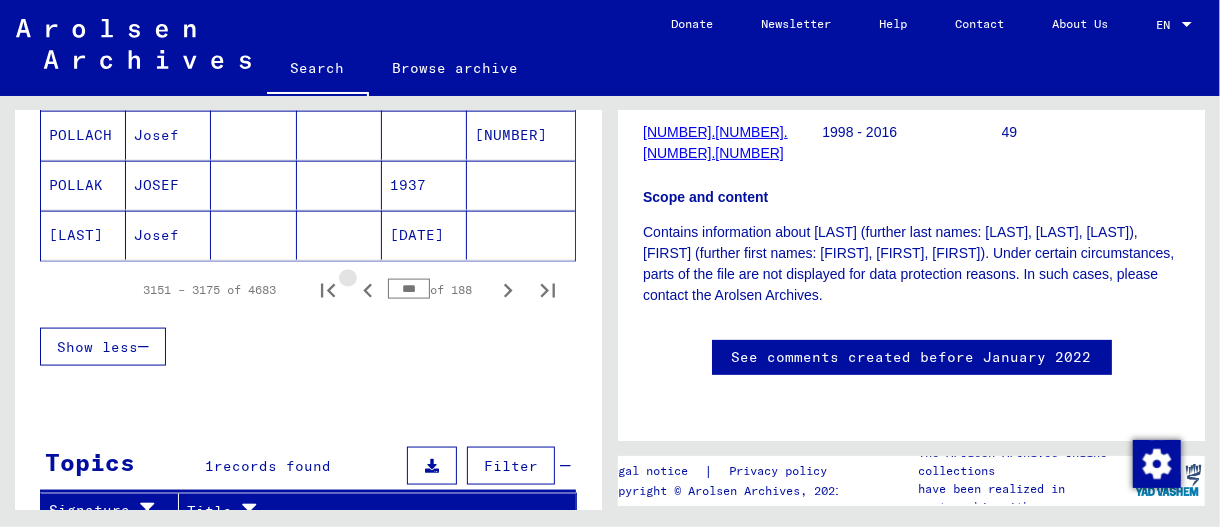click 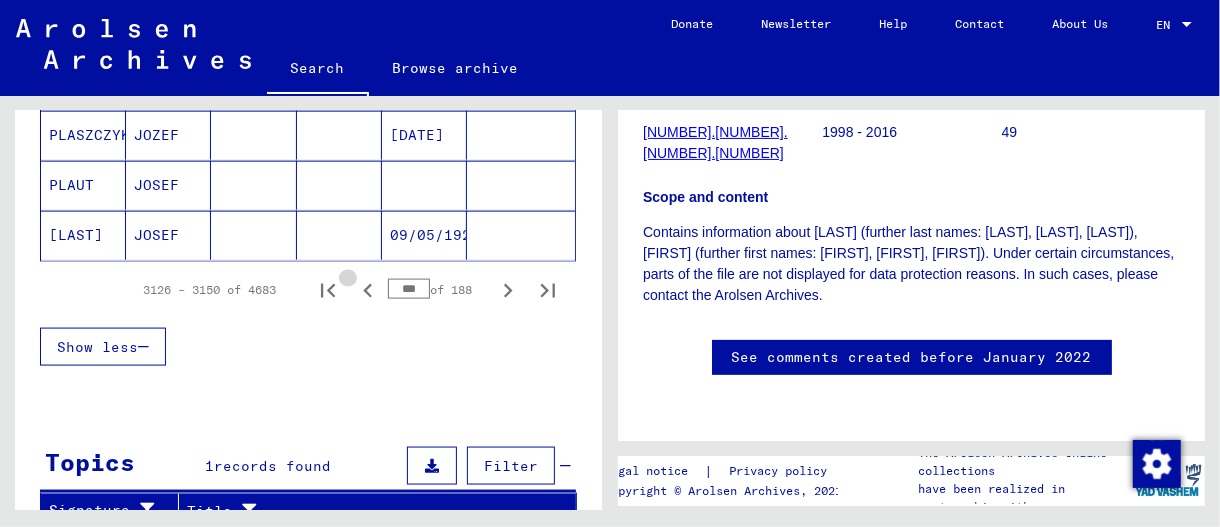 click 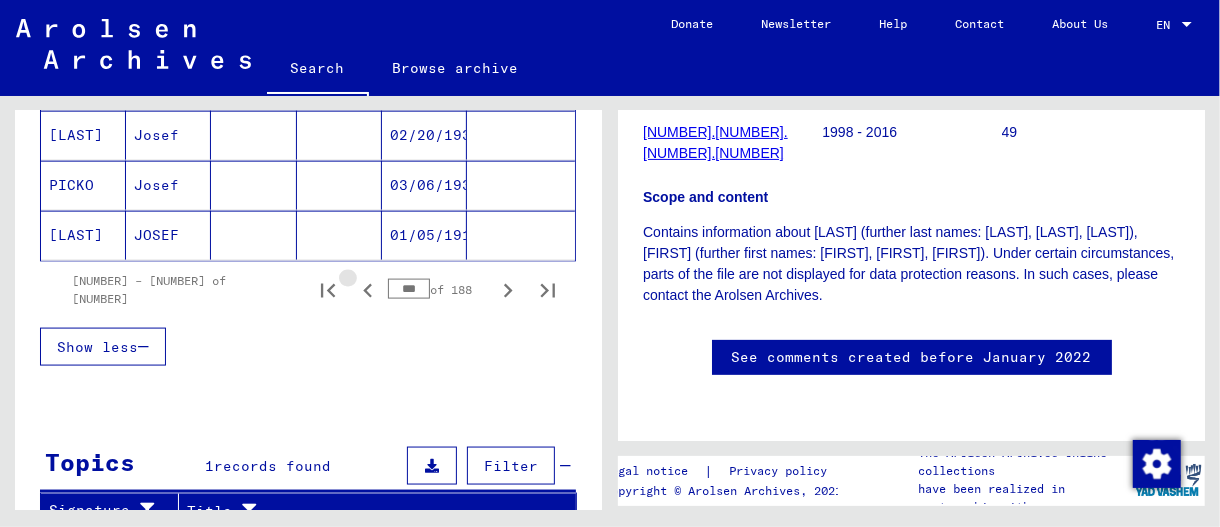 click 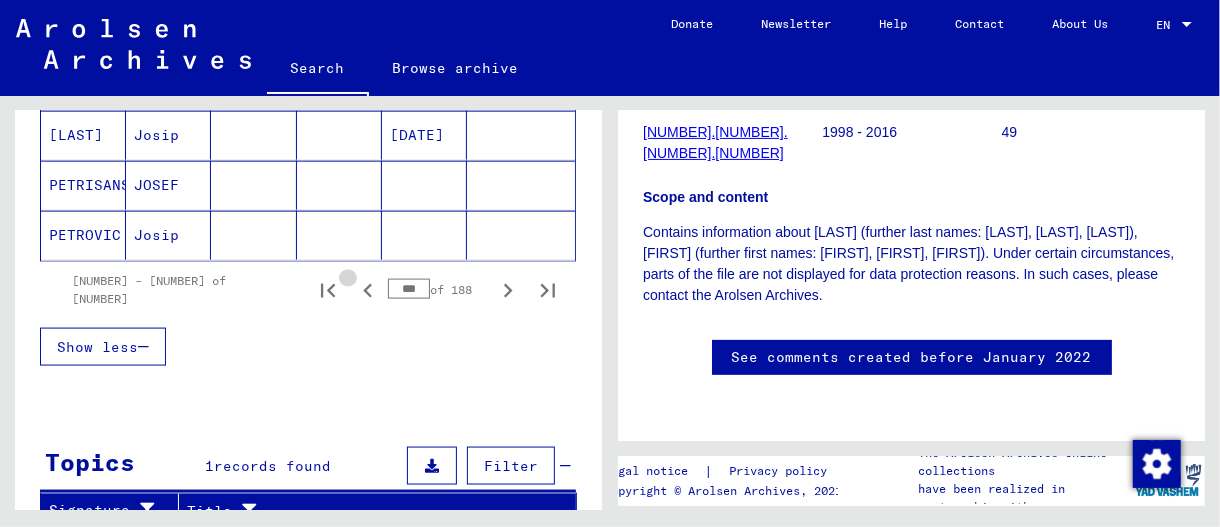 click 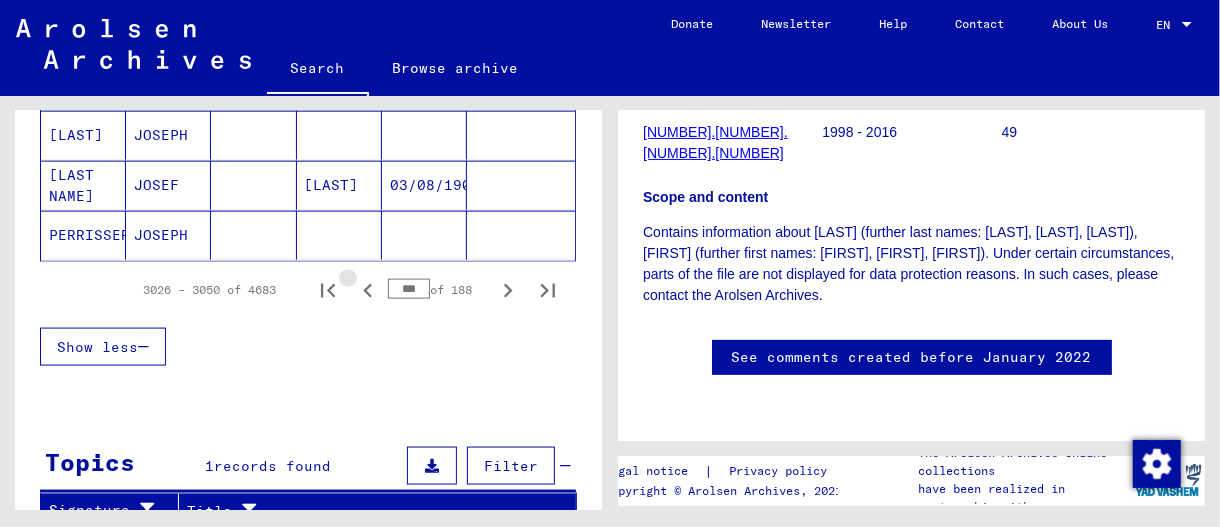 click 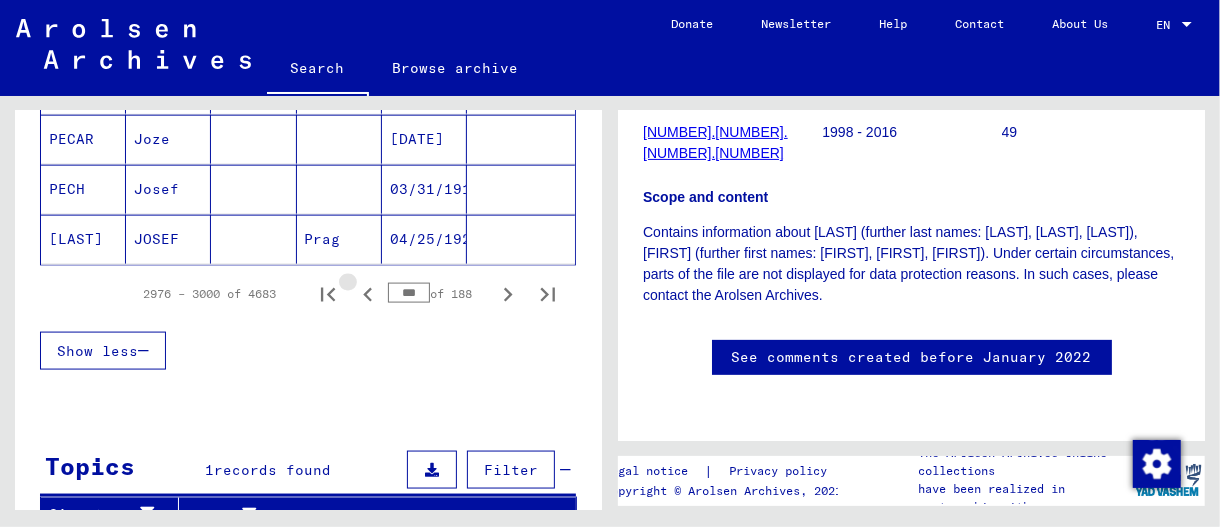 scroll, scrollTop: 1398, scrollLeft: 0, axis: vertical 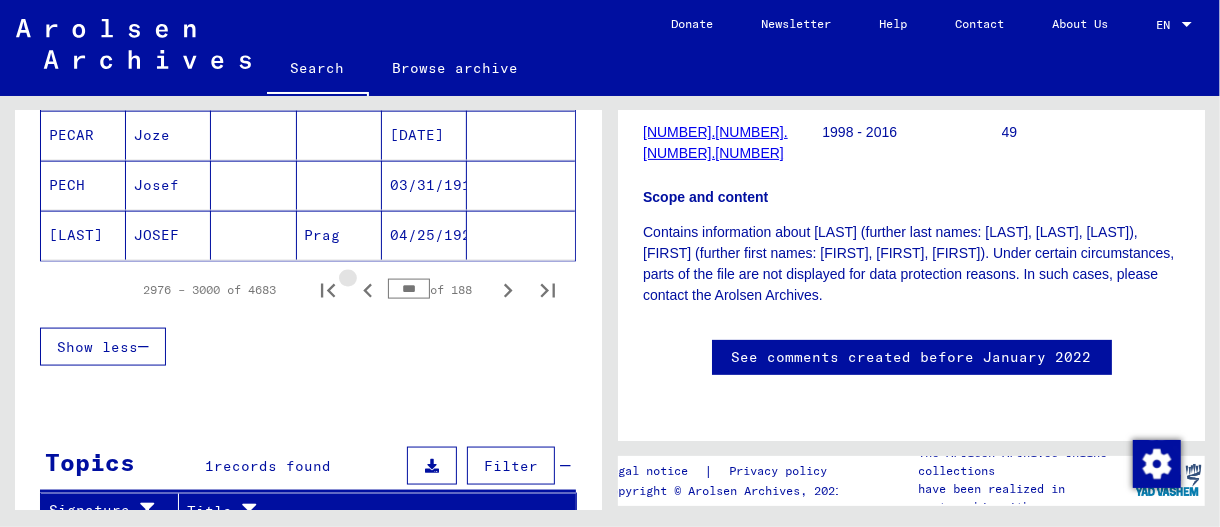 click 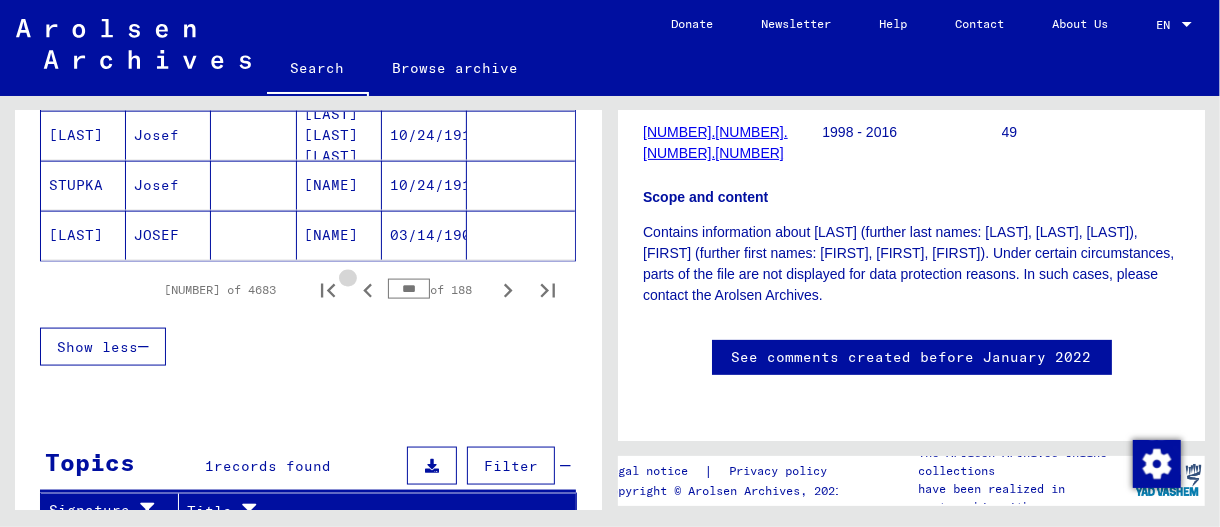 click 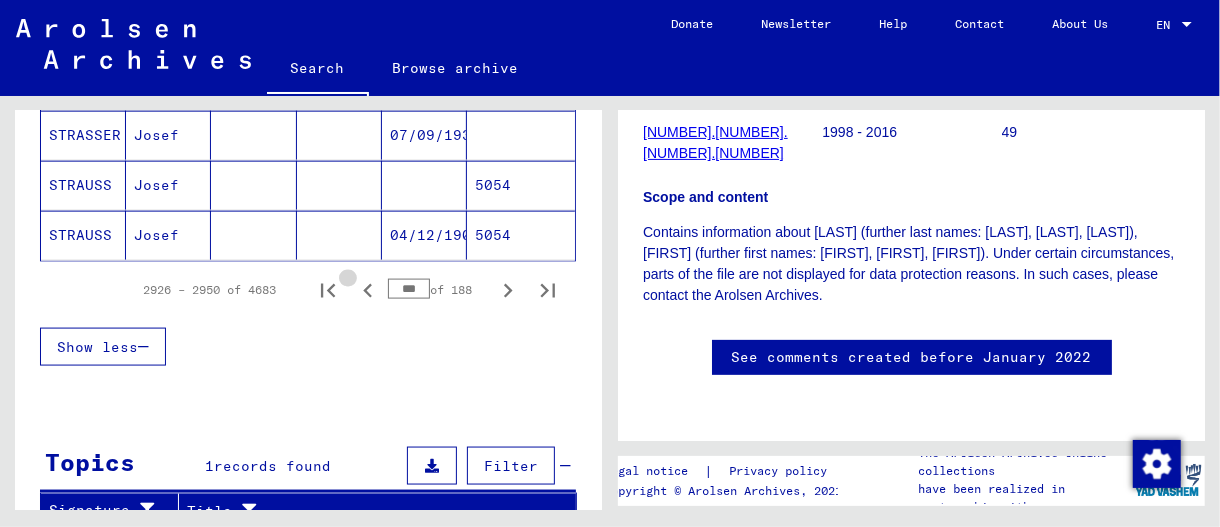 click 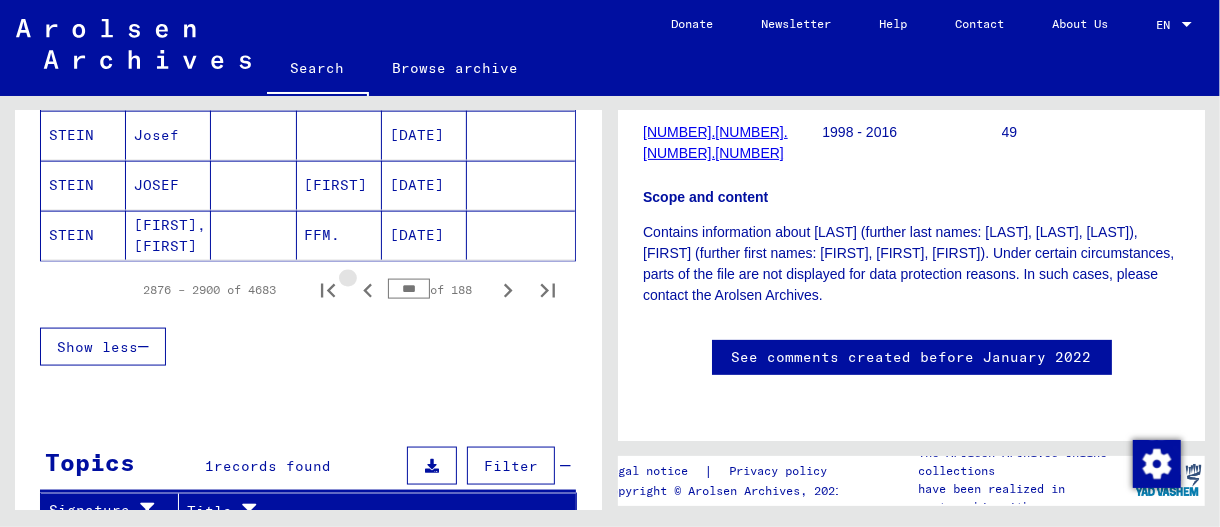 click 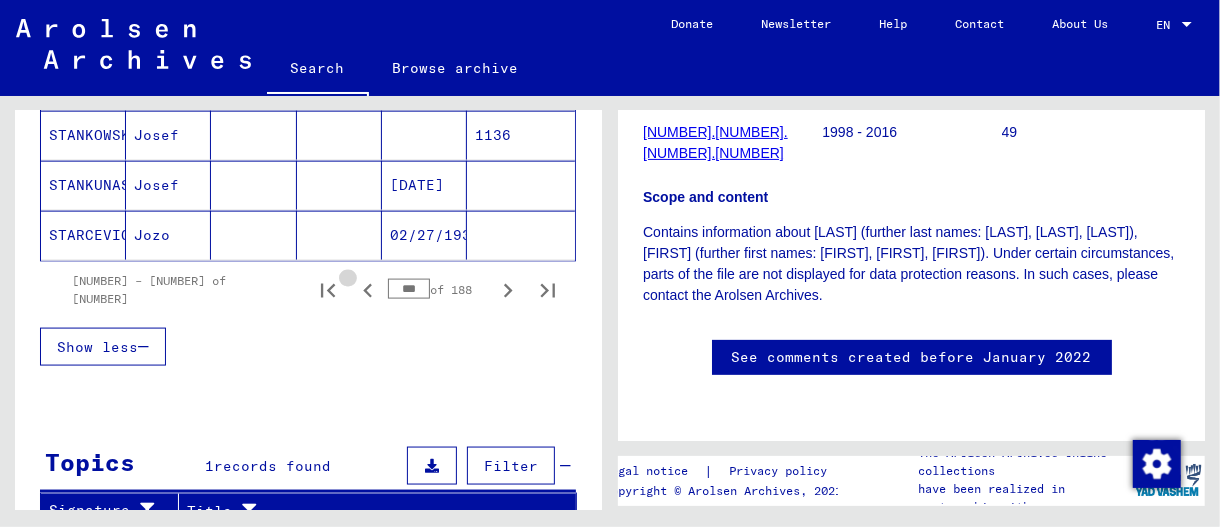 click 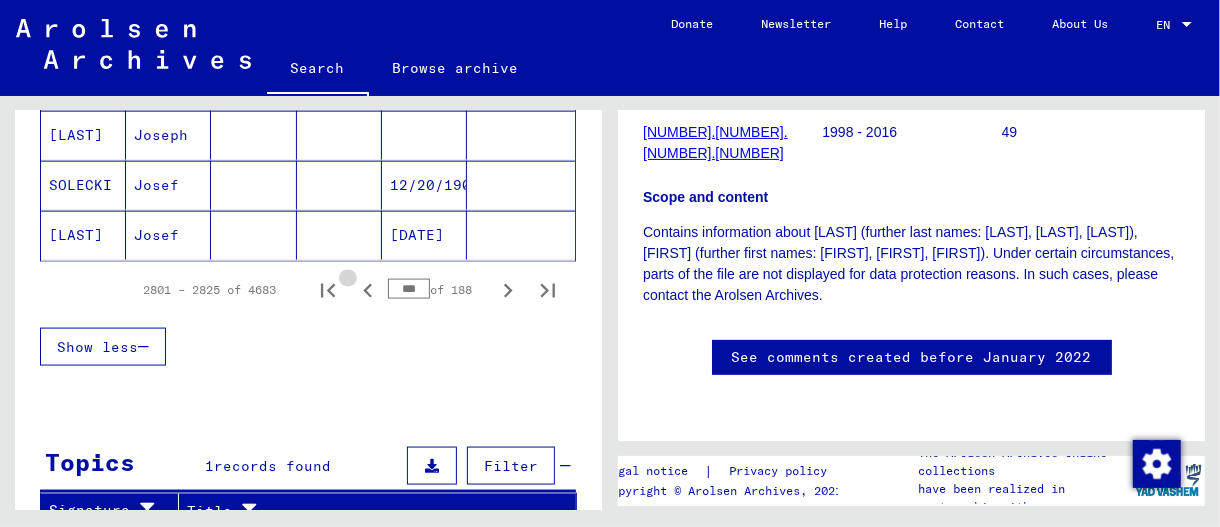 click 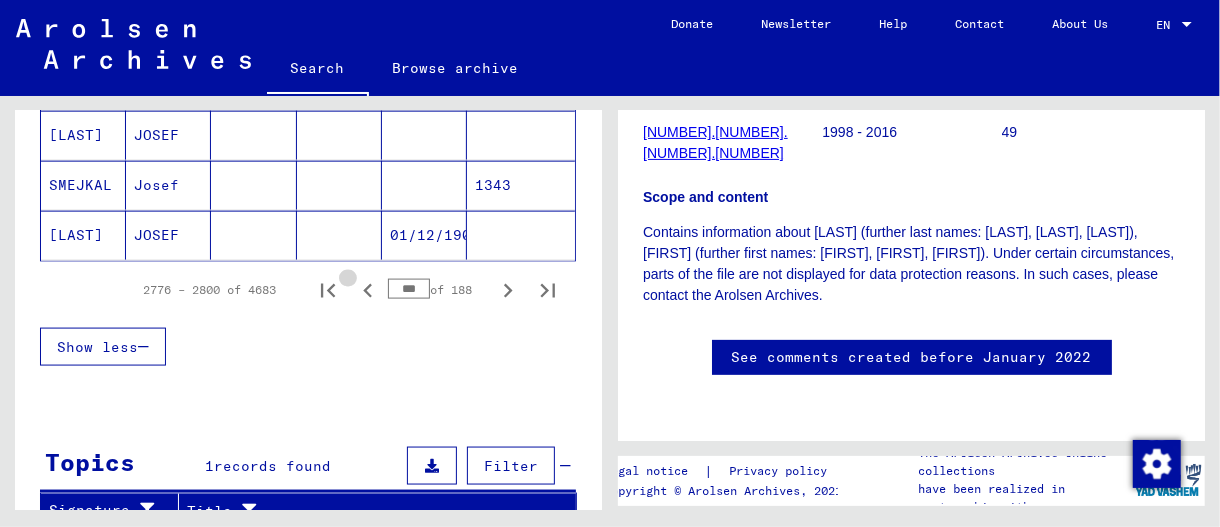 click 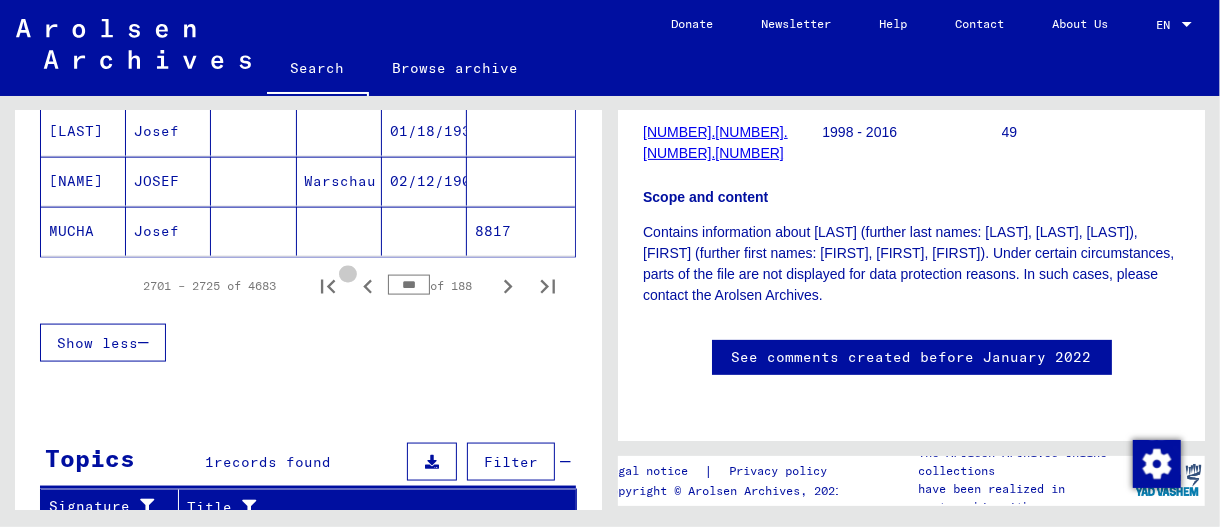 click 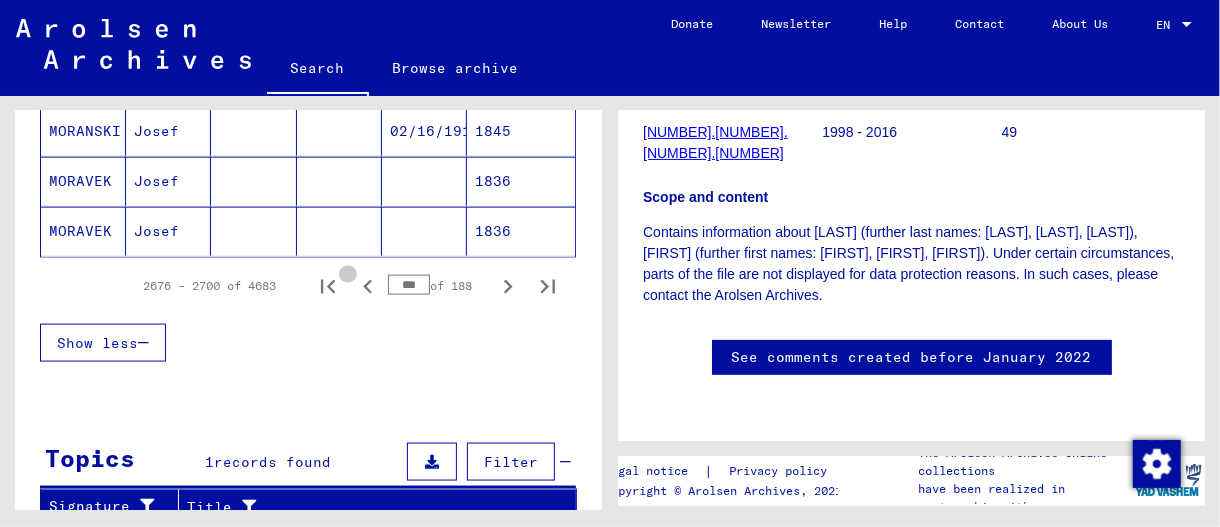 click 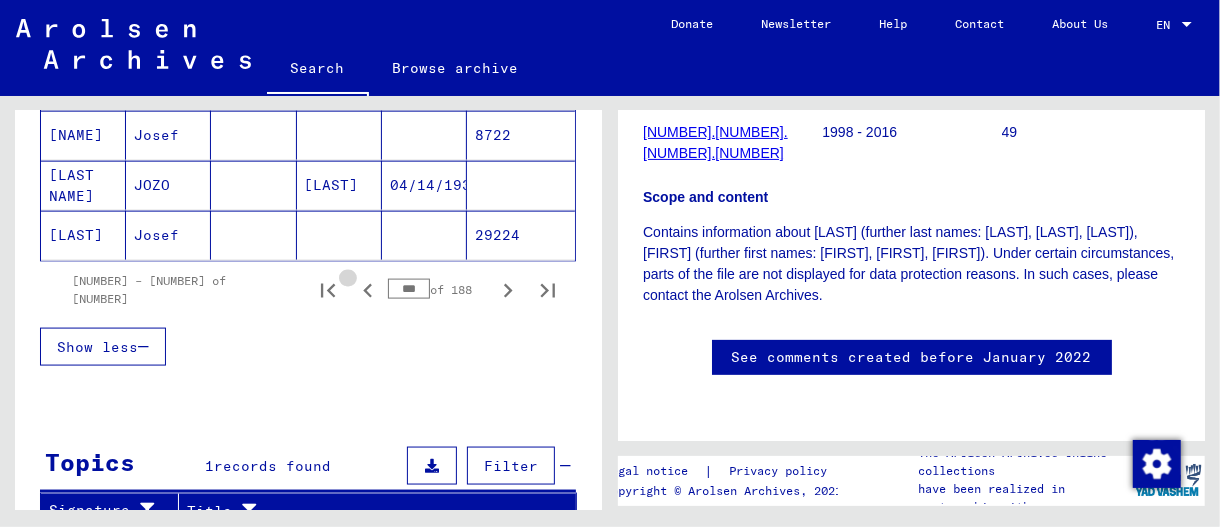 click 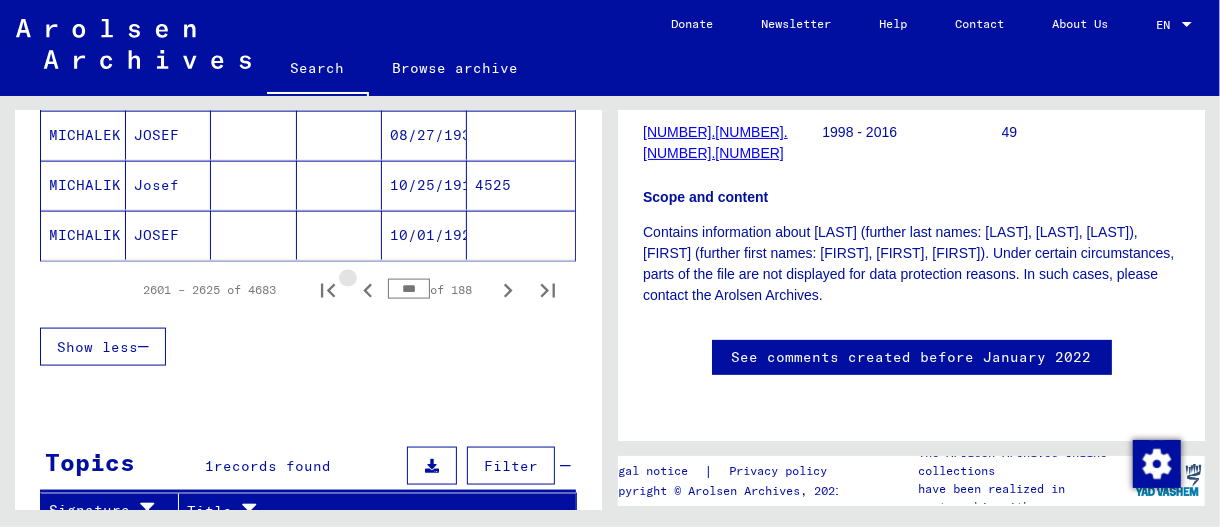 click 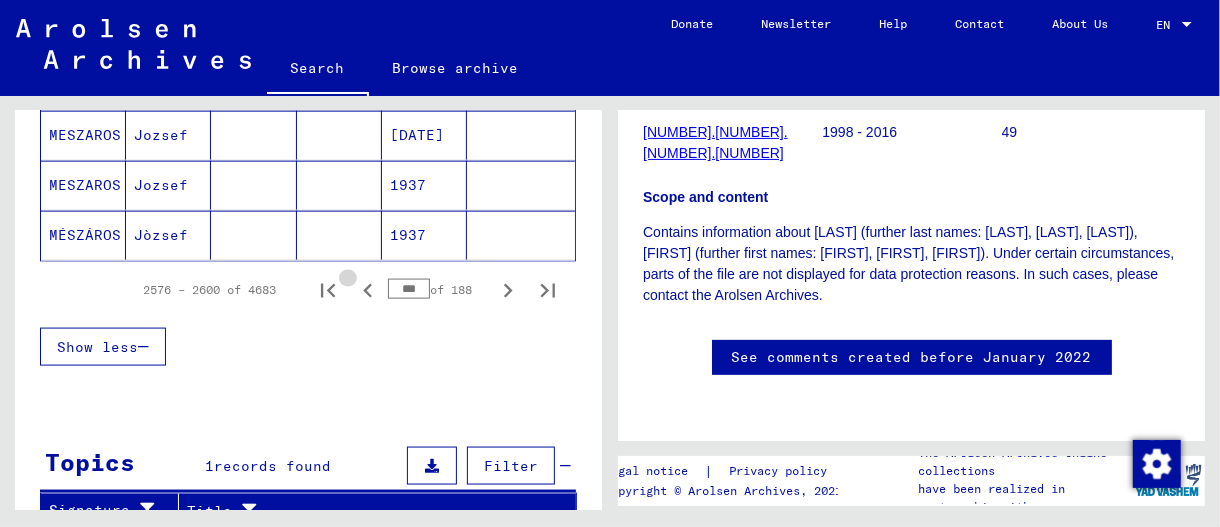 click 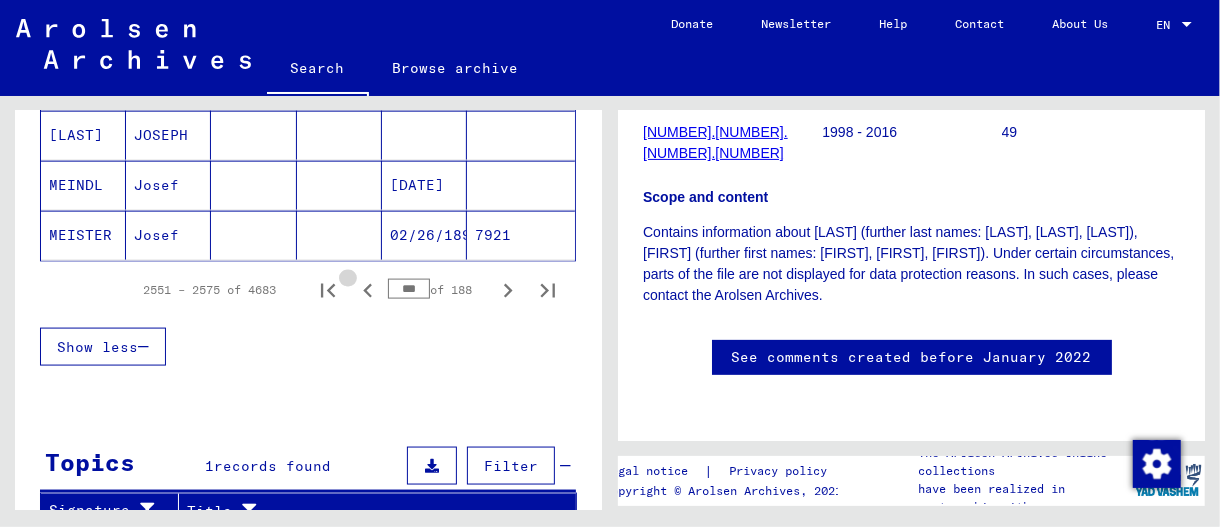 click 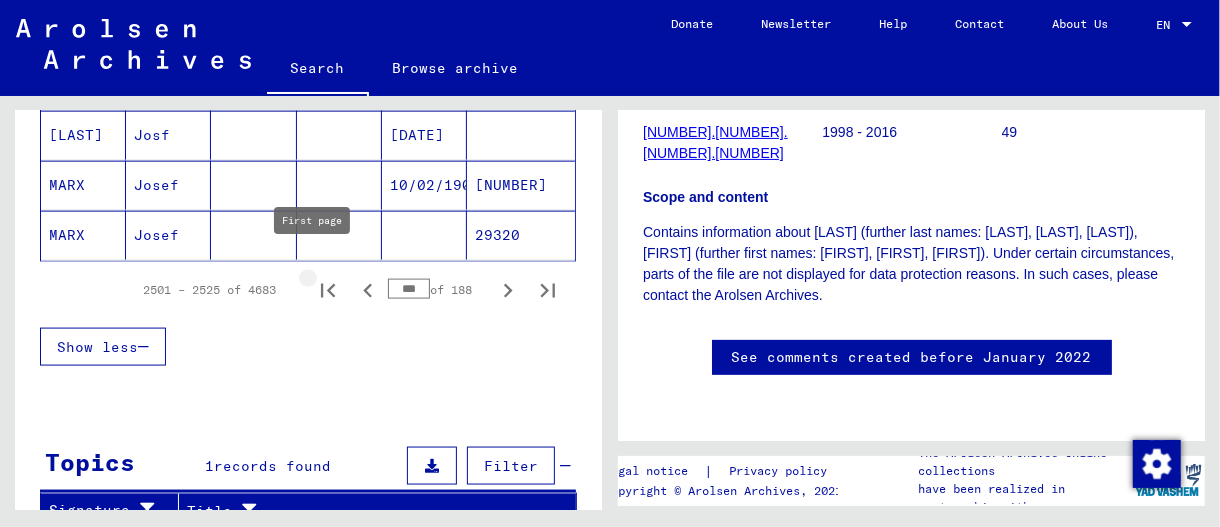 click 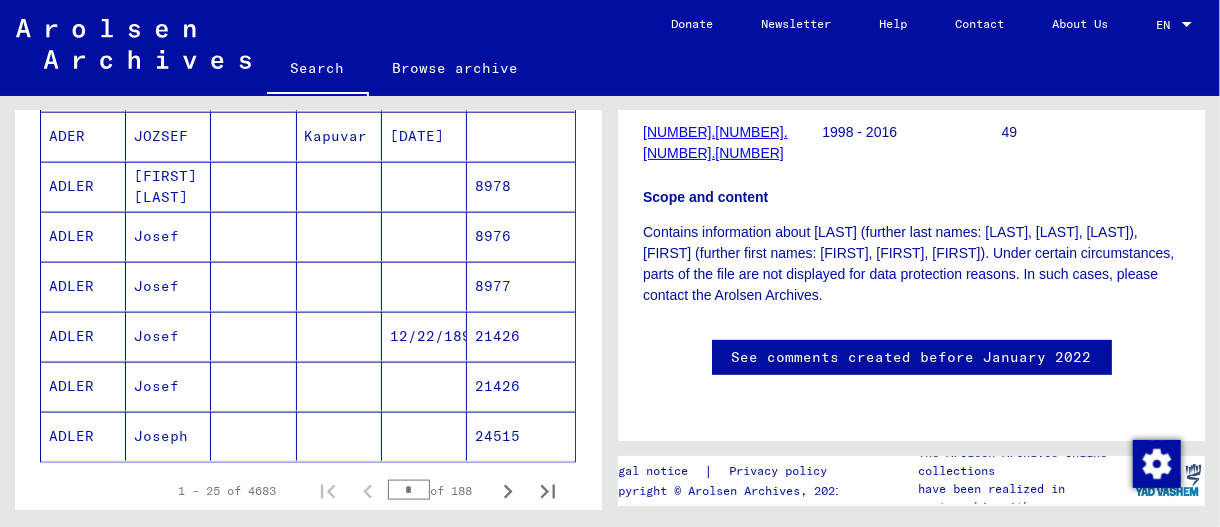 scroll, scrollTop: 1393, scrollLeft: 0, axis: vertical 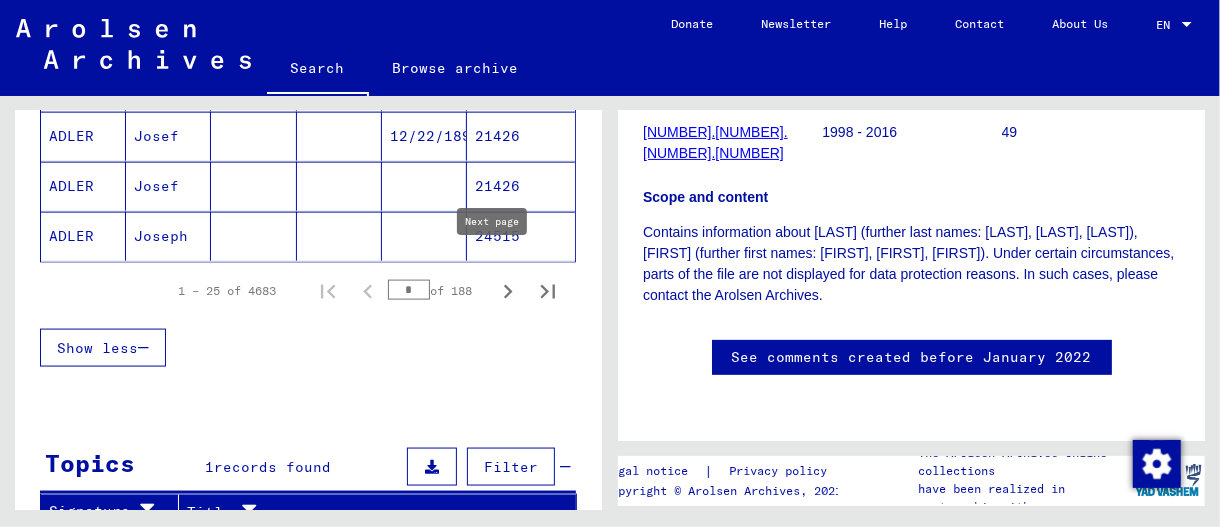 click 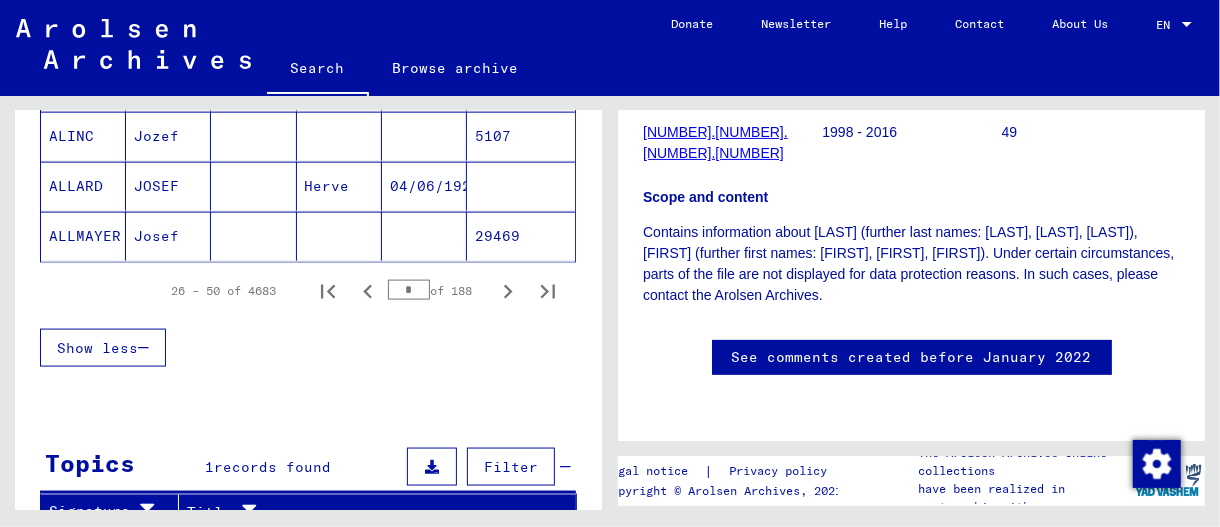 click 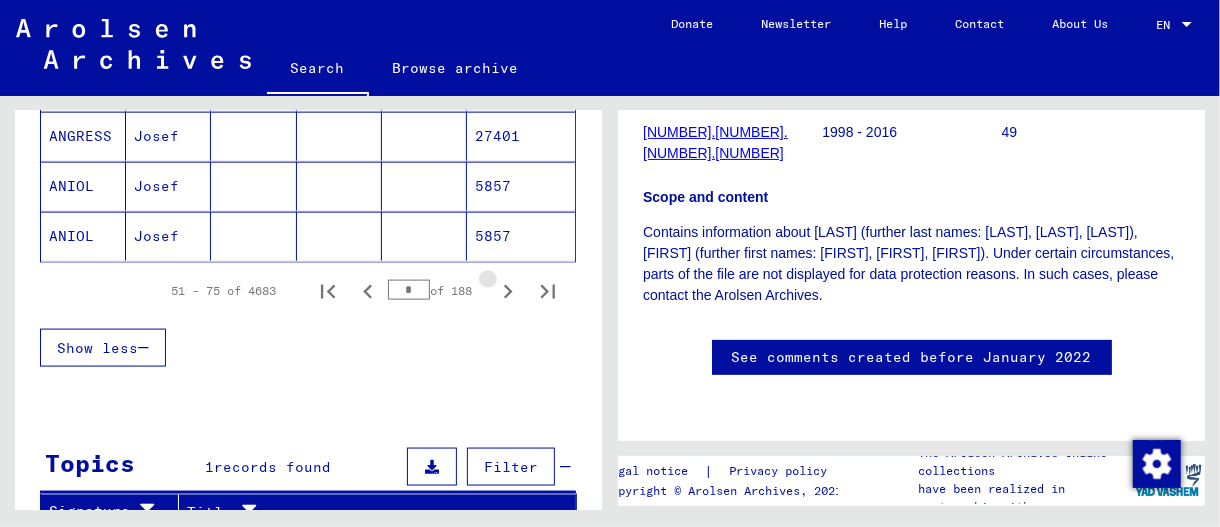 click 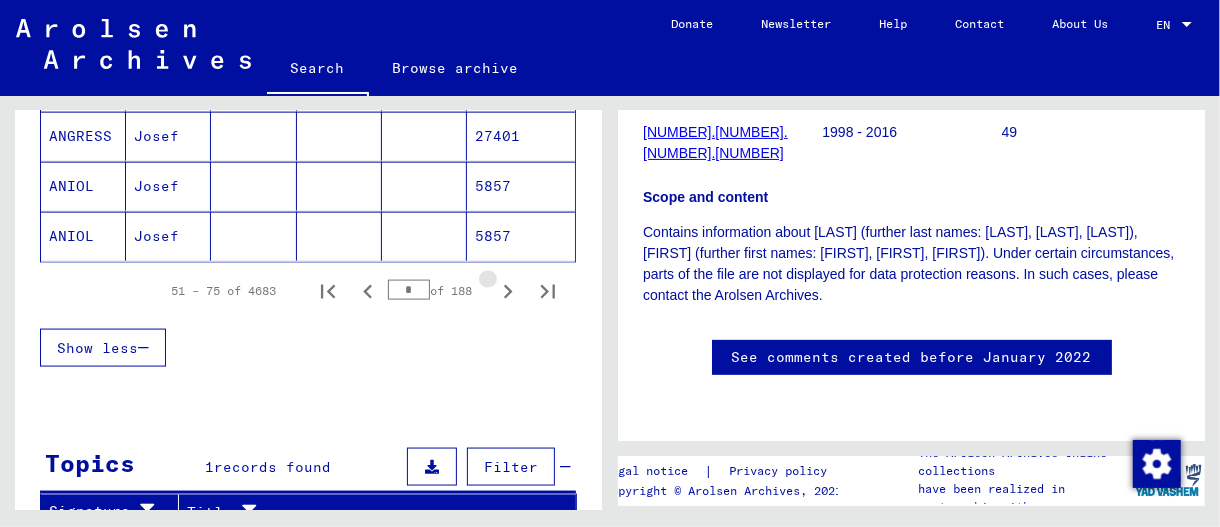 click 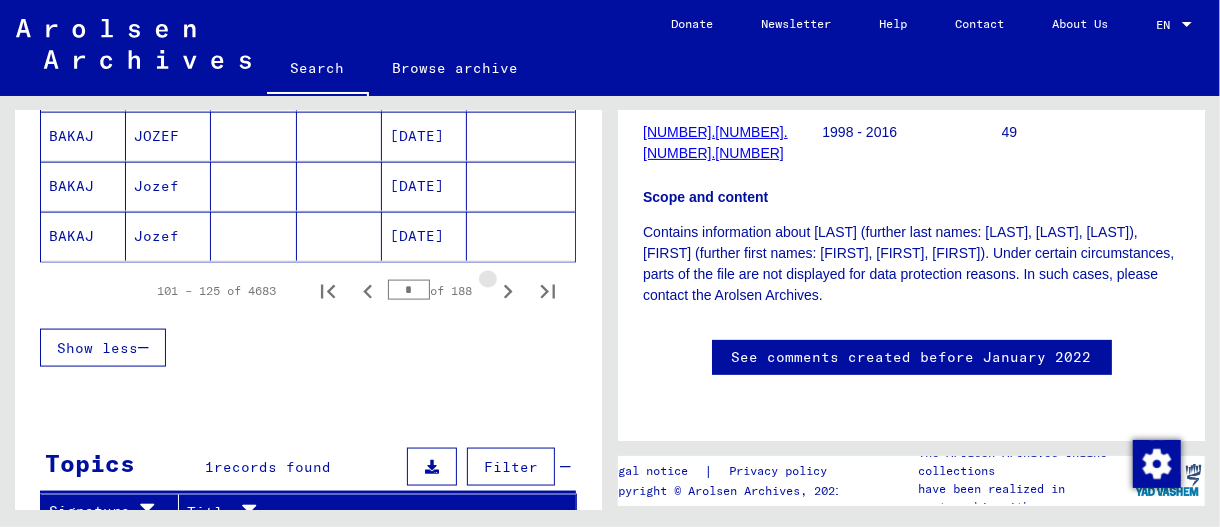 click 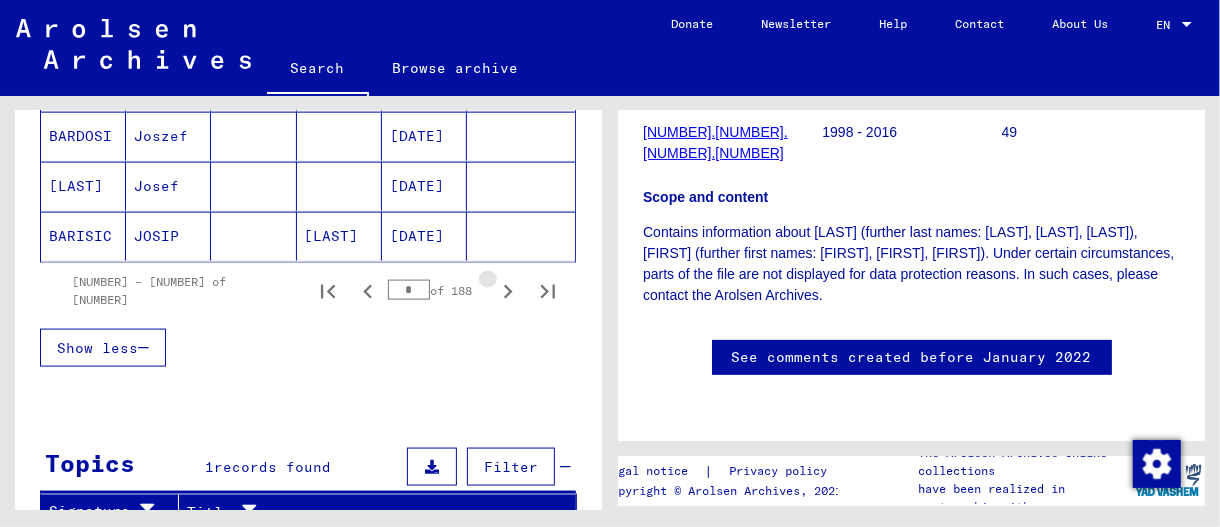 click 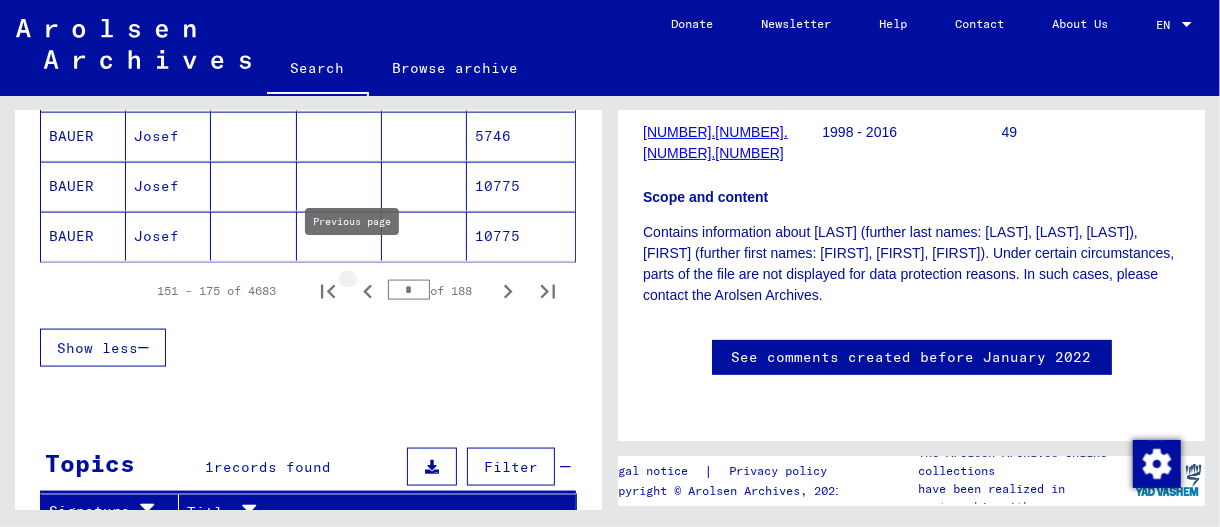 click 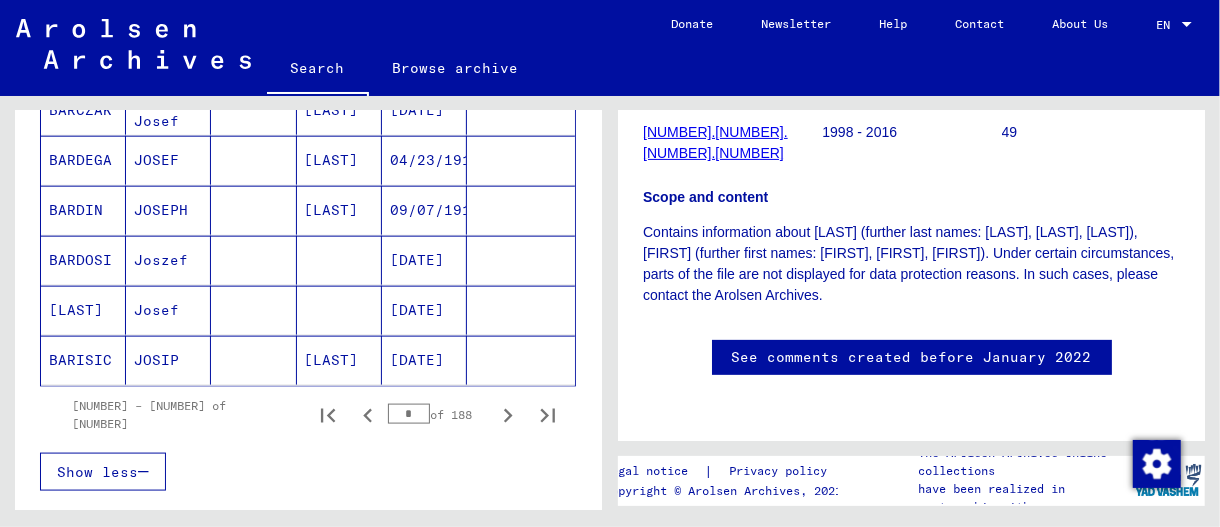 scroll, scrollTop: 1393, scrollLeft: 0, axis: vertical 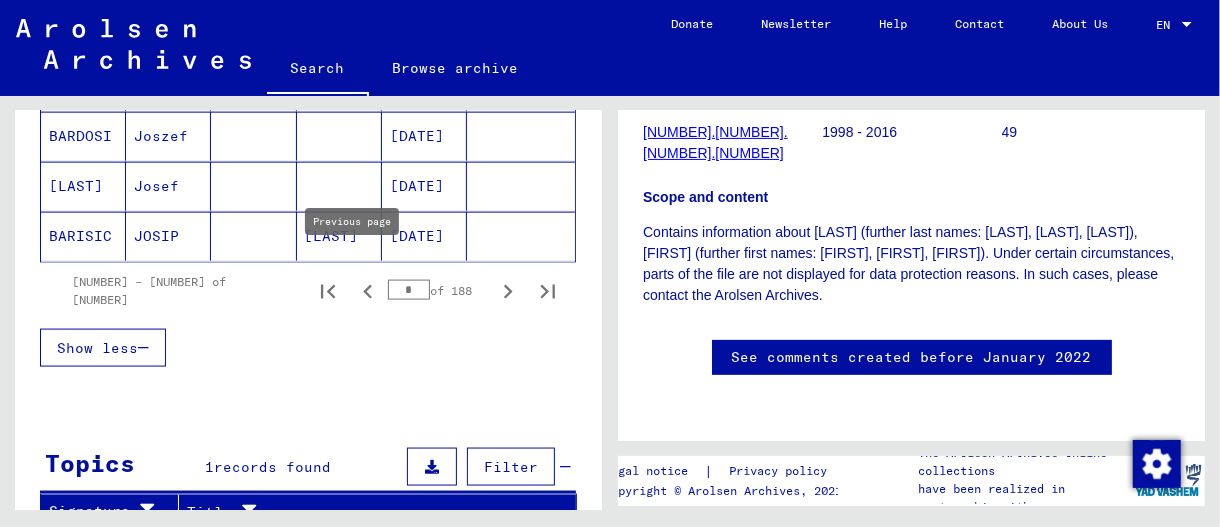 click 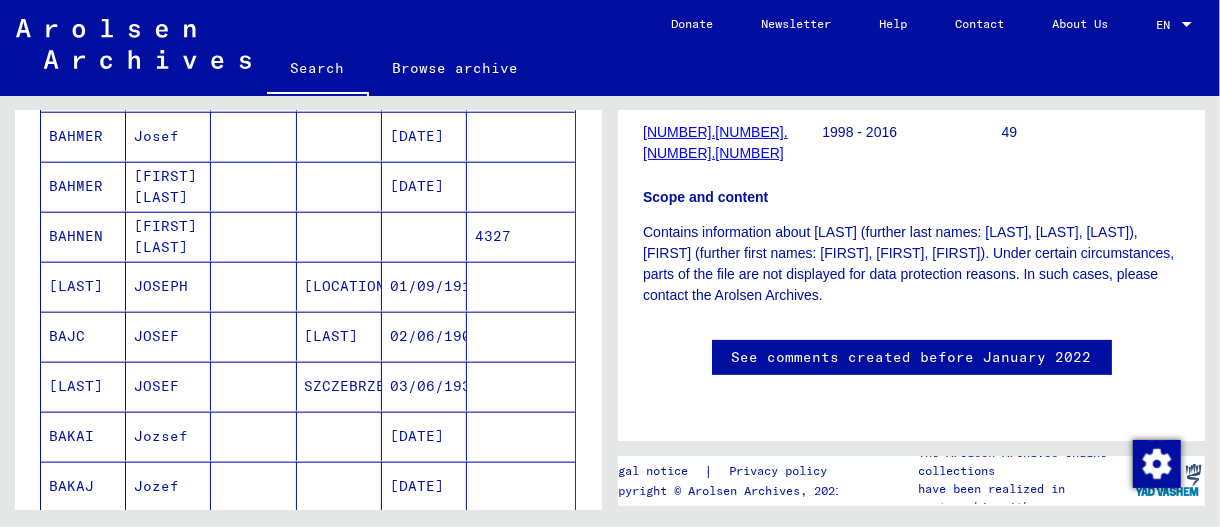 scroll, scrollTop: 1193, scrollLeft: 0, axis: vertical 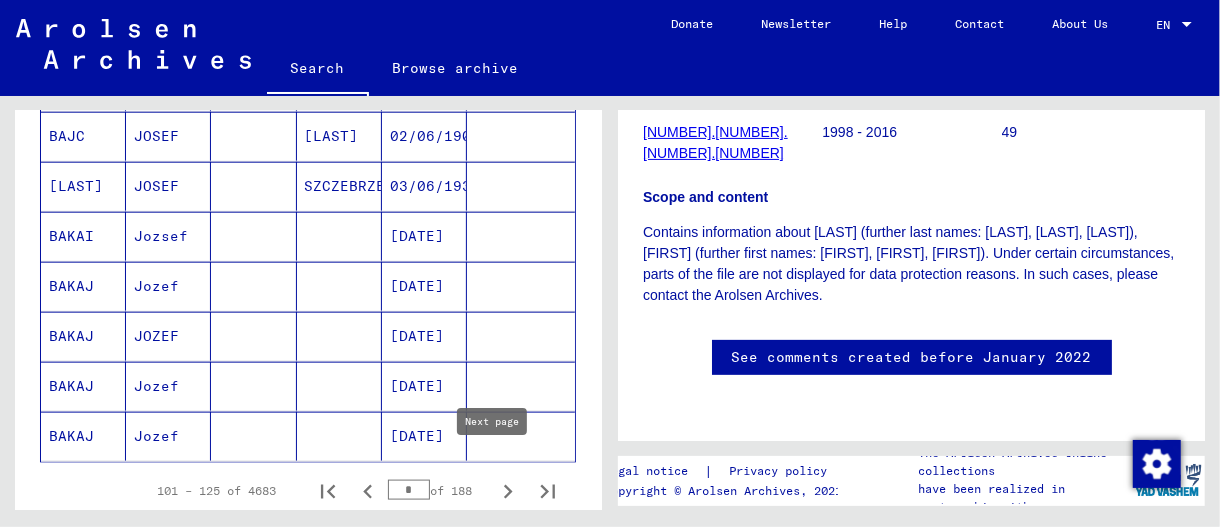 click 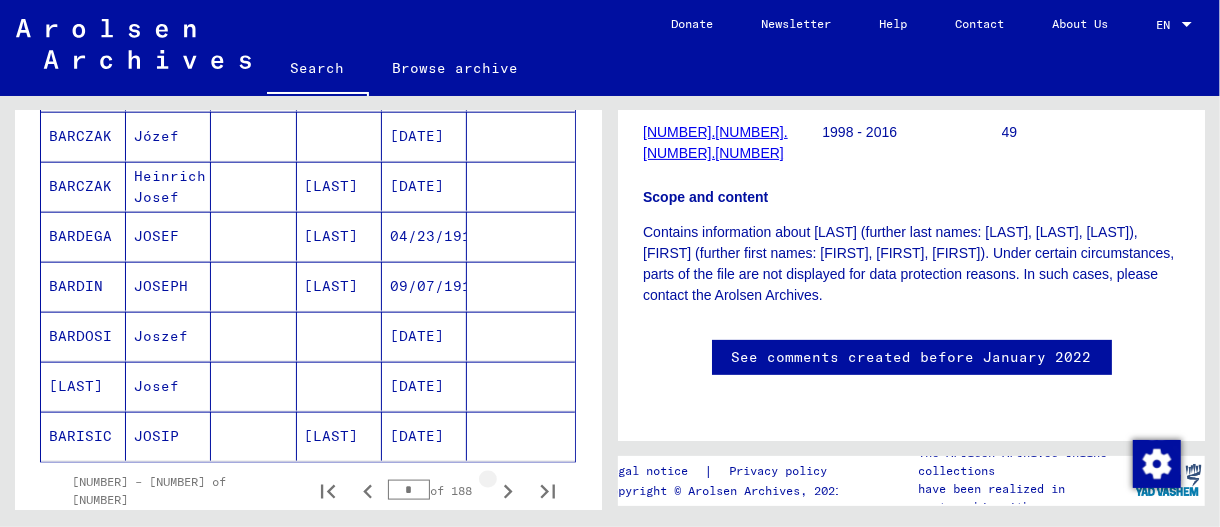 click 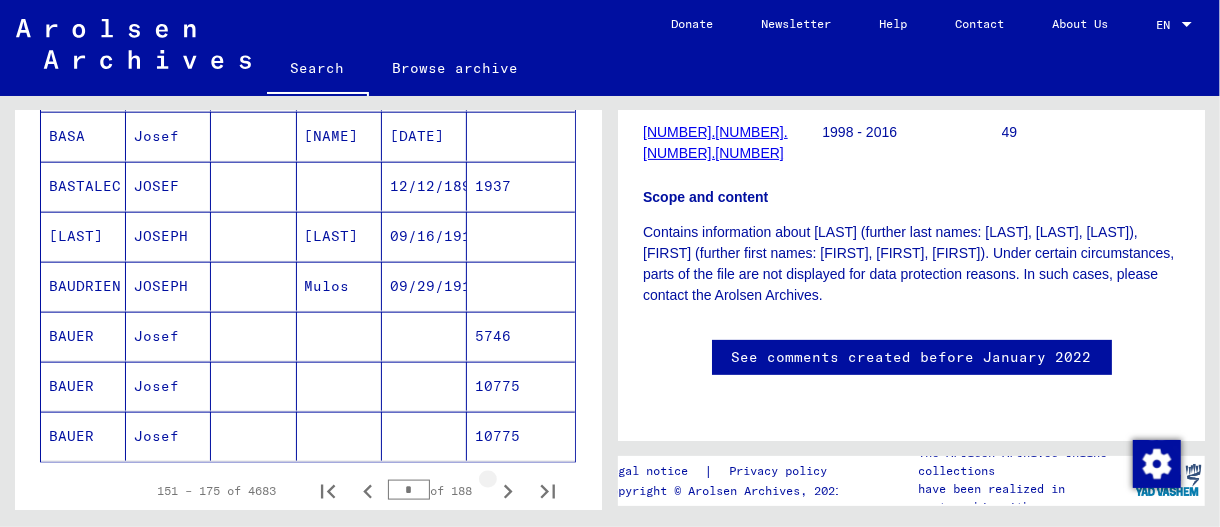 click 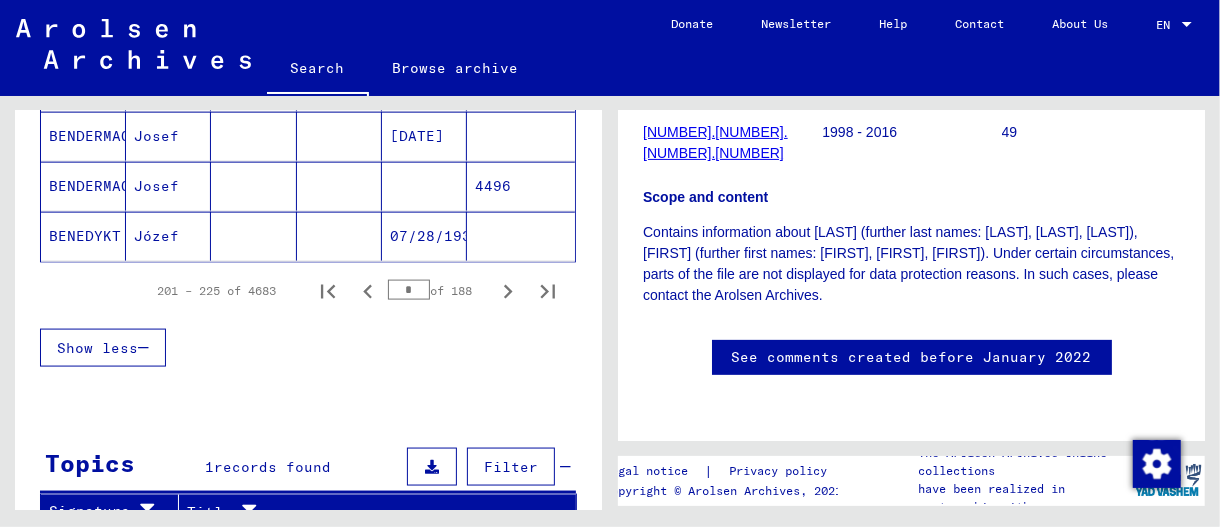 scroll, scrollTop: 1193, scrollLeft: 0, axis: vertical 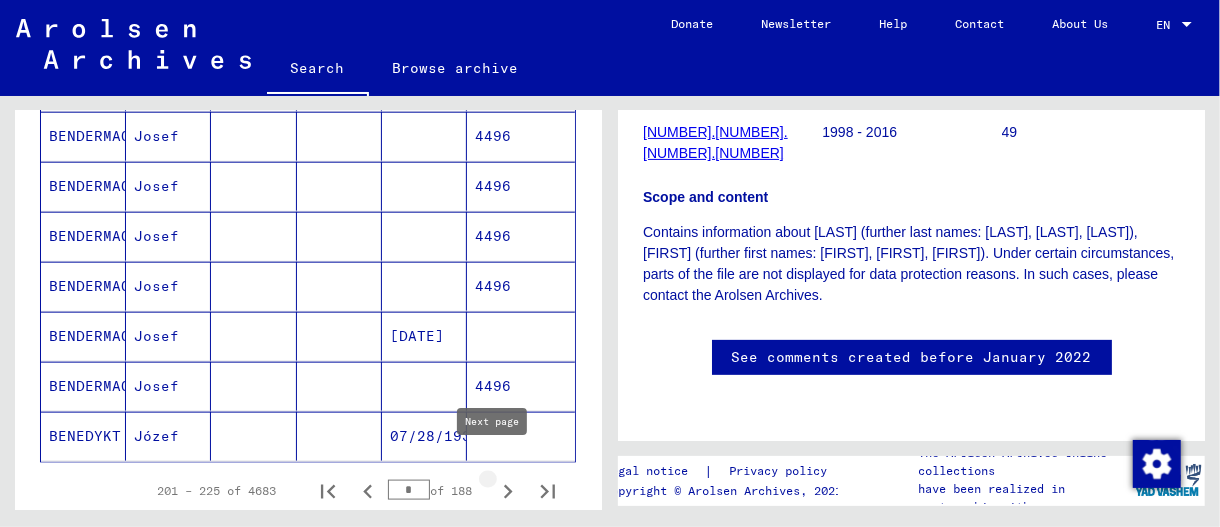 click 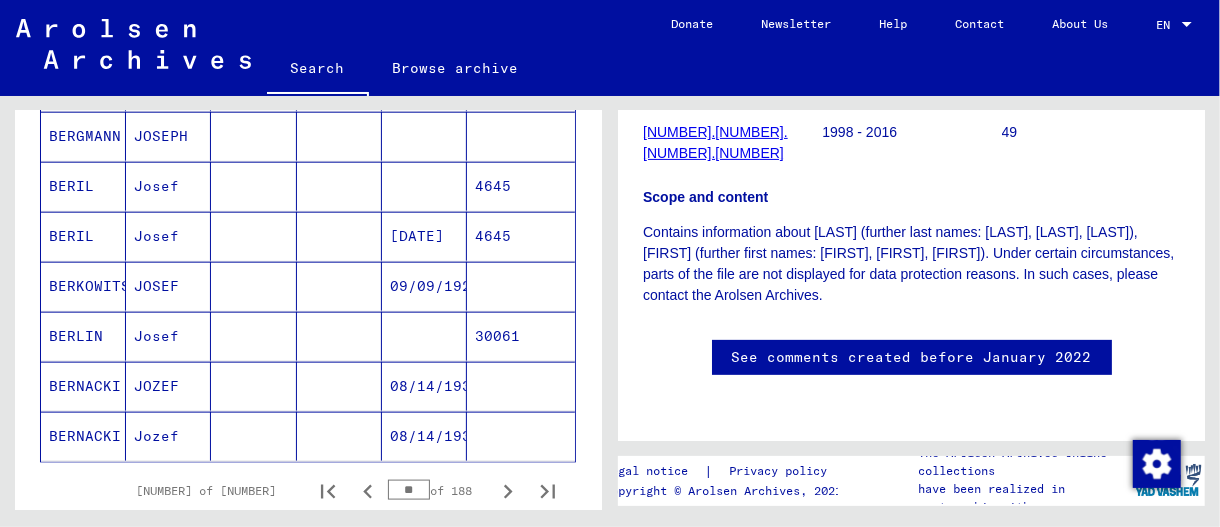 click at bounding box center (253, 336) 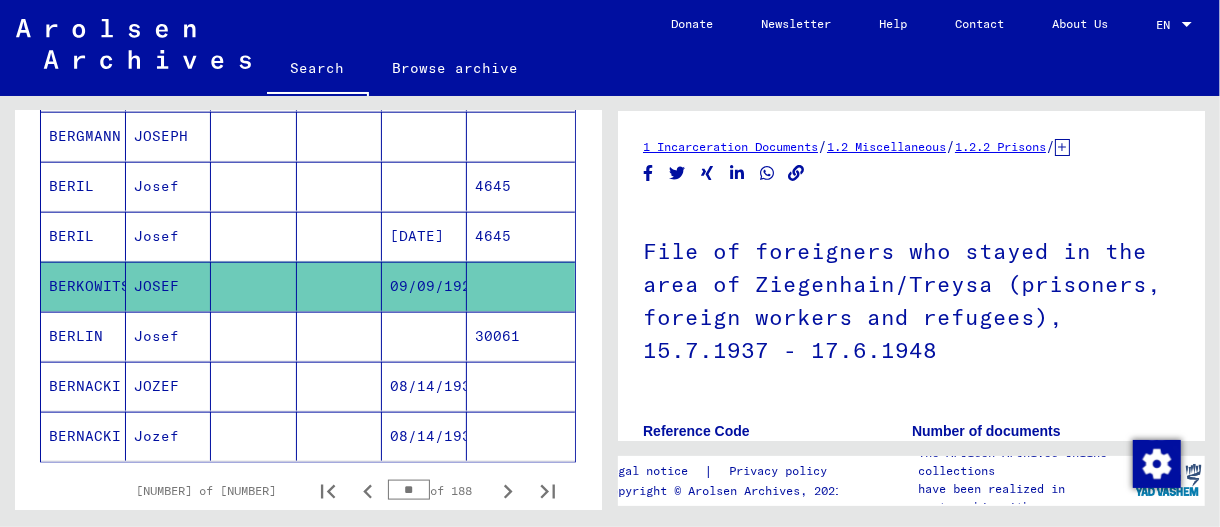 scroll, scrollTop: 0, scrollLeft: 0, axis: both 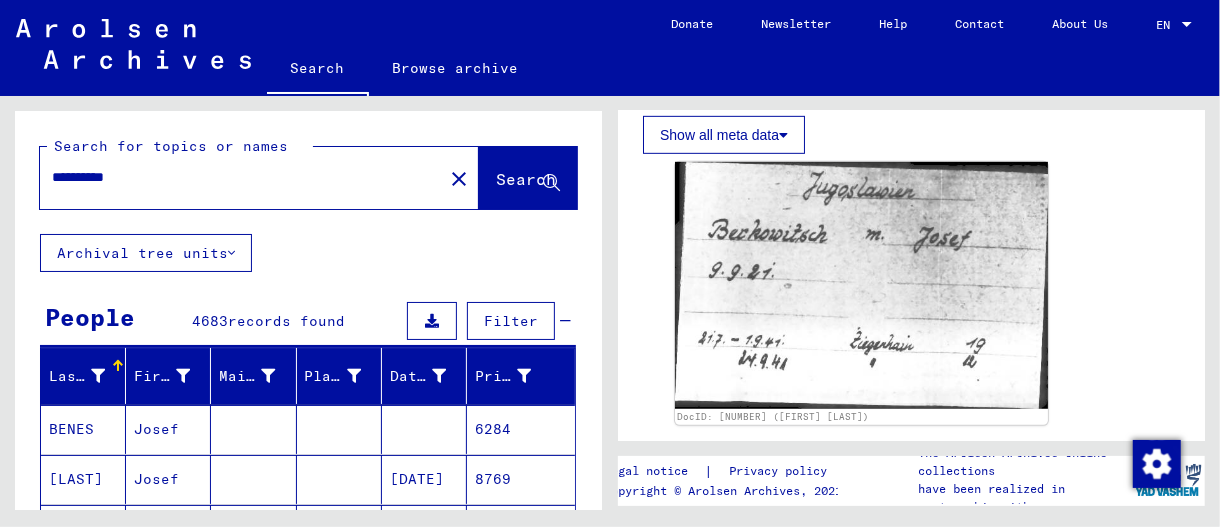 drag, startPoint x: 199, startPoint y: 186, endPoint x: 24, endPoint y: 198, distance: 175.41095 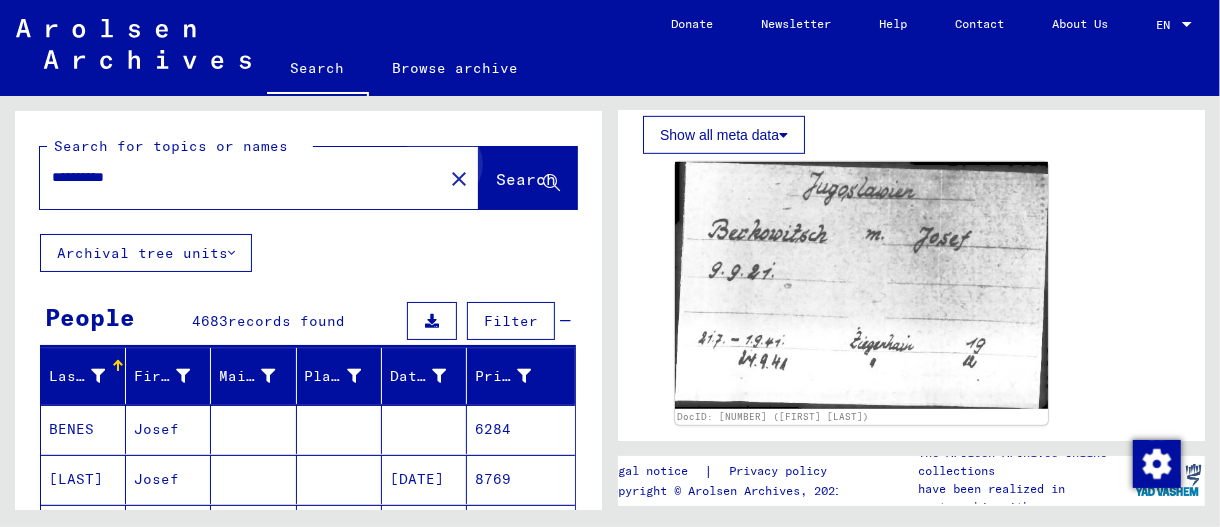 click on "Search" 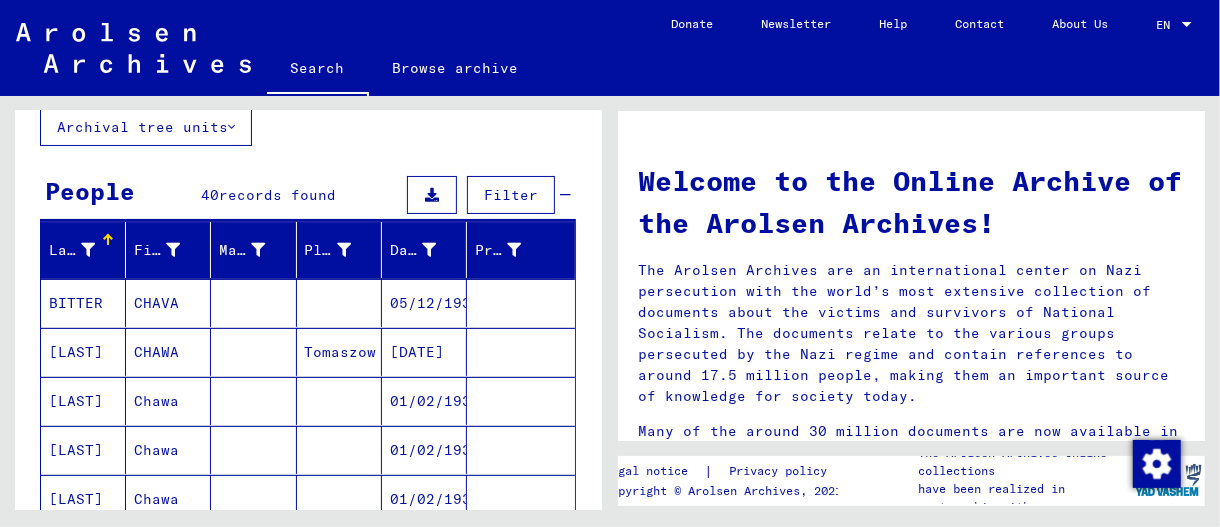 scroll, scrollTop: 200, scrollLeft: 0, axis: vertical 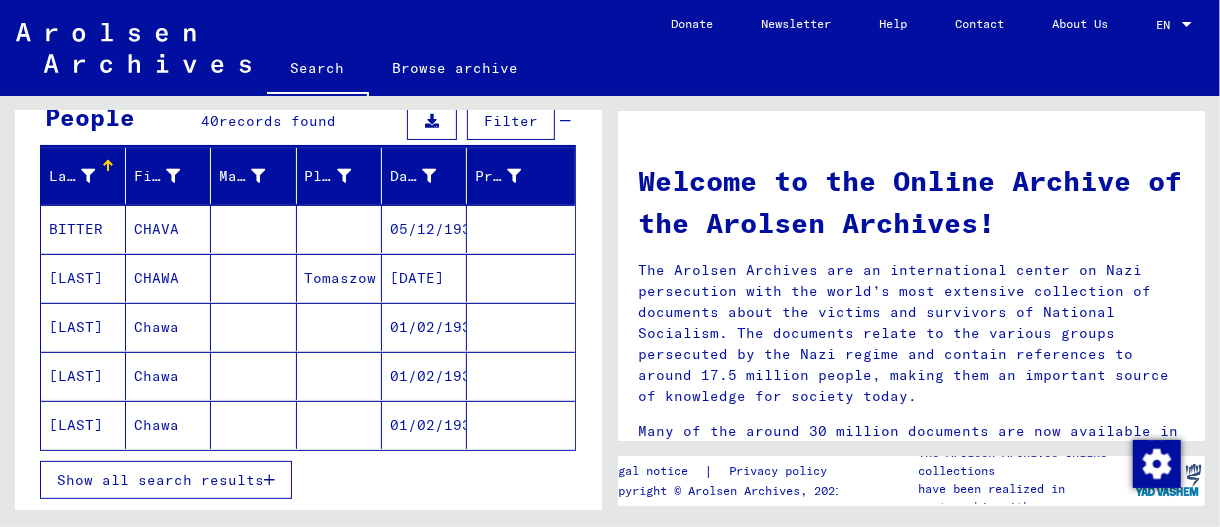 click on "Show all search results" at bounding box center (160, 480) 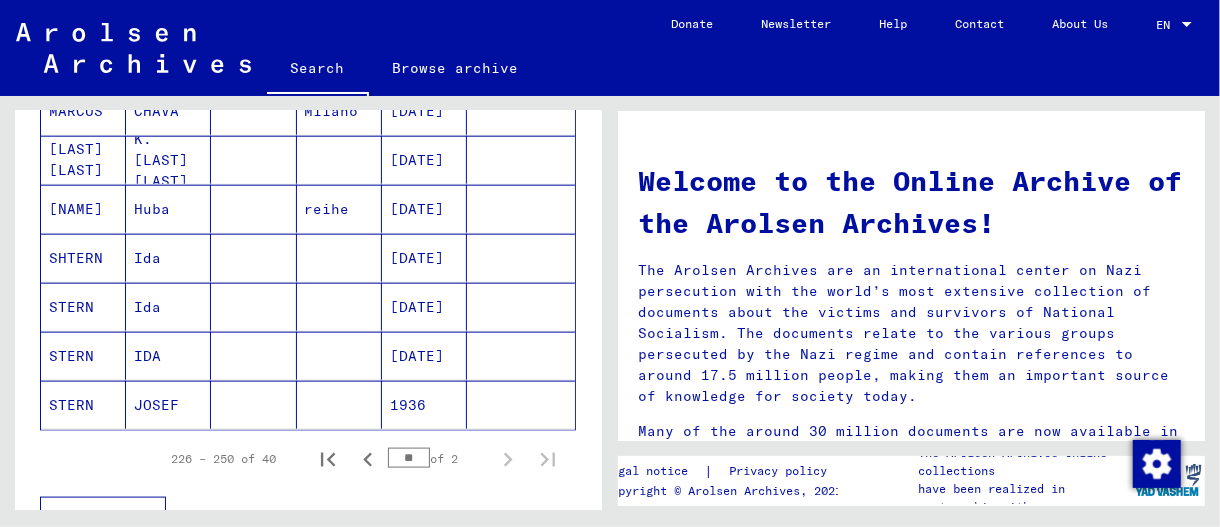 scroll, scrollTop: 1400, scrollLeft: 0, axis: vertical 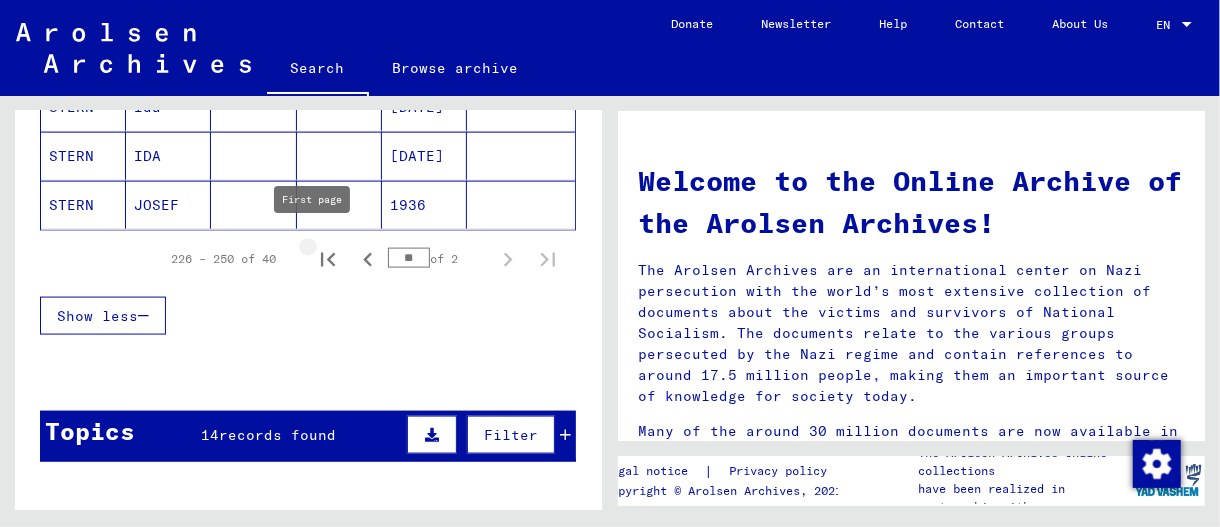 click 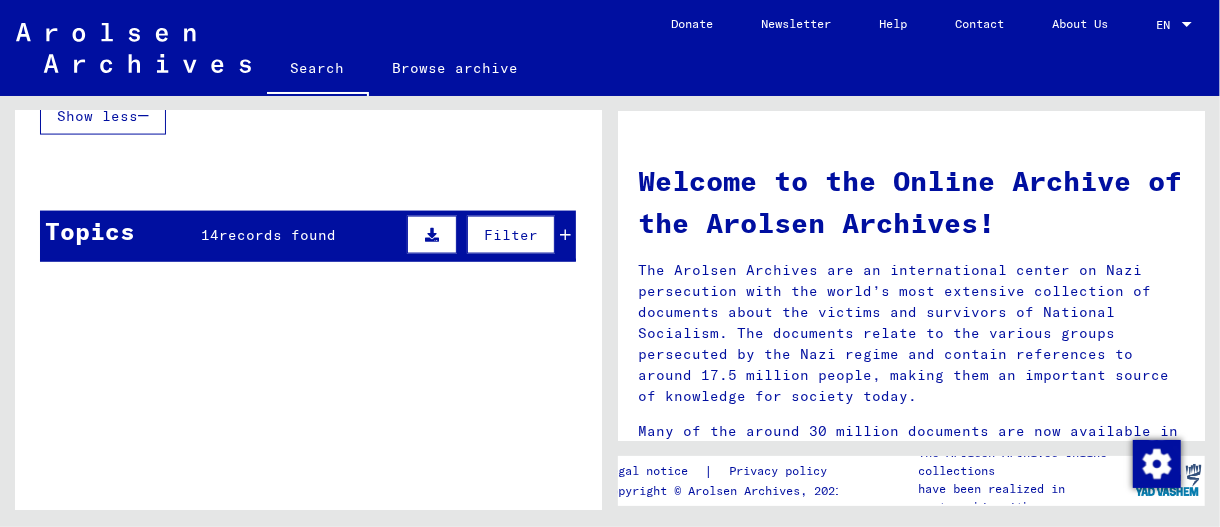 scroll, scrollTop: 1400, scrollLeft: 0, axis: vertical 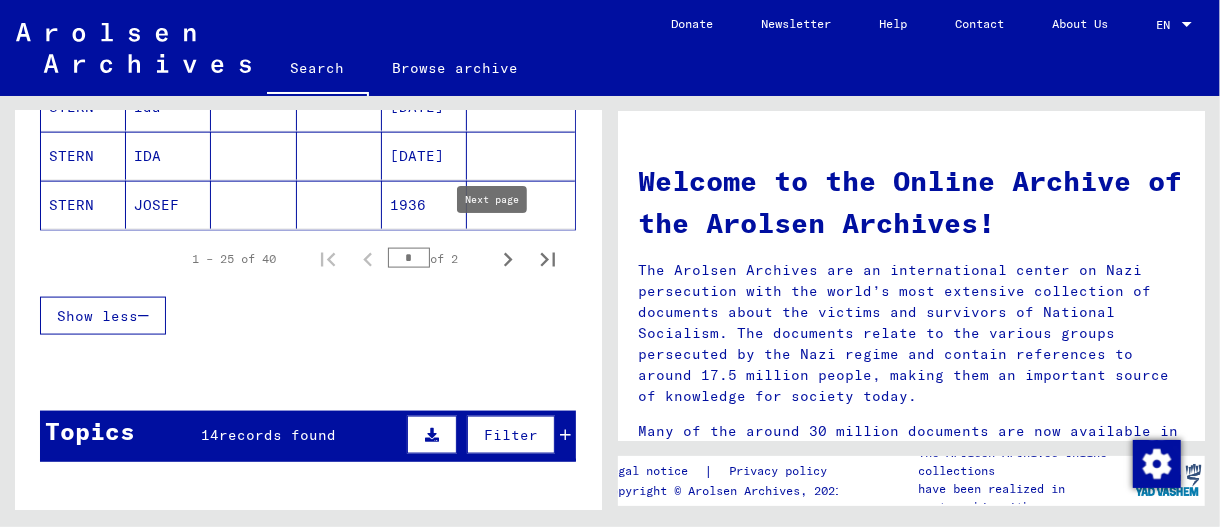 click 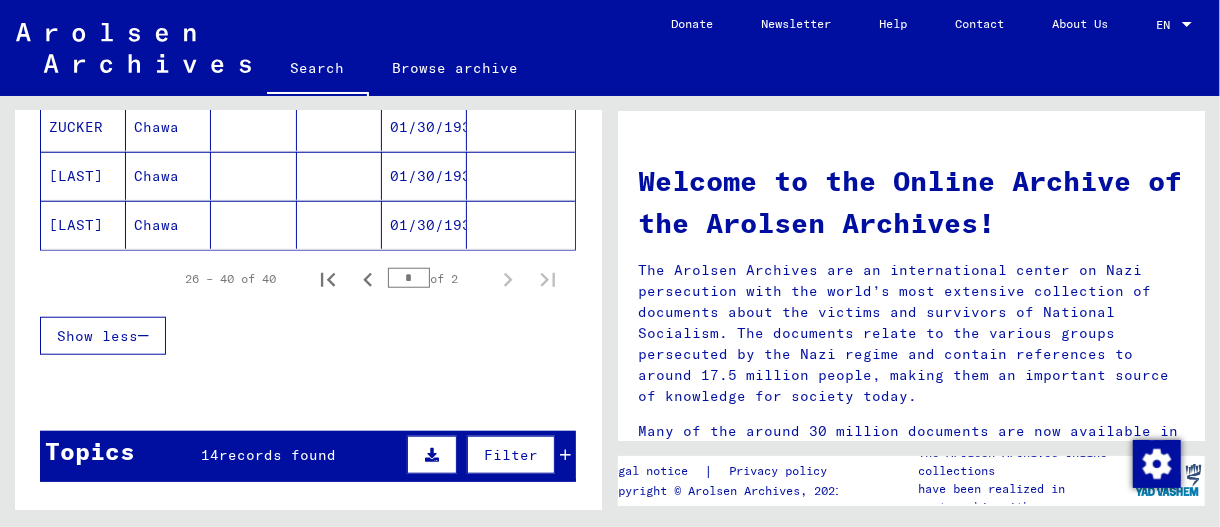 scroll, scrollTop: 800, scrollLeft: 0, axis: vertical 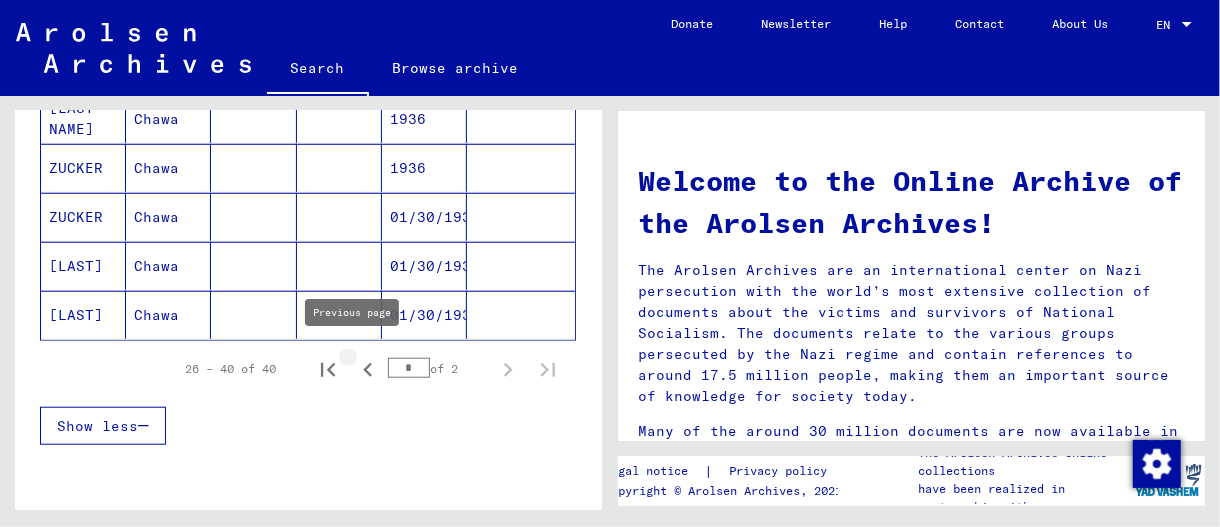 click 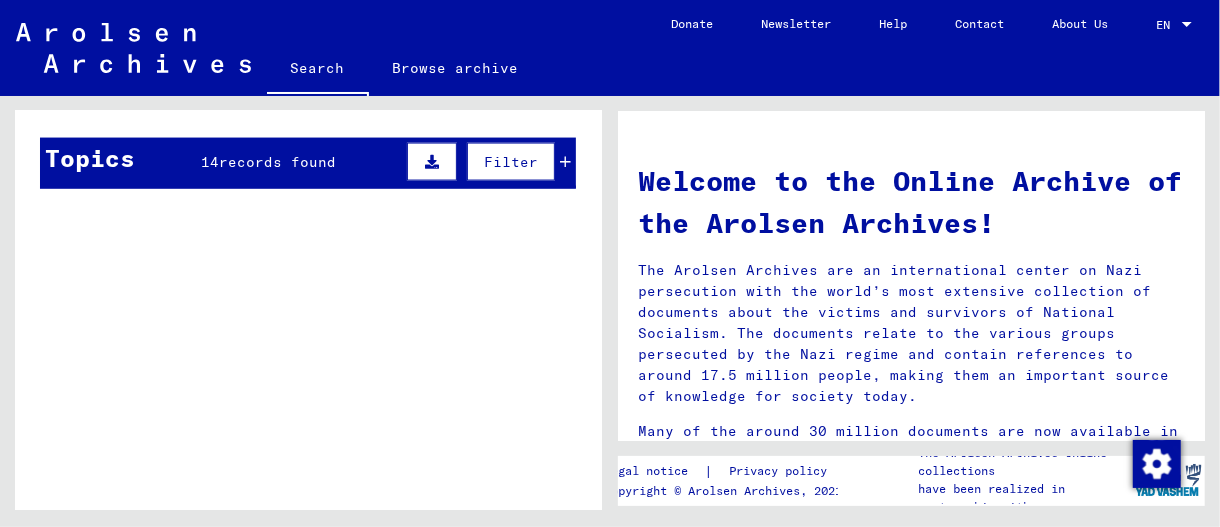 scroll, scrollTop: 1473, scrollLeft: 0, axis: vertical 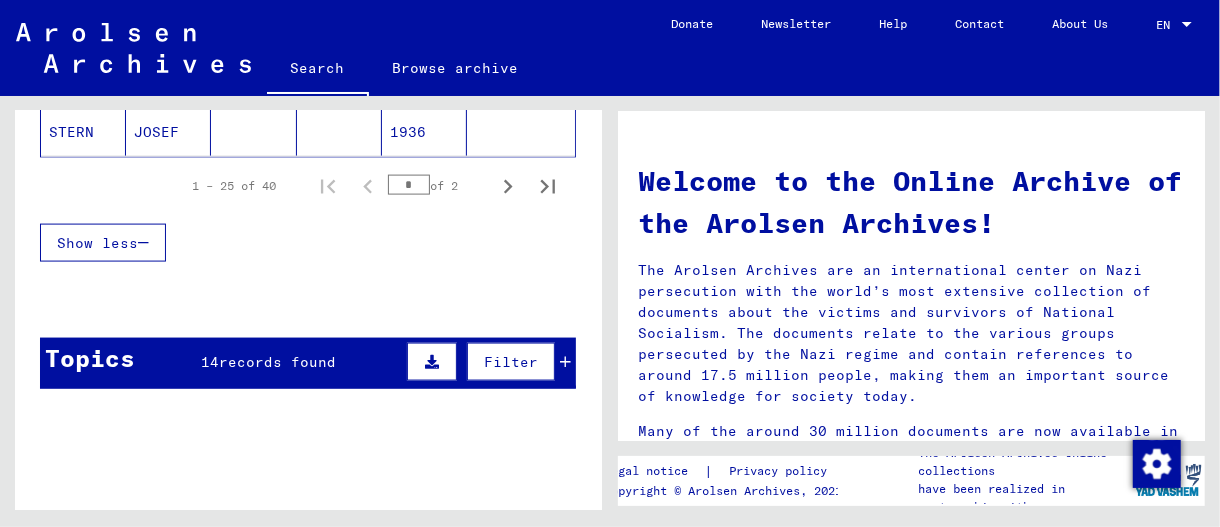 click on "records found" at bounding box center (277, 362) 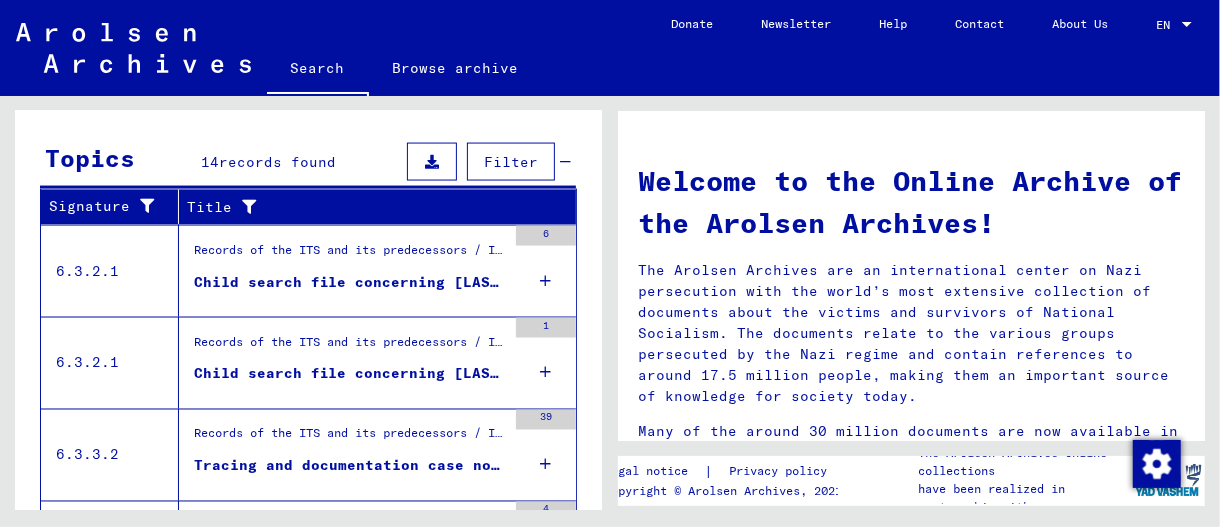 scroll, scrollTop: 1873, scrollLeft: 0, axis: vertical 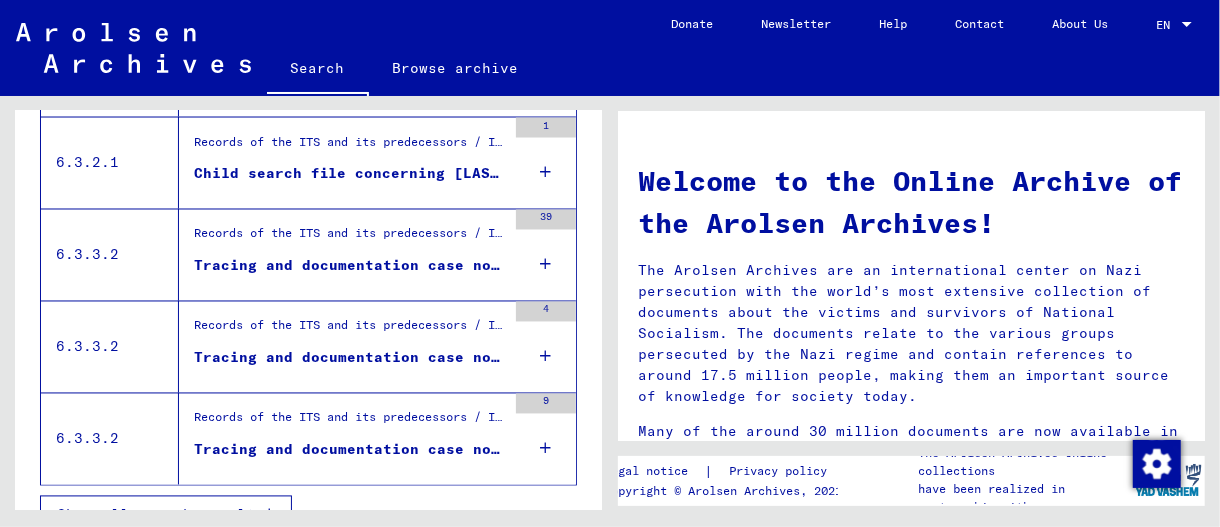 click on "Tracing and documentation case no. [NUMBER] for [LAST], [LAST] born [DATE]" at bounding box center (350, 266) 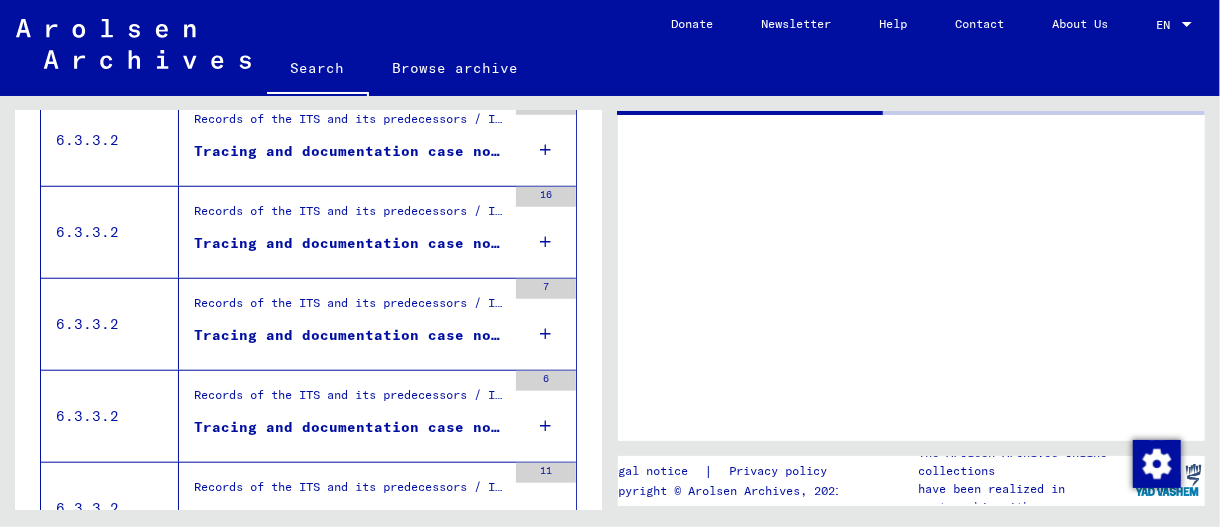 scroll, scrollTop: 486, scrollLeft: 0, axis: vertical 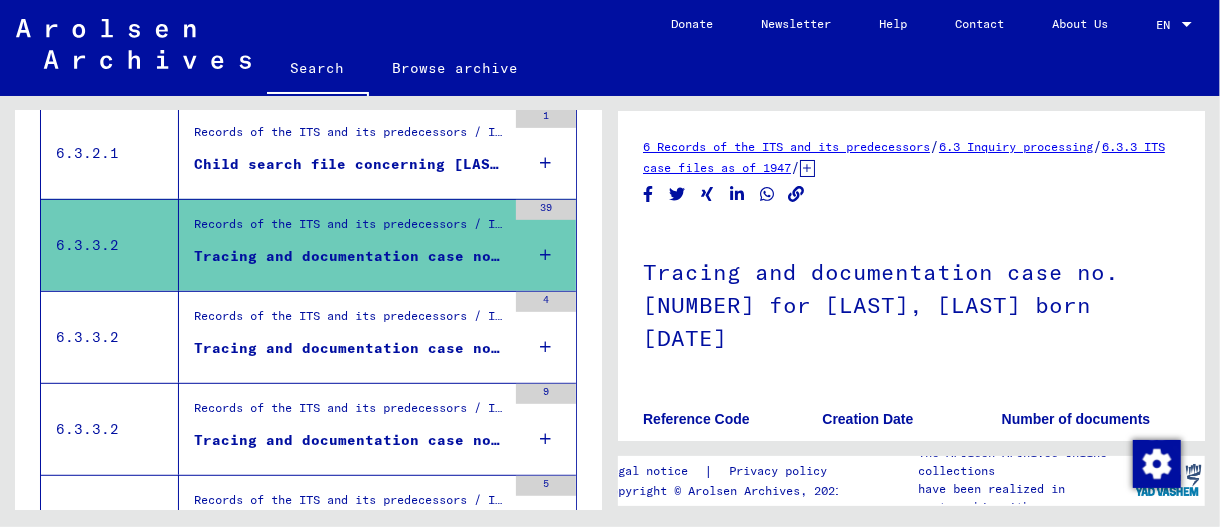 click on "Records of the ITS and its predecessors / Inquiry processing / ITS case files as of 1947 / Repository of T/D cases / Tracing and documentation cases with (T/D) numbers between 250.000 and 499.999 / Tracing and documentation cases with (T/D) numbers between 410.000 and 410.499" at bounding box center [350, 321] 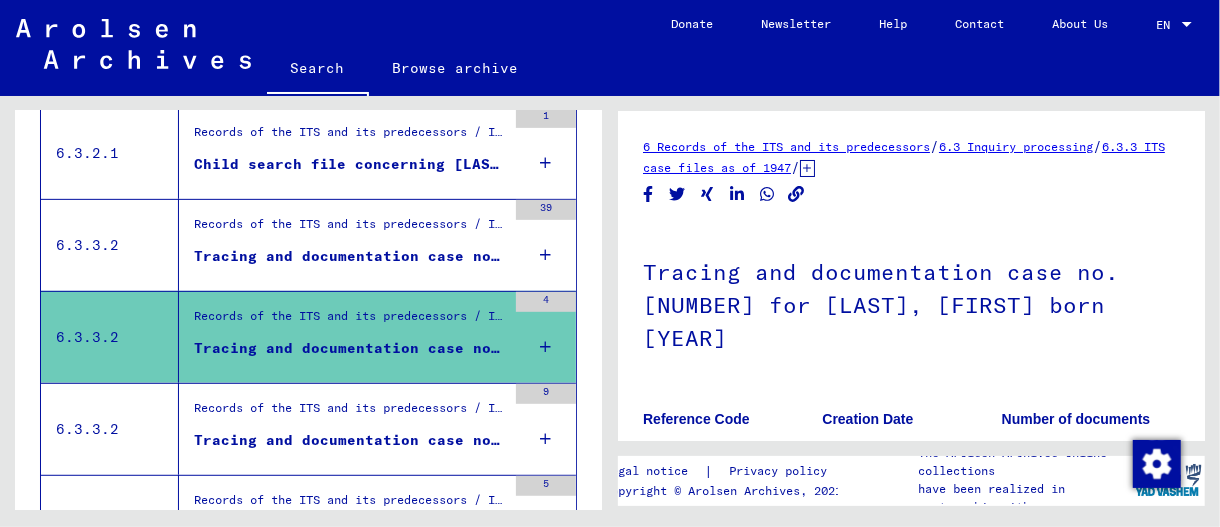 scroll, scrollTop: 0, scrollLeft: 0, axis: both 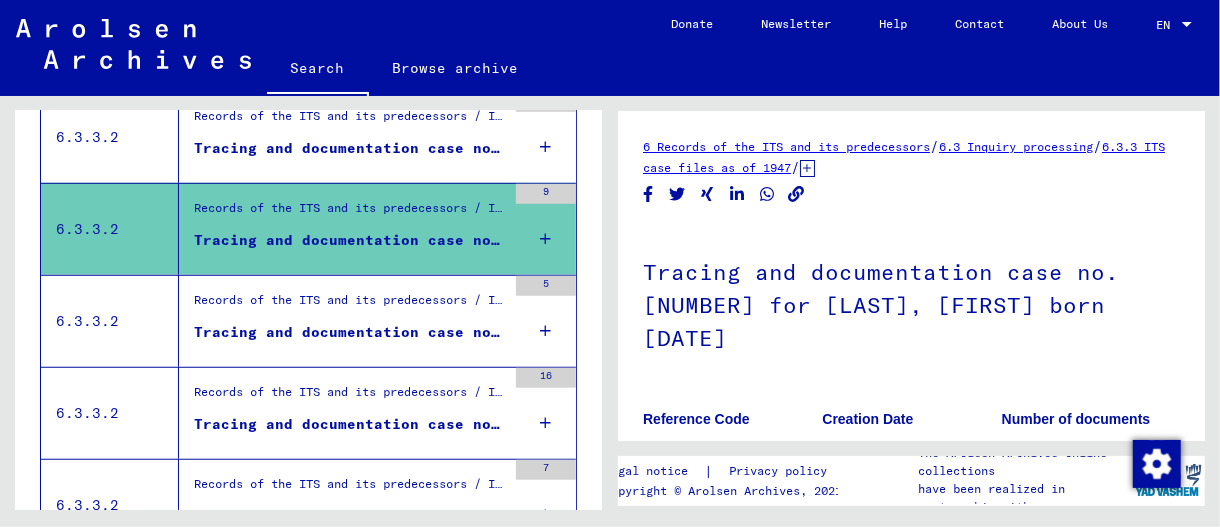 click on "Tracing and documentation case no. 483.604 for [LAST], [FIRST] born [DATE]" at bounding box center [350, 332] 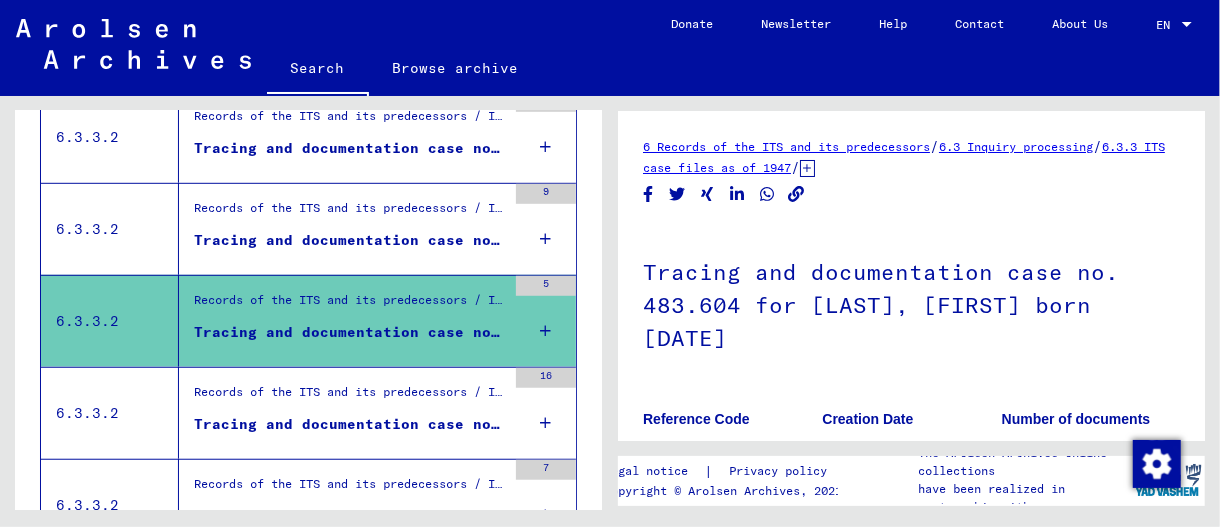 scroll, scrollTop: 0, scrollLeft: 0, axis: both 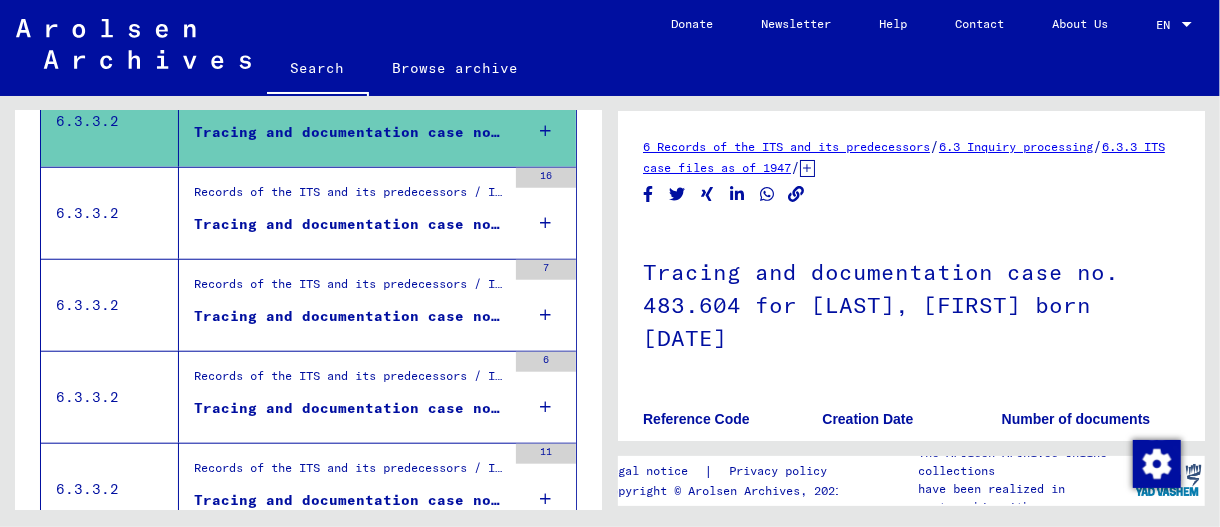 click on "Tracing and documentation case no. [NUMBER] for [LAST], [FIRST] born [DATE]" at bounding box center [350, 224] 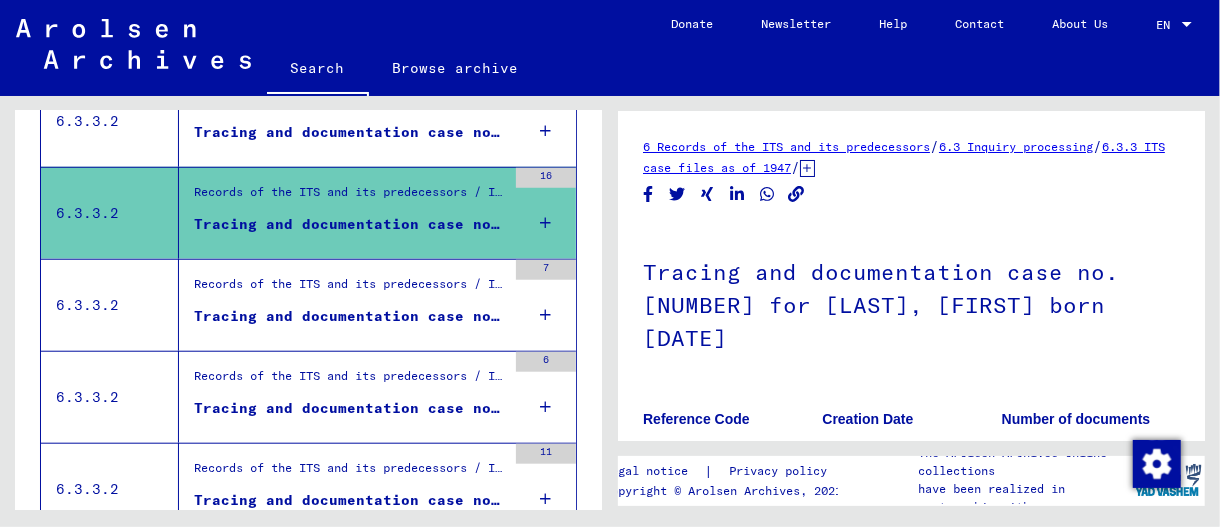 scroll, scrollTop: 0, scrollLeft: 0, axis: both 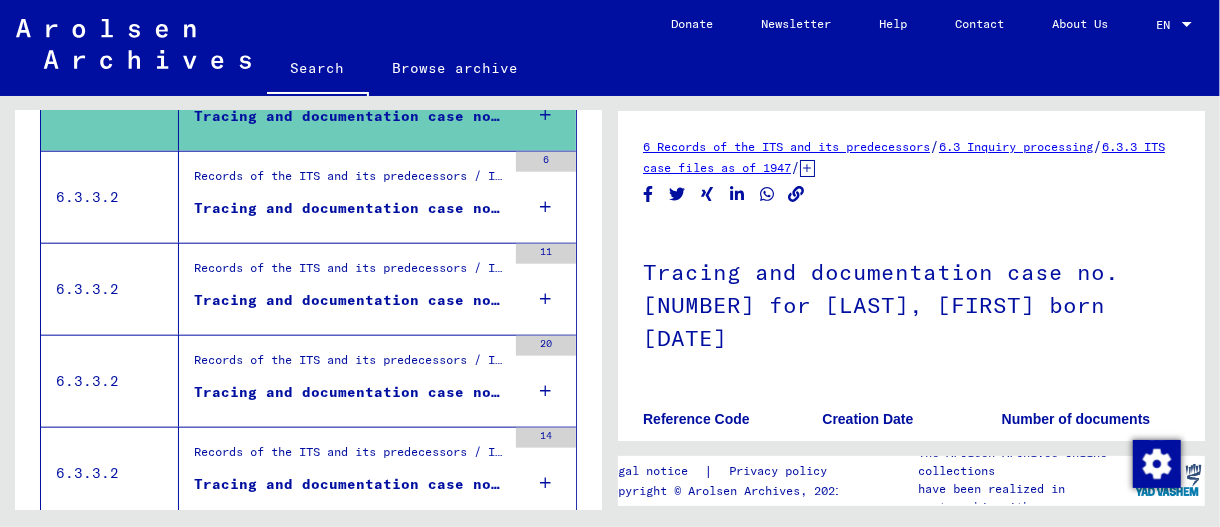 click on "Tracing and documentation case no. [NUMBER] for [LAST], [FIRST] born [YEAR]" at bounding box center (350, 208) 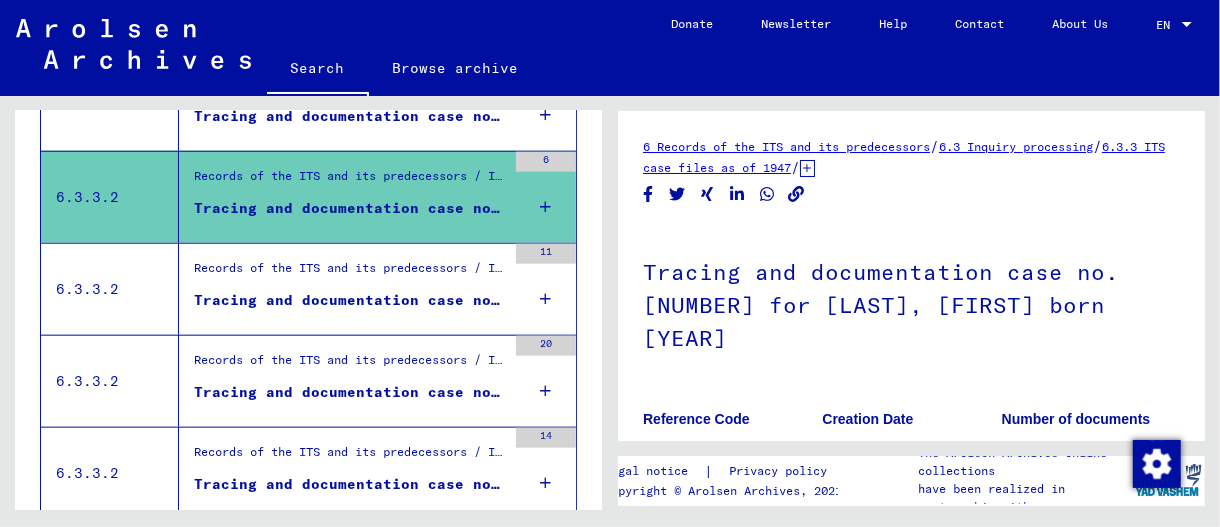 click on "[DATE]" at bounding box center (424, 293) 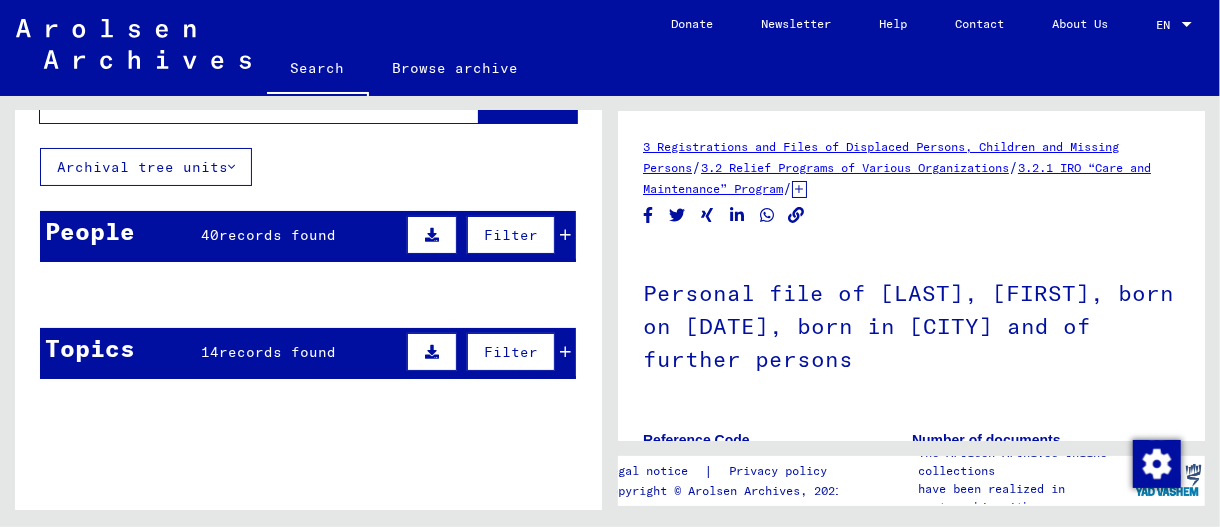 click at bounding box center [339, 393] 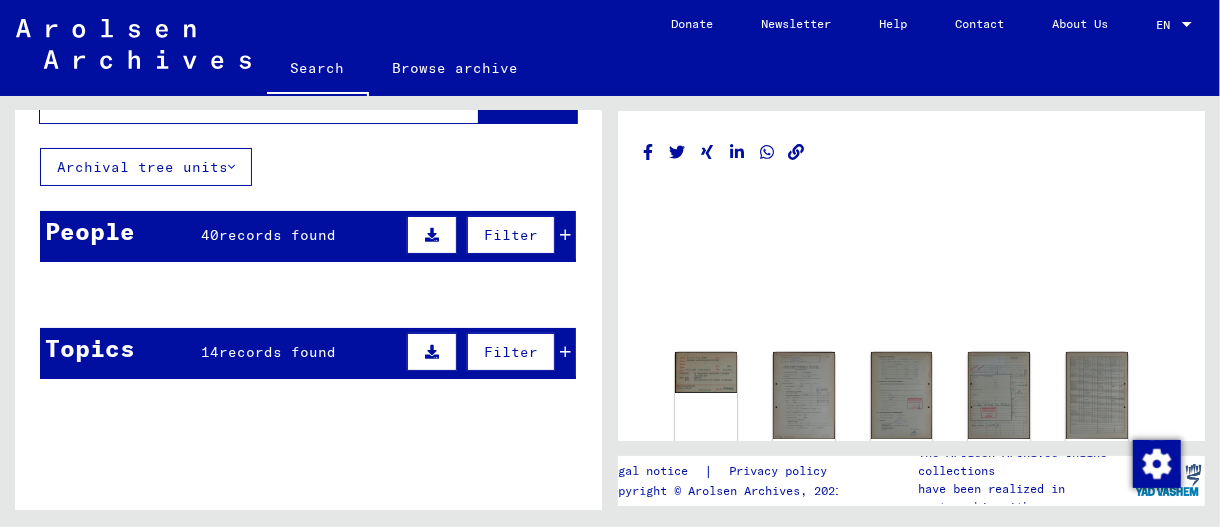 click 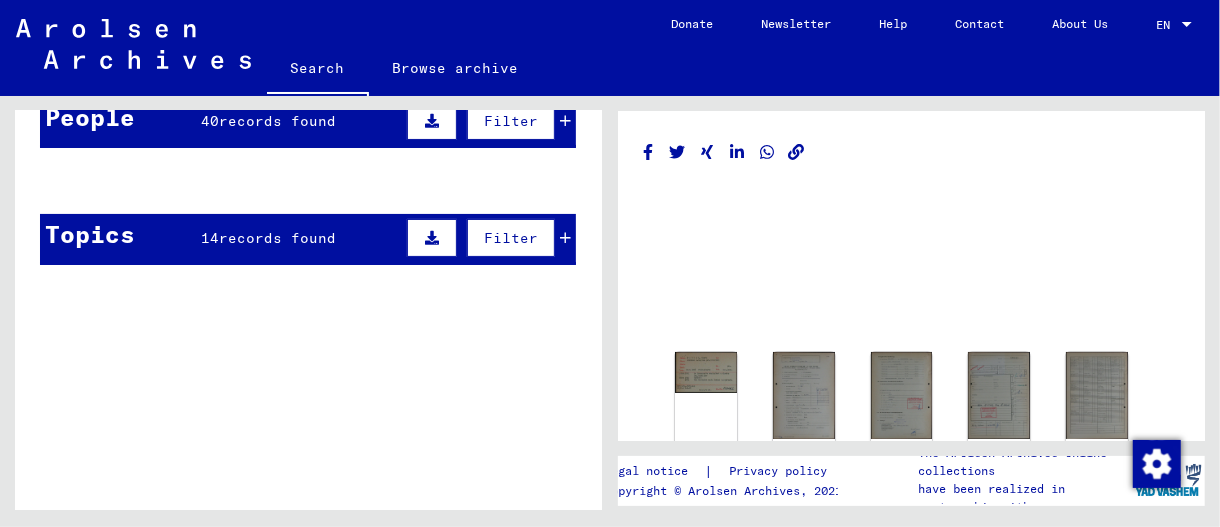 click 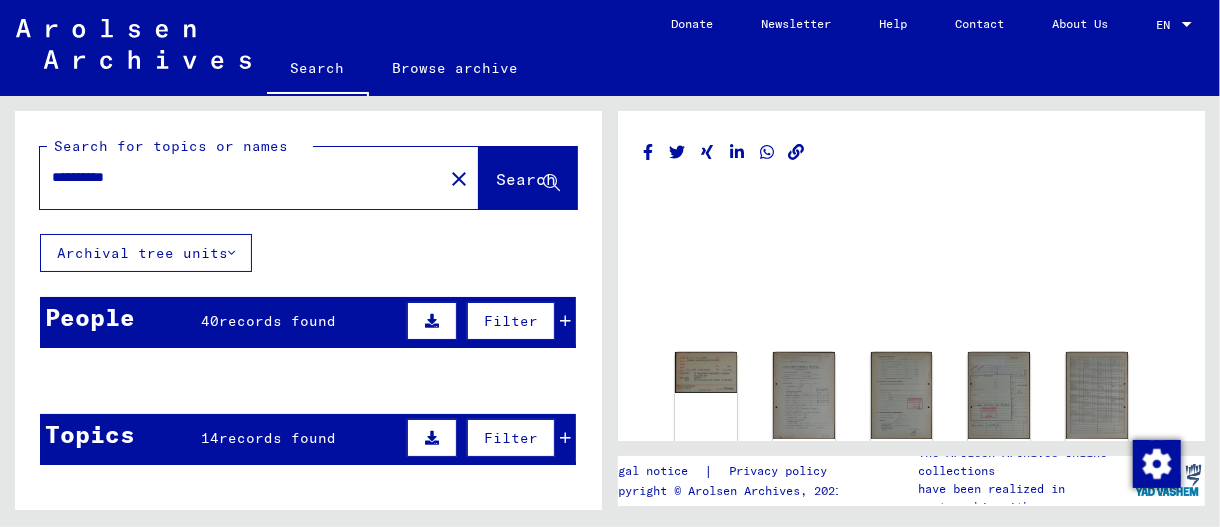 click on "CHAVA" 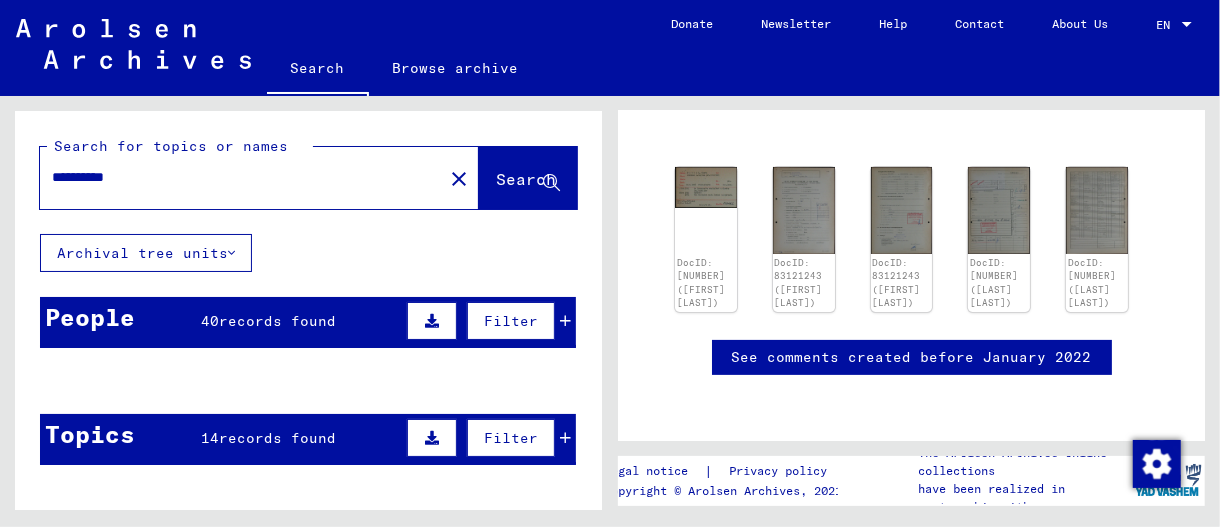 scroll, scrollTop: 200, scrollLeft: 0, axis: vertical 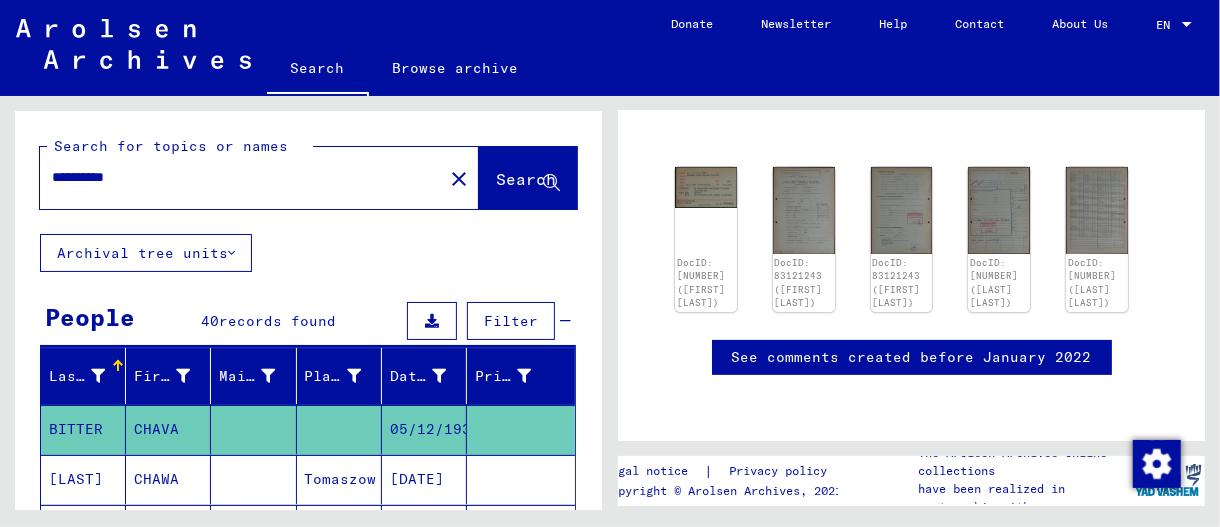 drag, startPoint x: 34, startPoint y: 174, endPoint x: 0, endPoint y: 152, distance: 40.496914 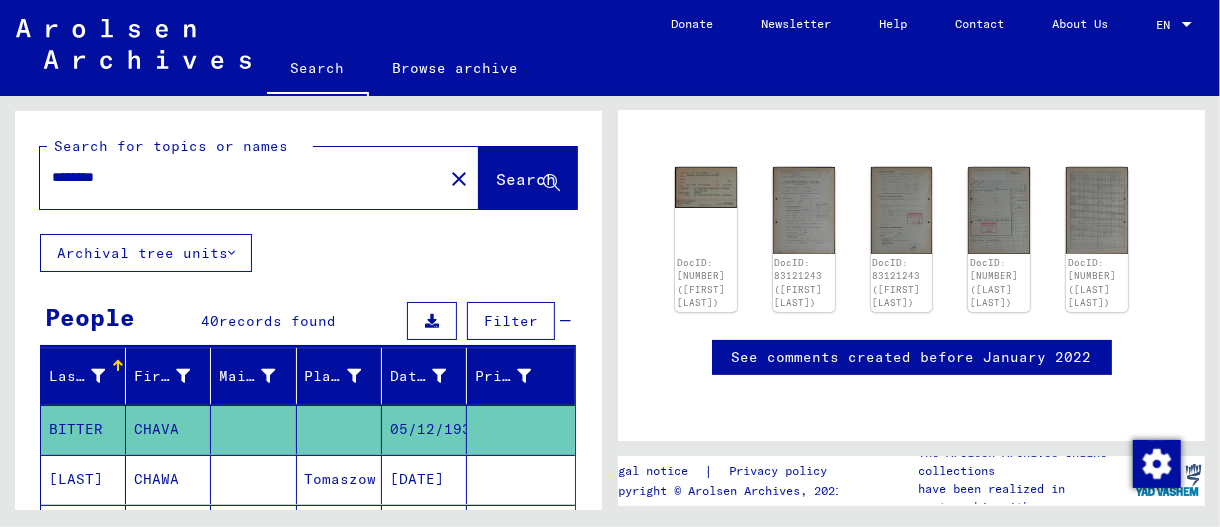 type on "********" 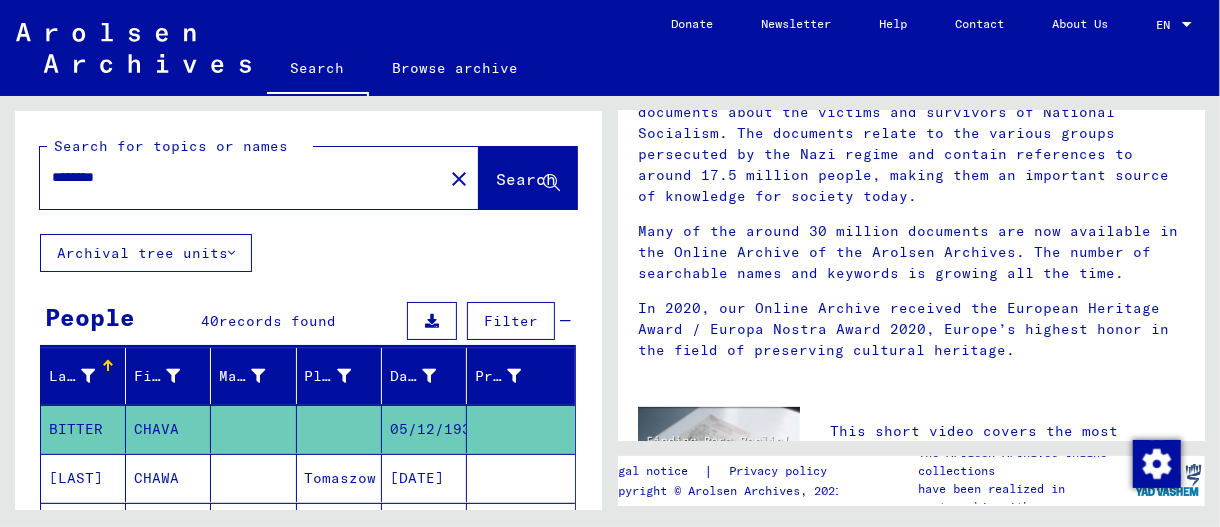 scroll, scrollTop: 0, scrollLeft: 0, axis: both 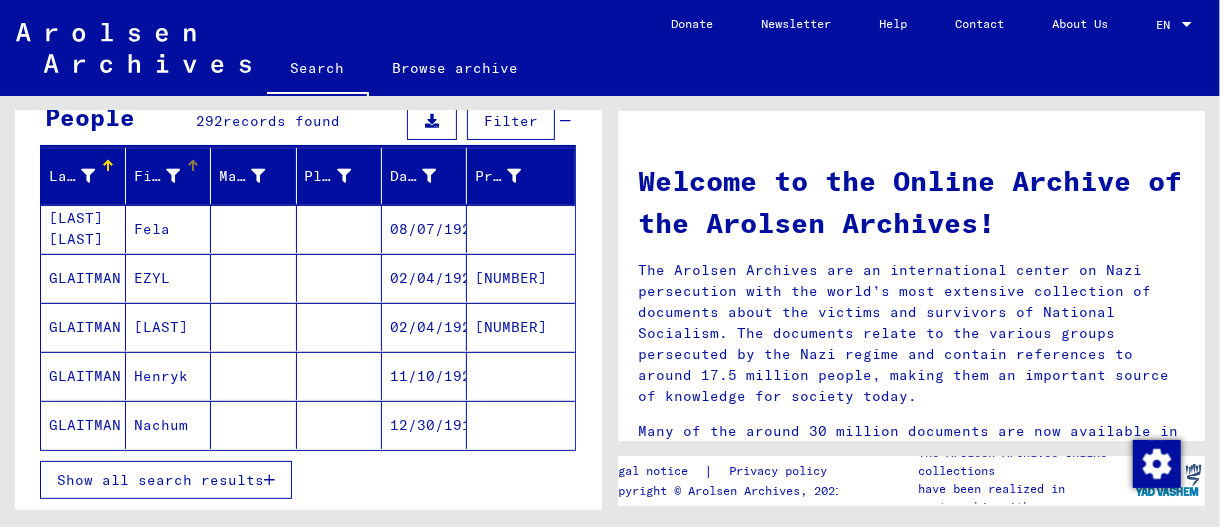 click at bounding box center [193, 166] 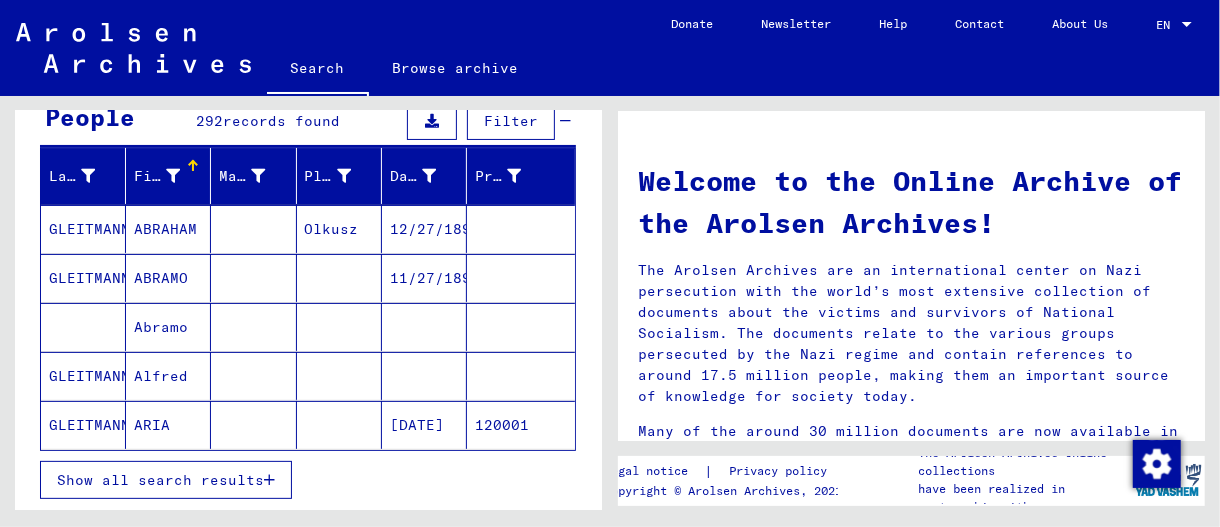 click on "Show all search results" at bounding box center [166, 480] 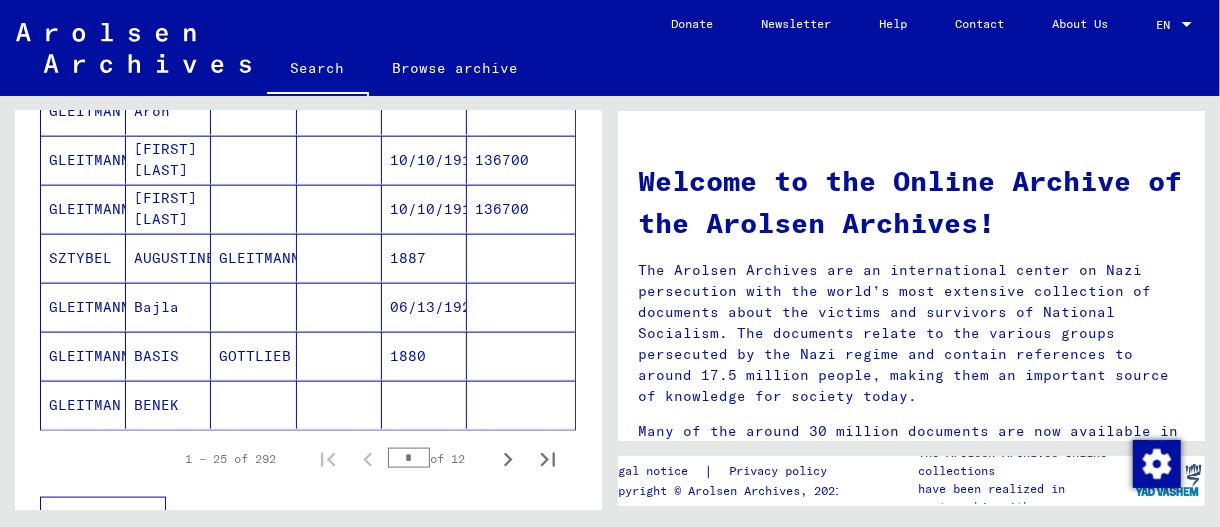 scroll, scrollTop: 1400, scrollLeft: 0, axis: vertical 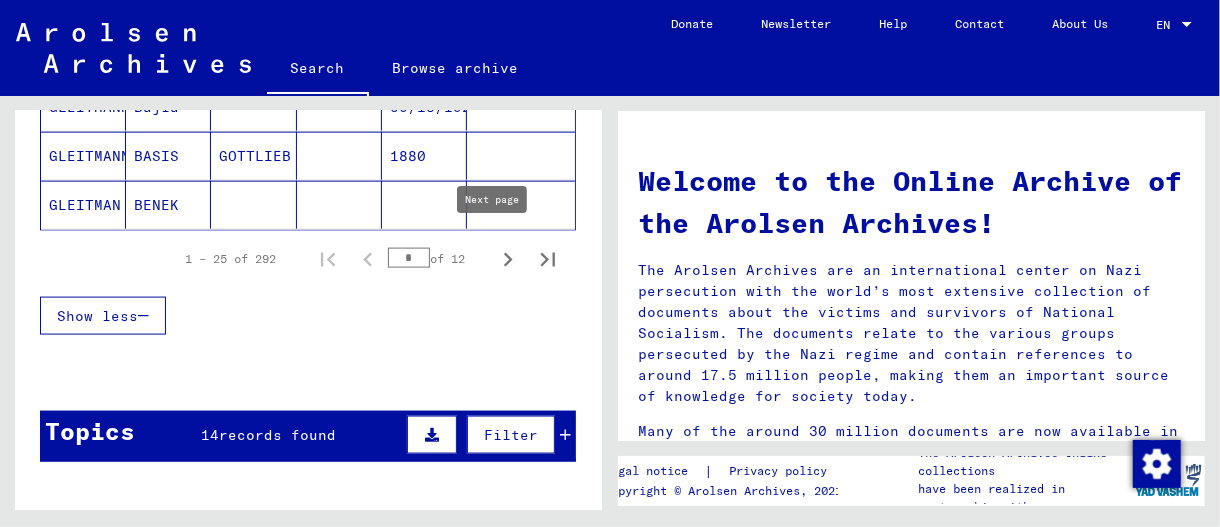 click 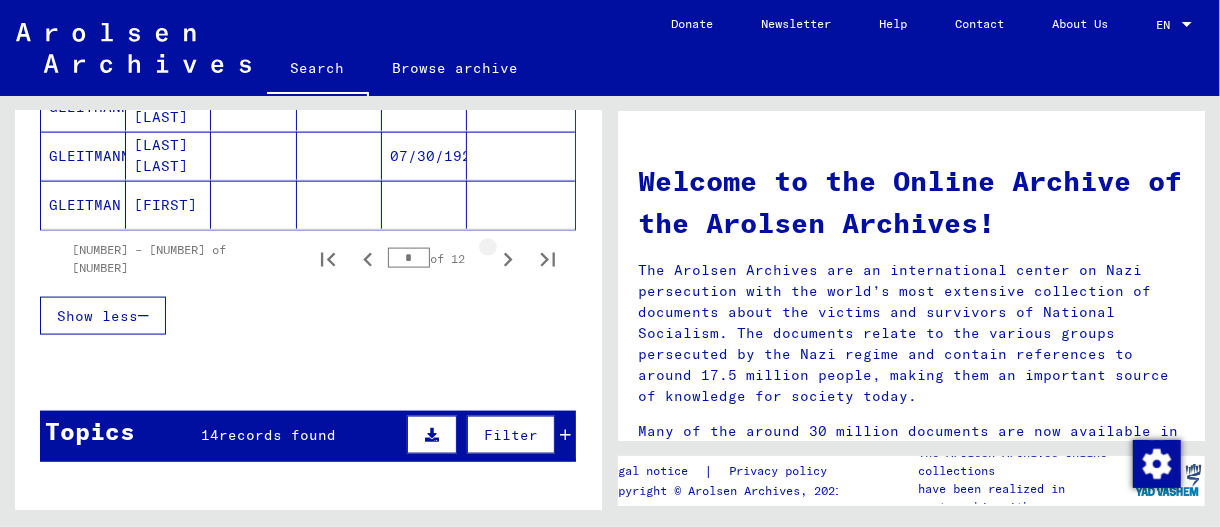 click 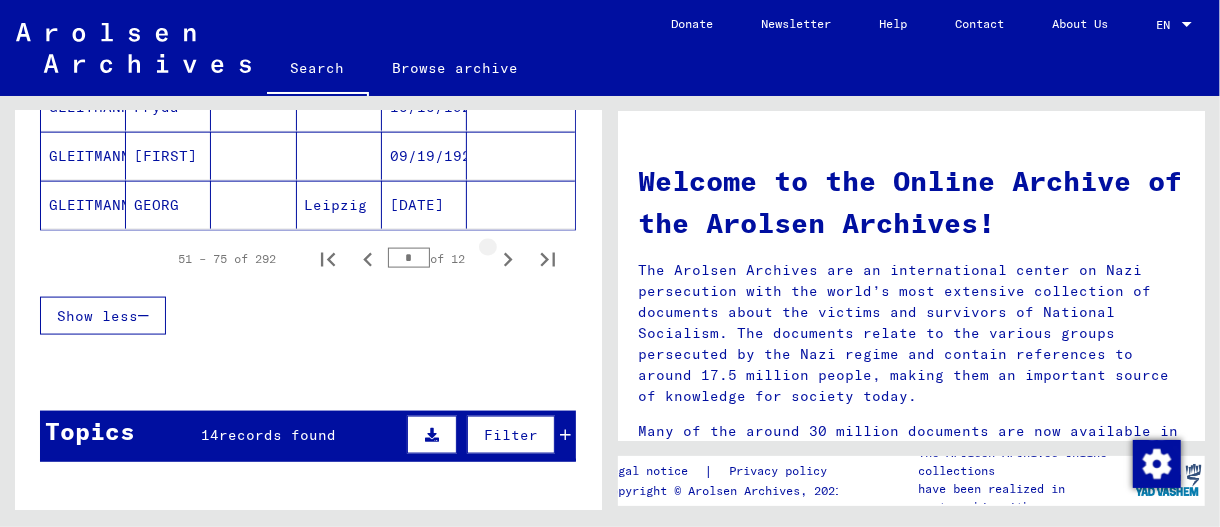 click 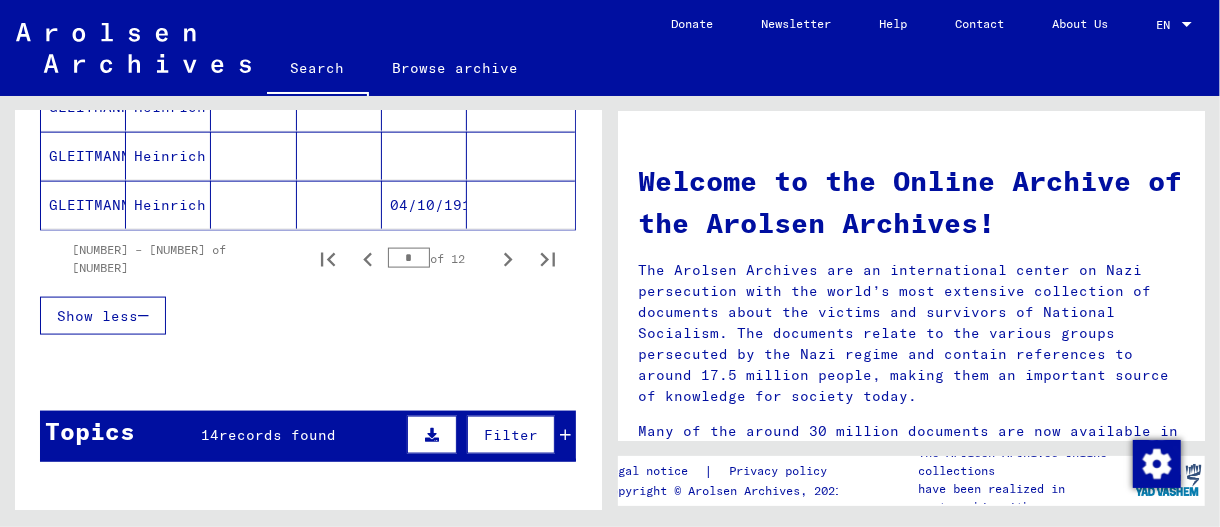 click 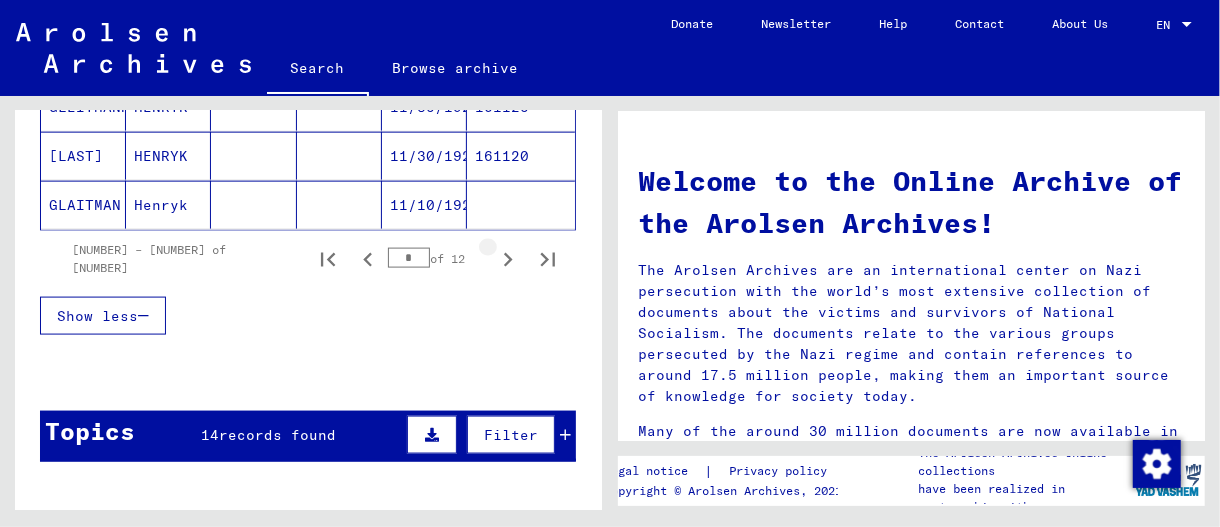 click 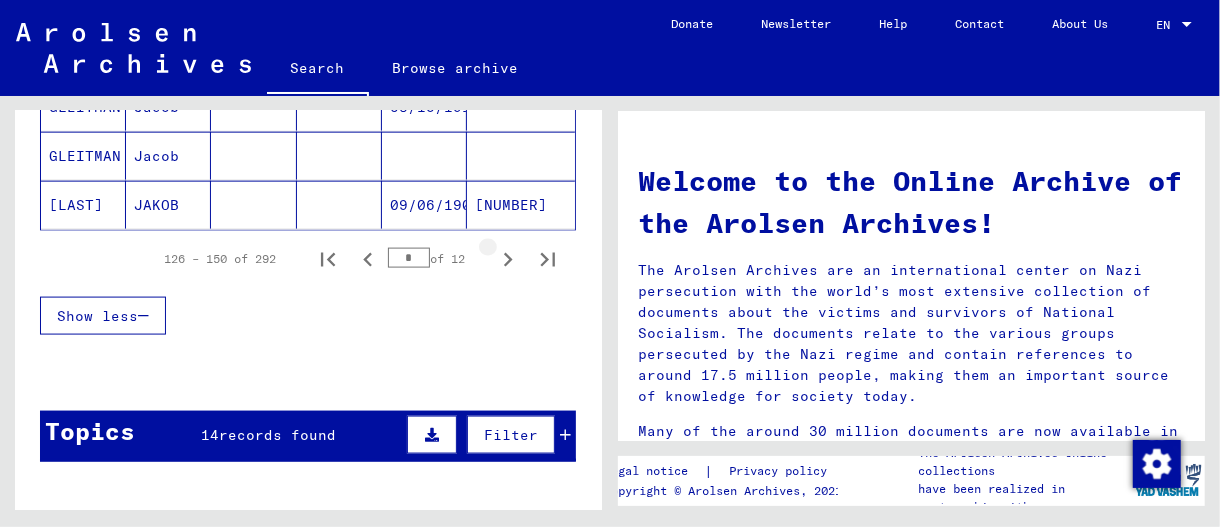 click 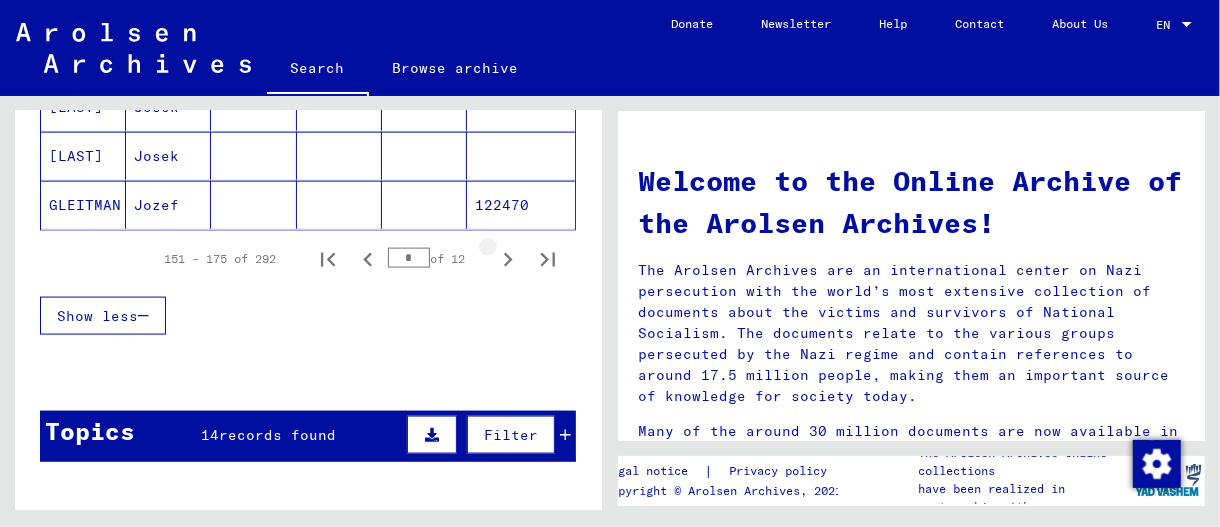 click 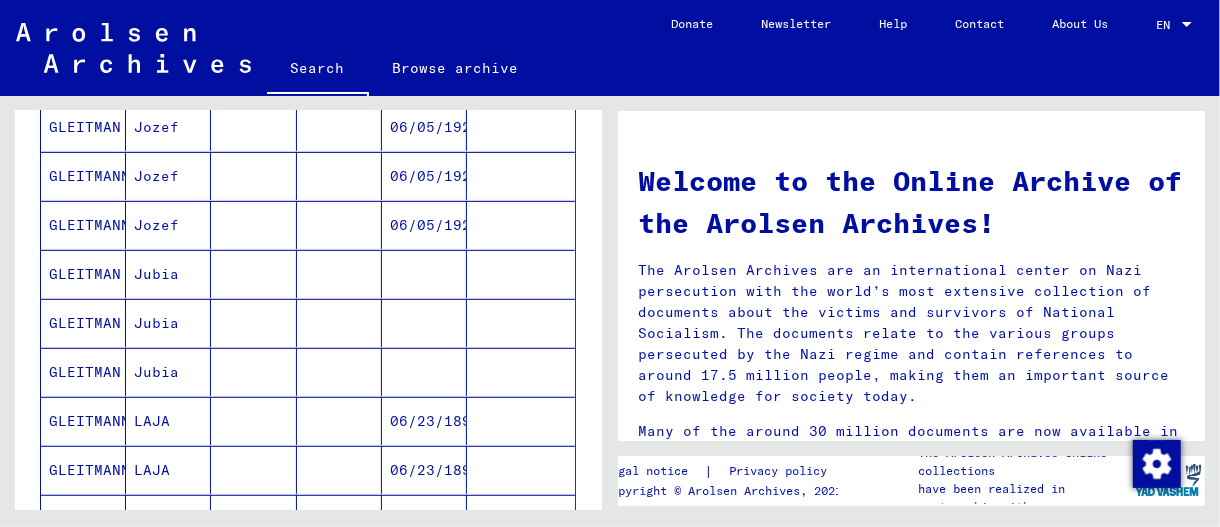 scroll, scrollTop: 600, scrollLeft: 0, axis: vertical 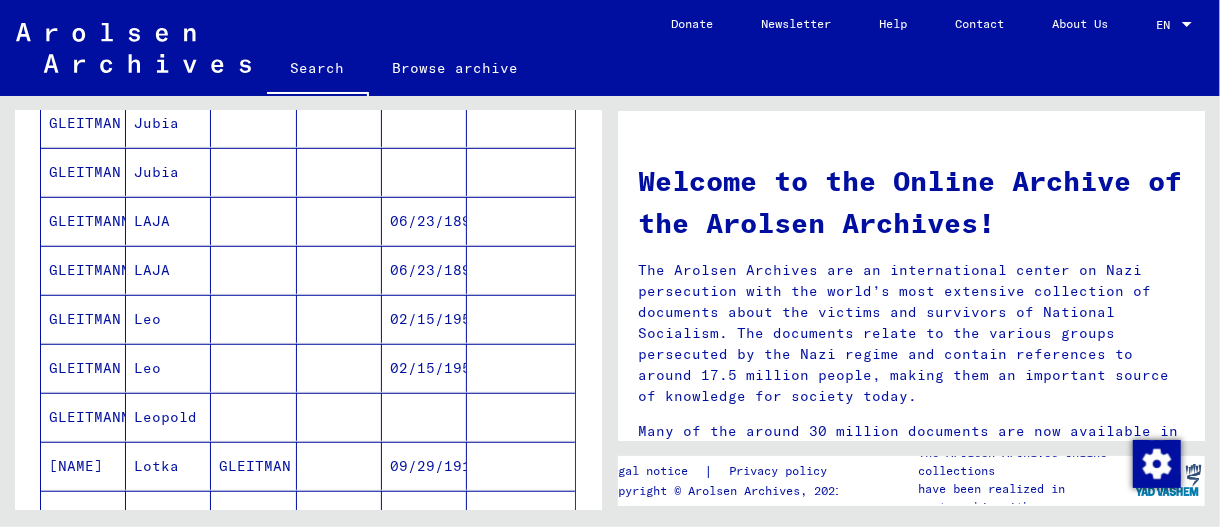 click at bounding box center [339, 270] 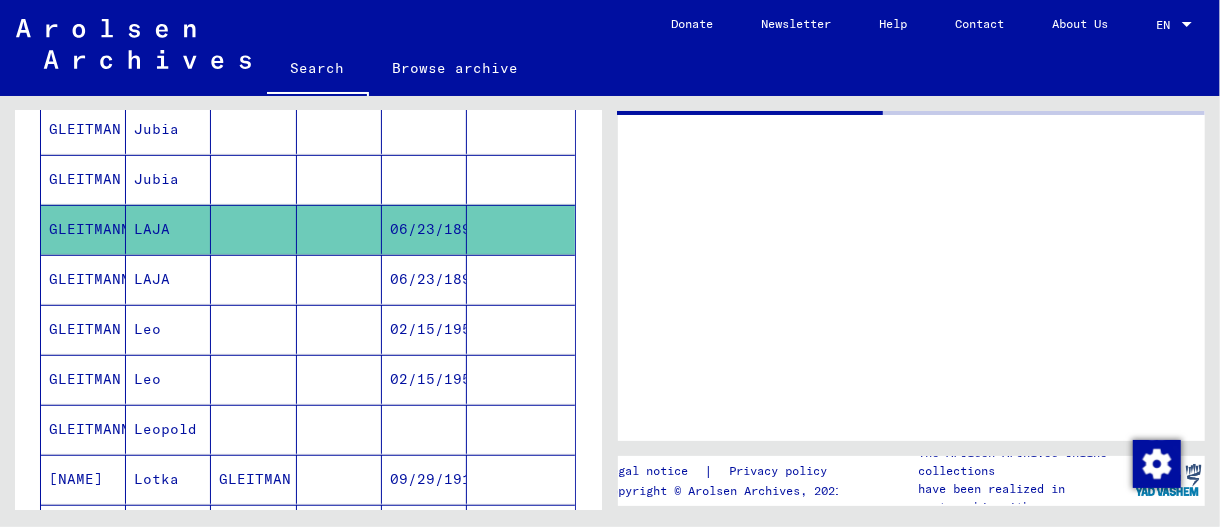 scroll, scrollTop: 603, scrollLeft: 0, axis: vertical 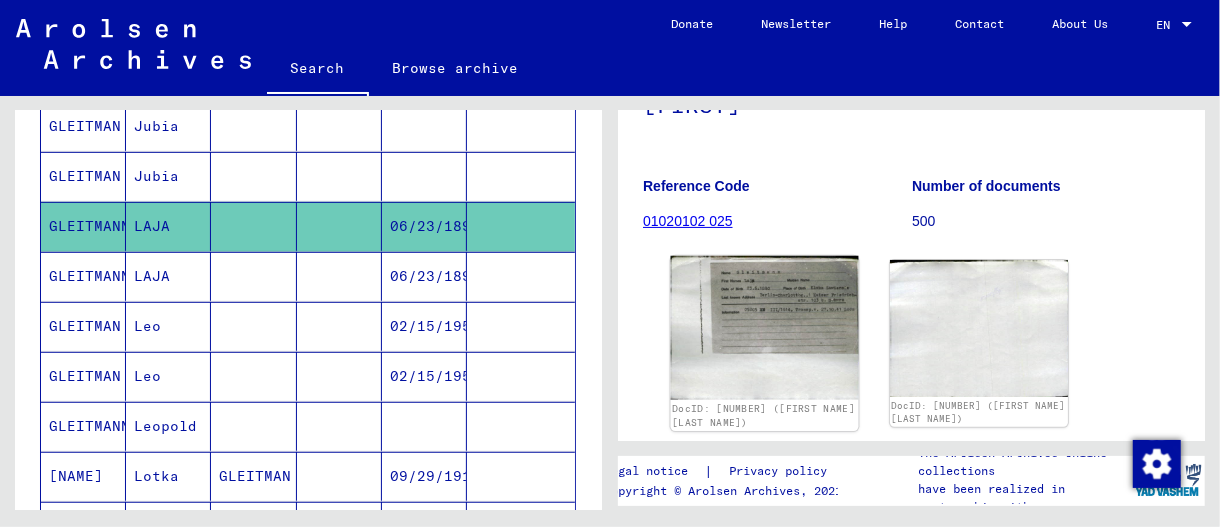 click 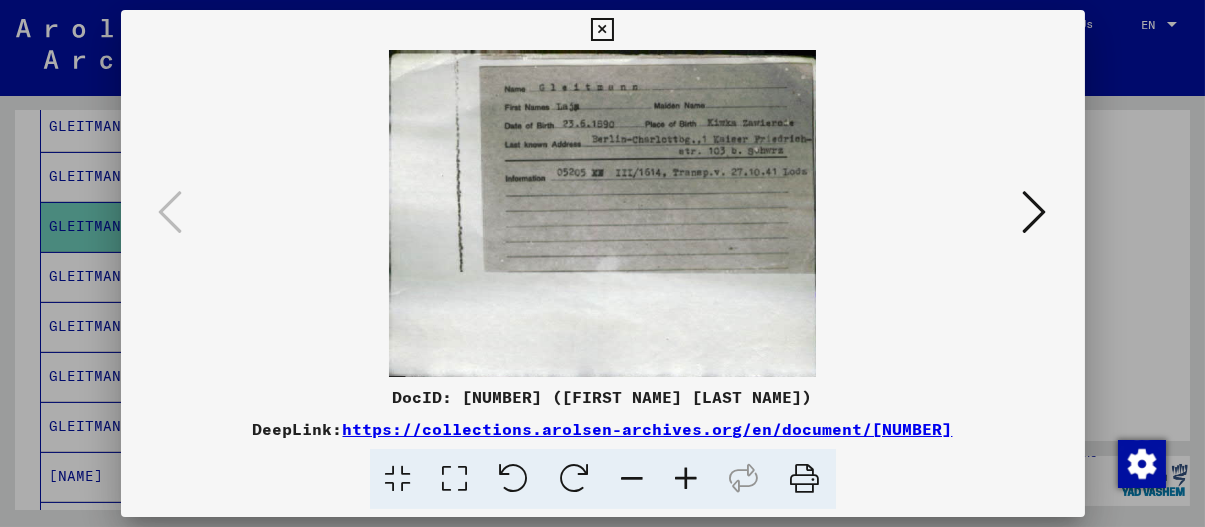 drag, startPoint x: 819, startPoint y: 304, endPoint x: 945, endPoint y: 299, distance: 126.09917 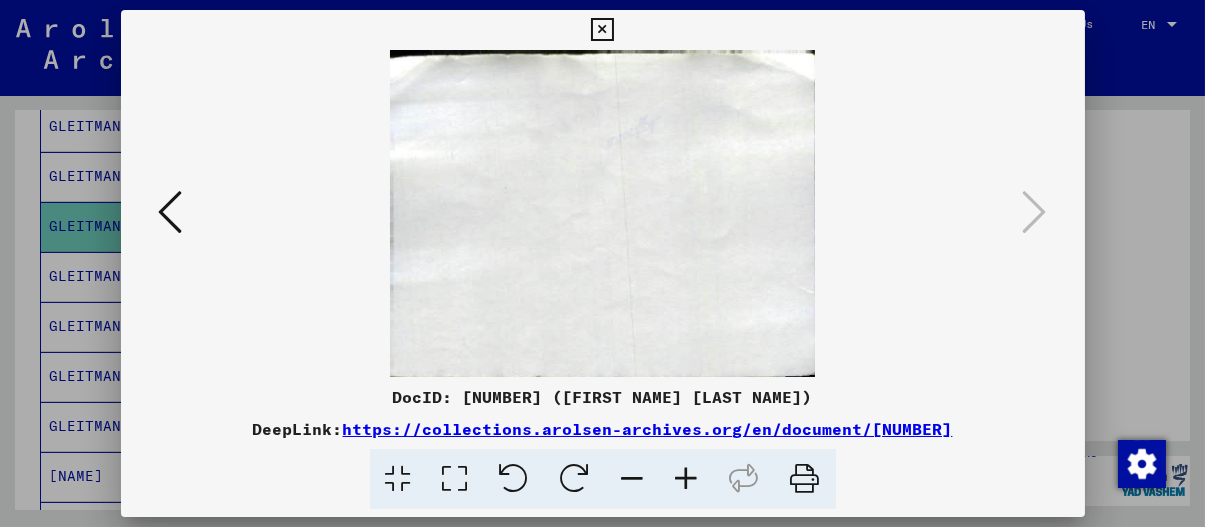 click at bounding box center [603, 213] 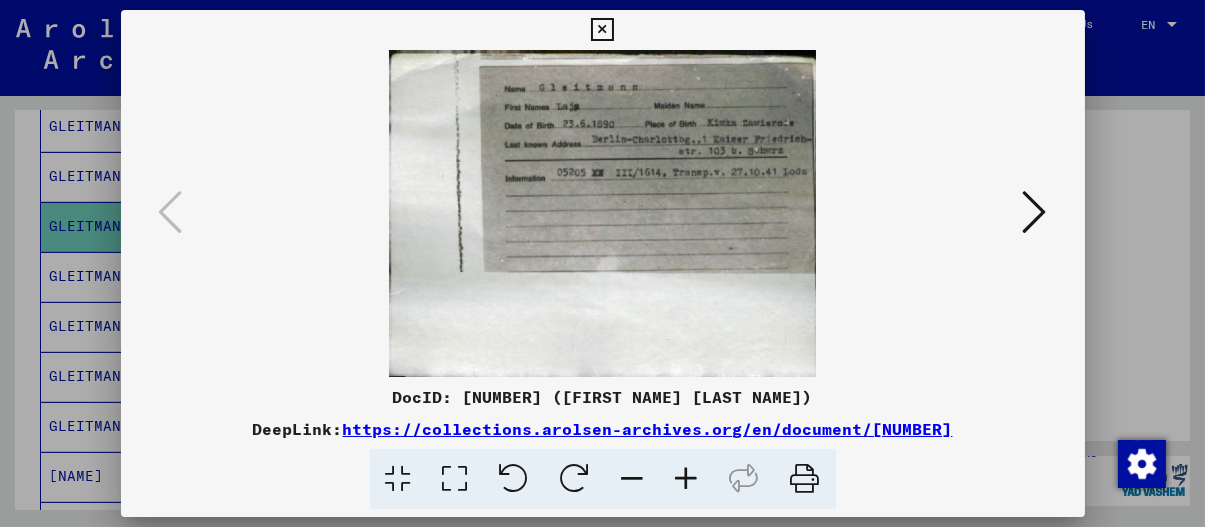 click at bounding box center [602, 263] 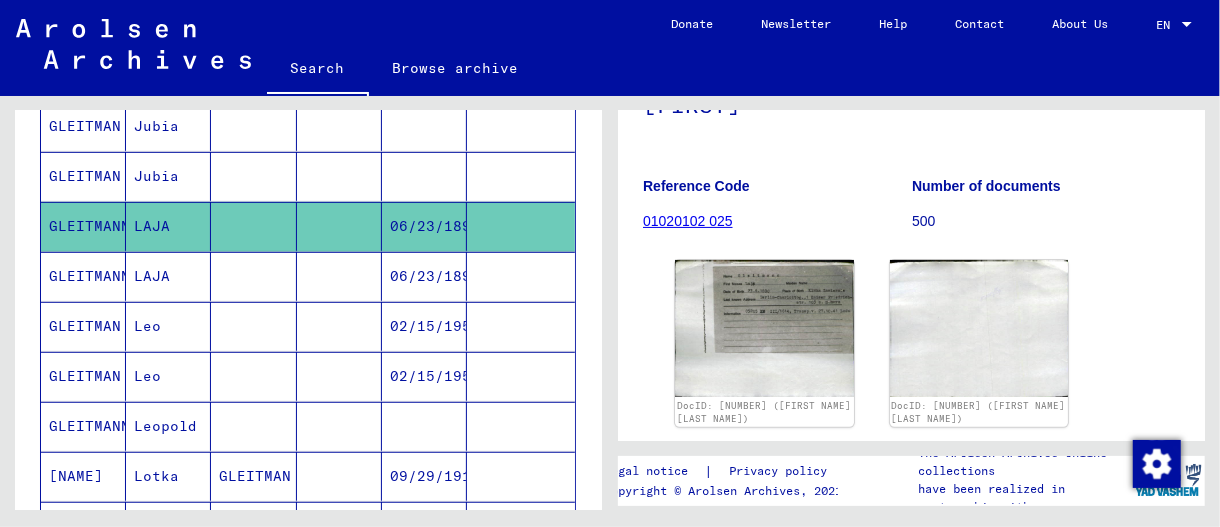click at bounding box center [253, 326] 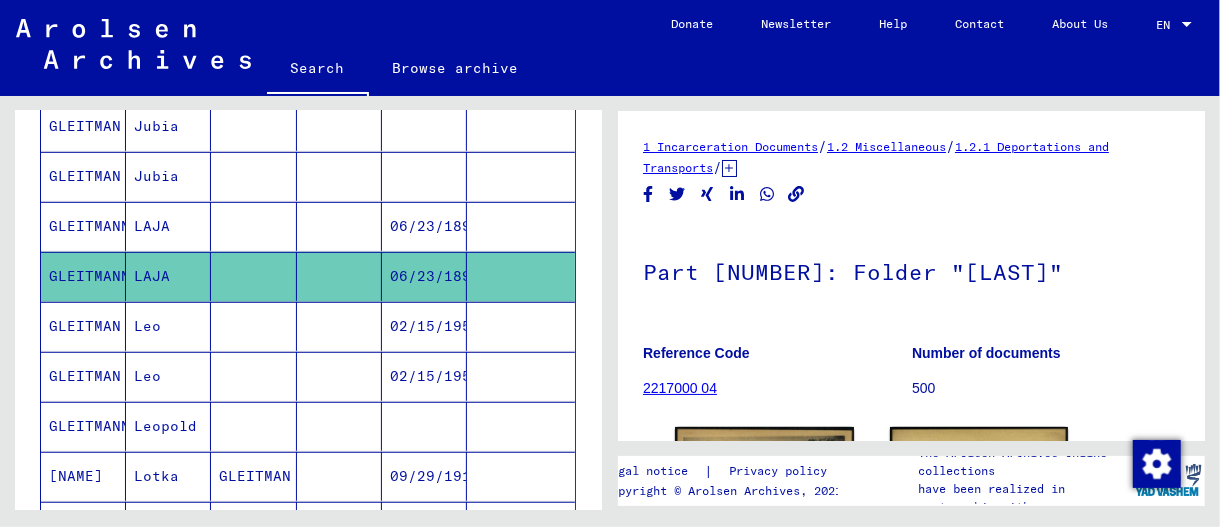 scroll, scrollTop: 200, scrollLeft: 0, axis: vertical 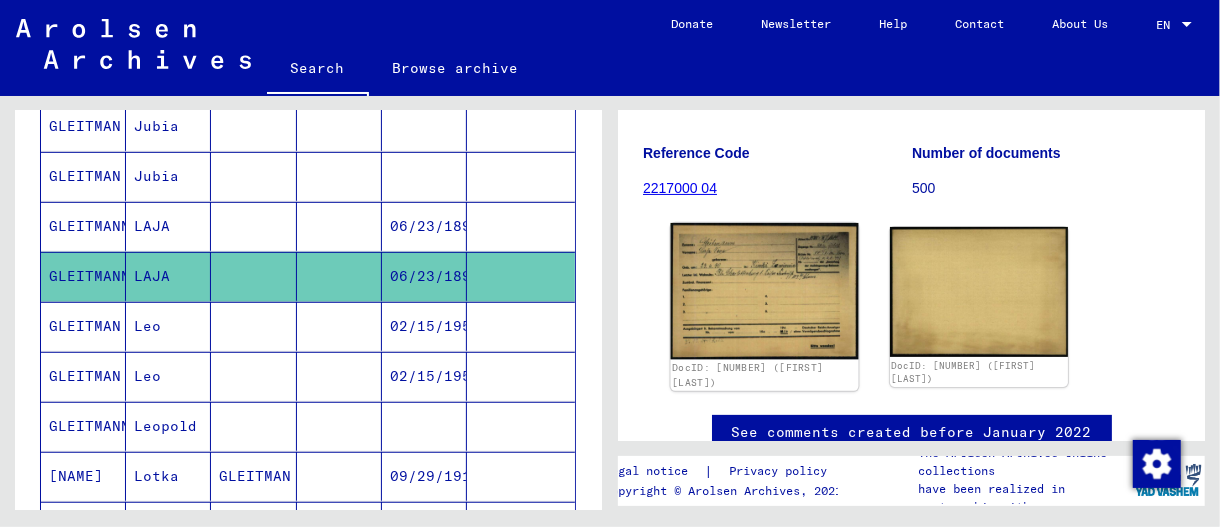click 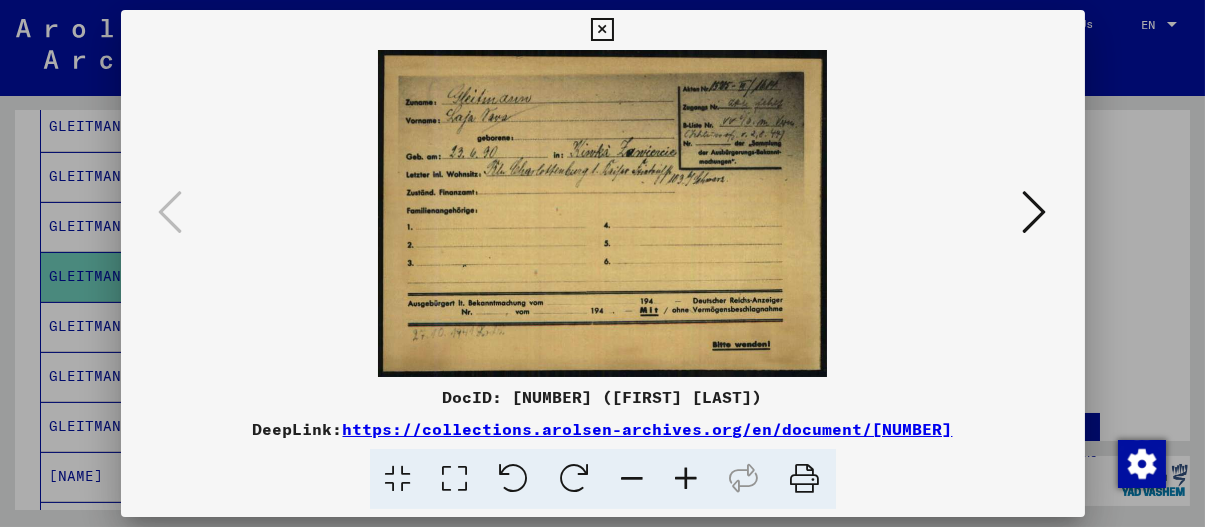 drag, startPoint x: 823, startPoint y: 284, endPoint x: 703, endPoint y: 261, distance: 122.18429 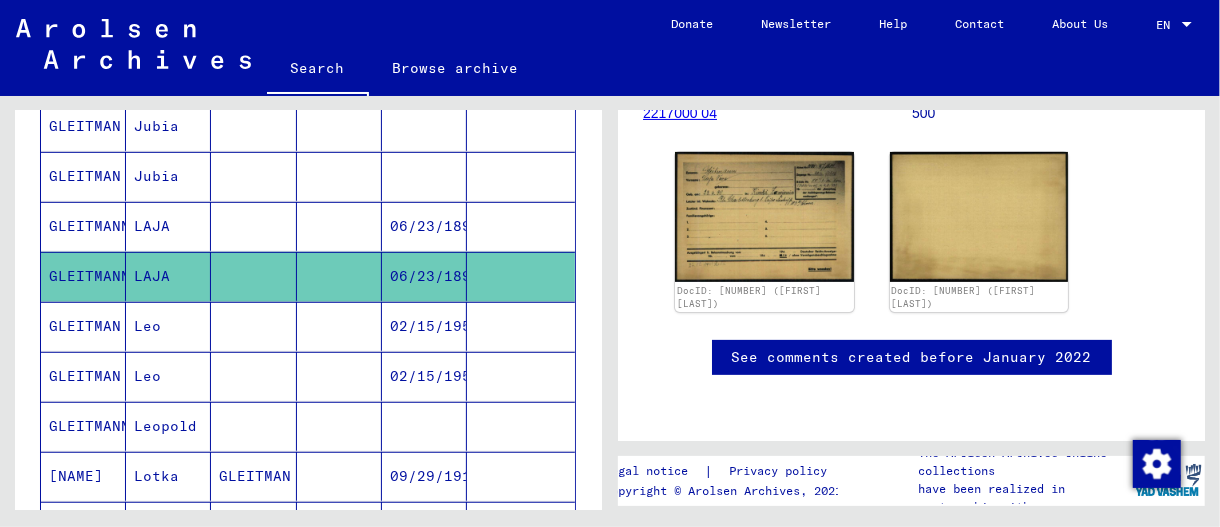 scroll, scrollTop: 977, scrollLeft: 0, axis: vertical 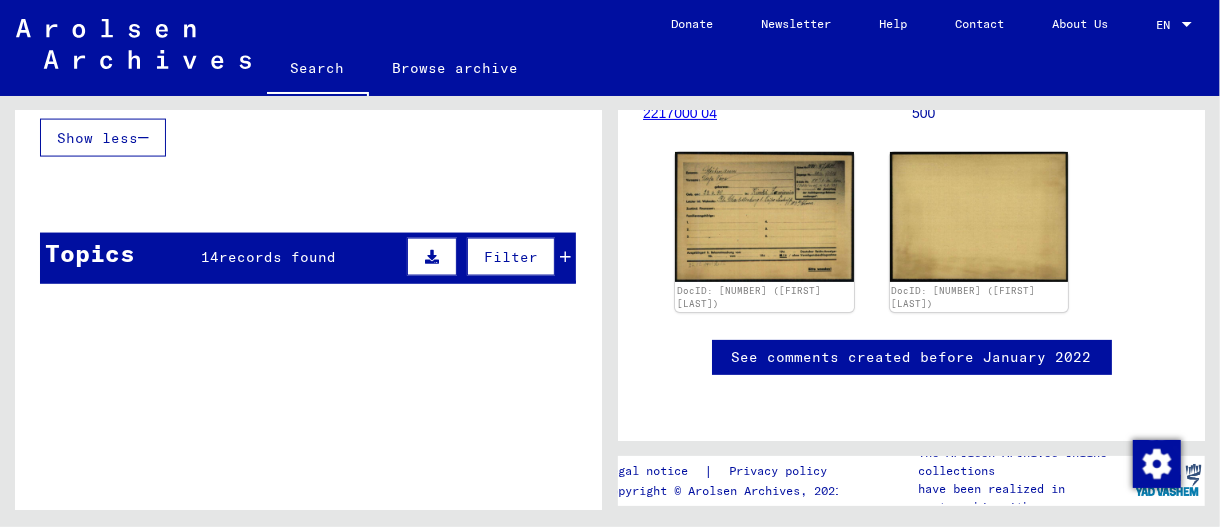 click on "Topics 14  records found  Filter" at bounding box center (308, 258) 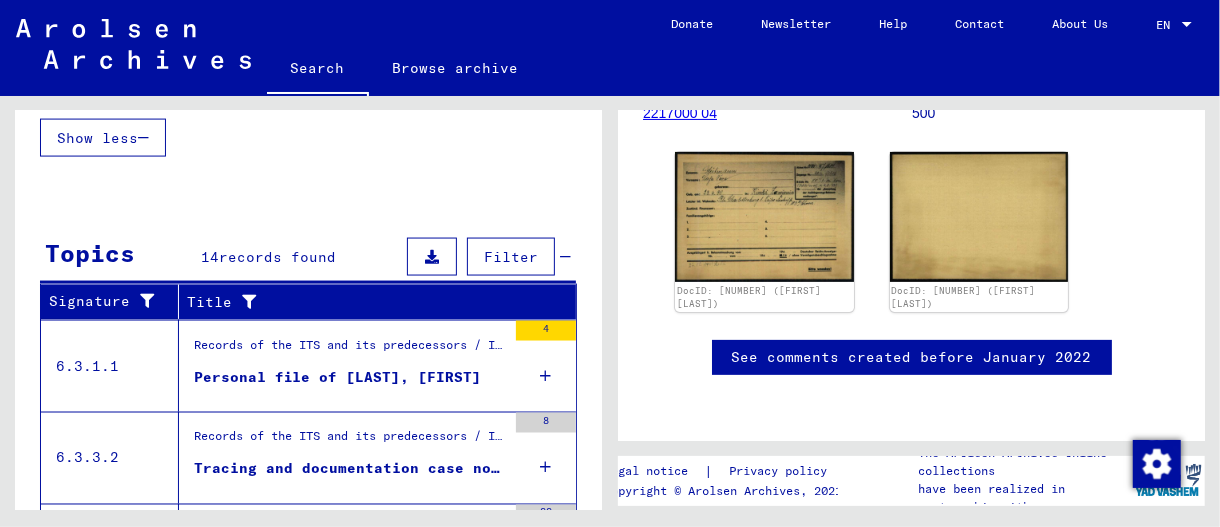 scroll, scrollTop: 1803, scrollLeft: 0, axis: vertical 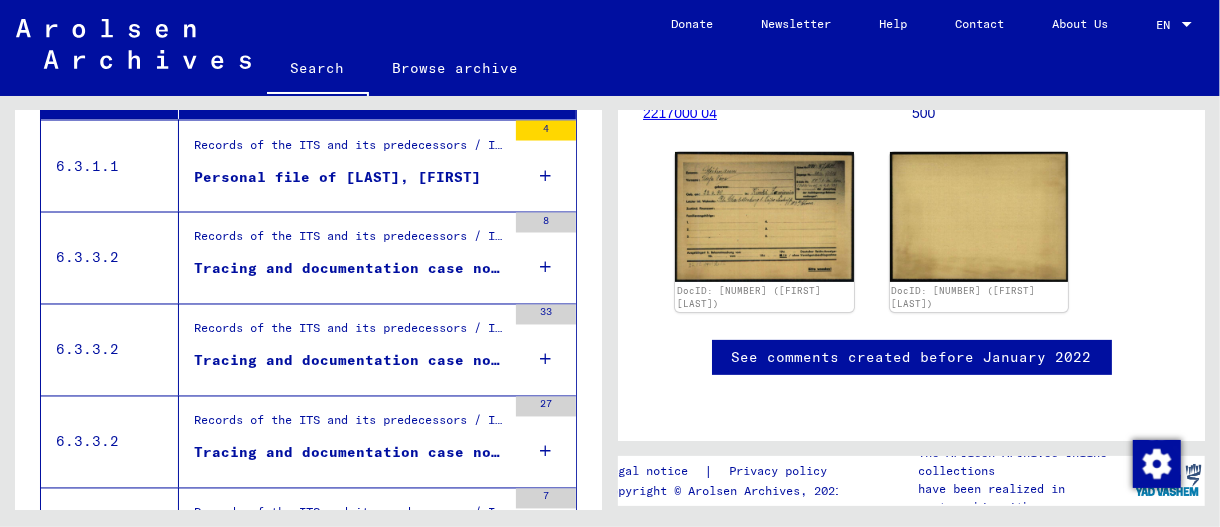 click on "Tracing and documentation case no. [NUMBER] for [LAST], [FIRST] born [DATE]" at bounding box center [350, 269] 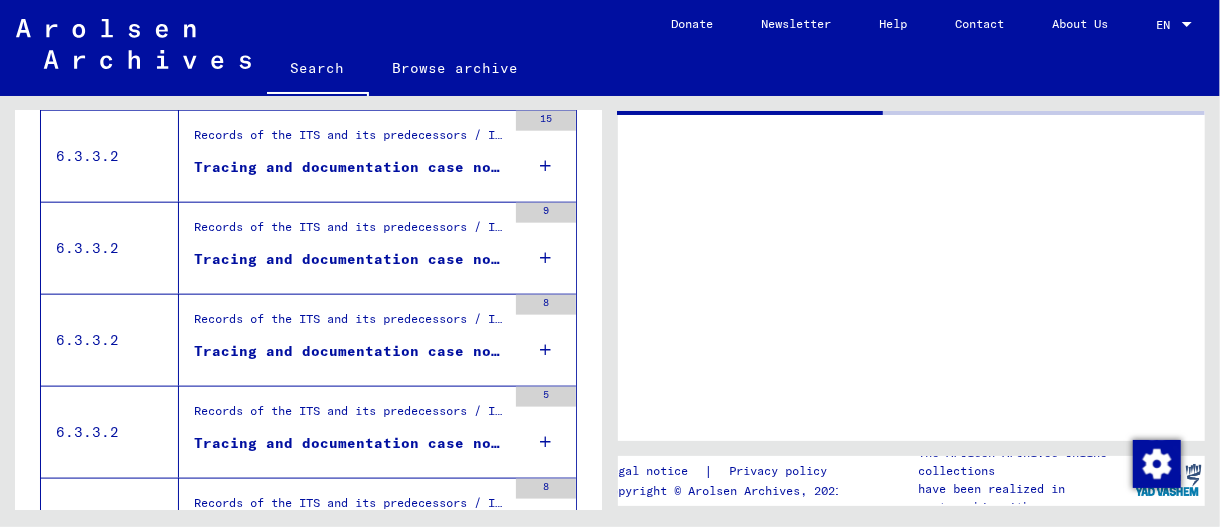scroll, scrollTop: 401, scrollLeft: 0, axis: vertical 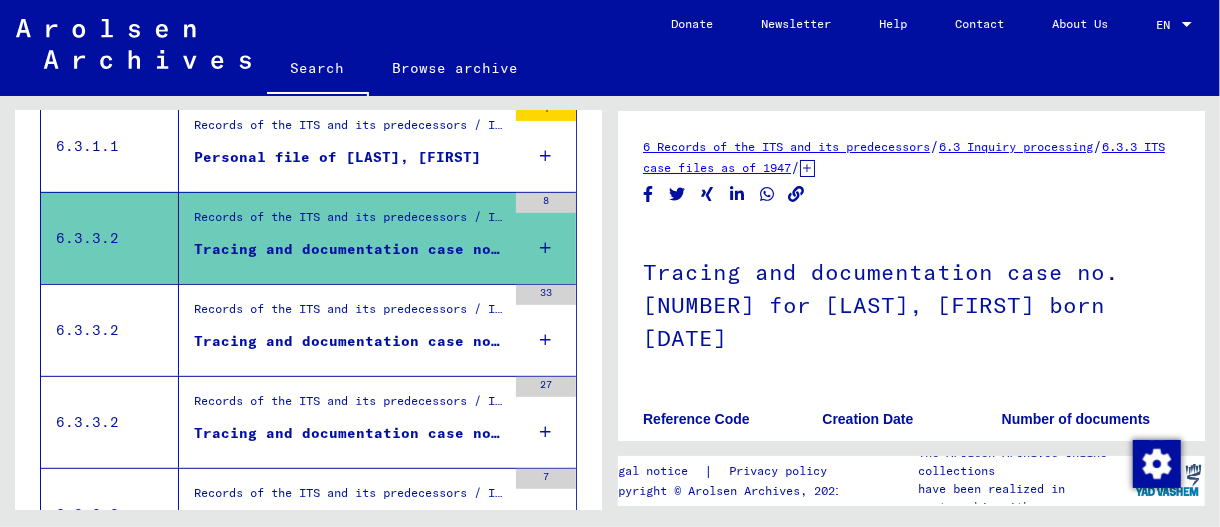 click on "Records of the ITS and its predecessors / Inquiry processing / ITS case files as of 1947 / Repository of T/D cases / Tracing and documentation cases with (T/D) numbers between 250.000 and 499.999 / Tracing and documentation cases with (T/D) numbers between 329.500 and 329.999" at bounding box center [350, 314] 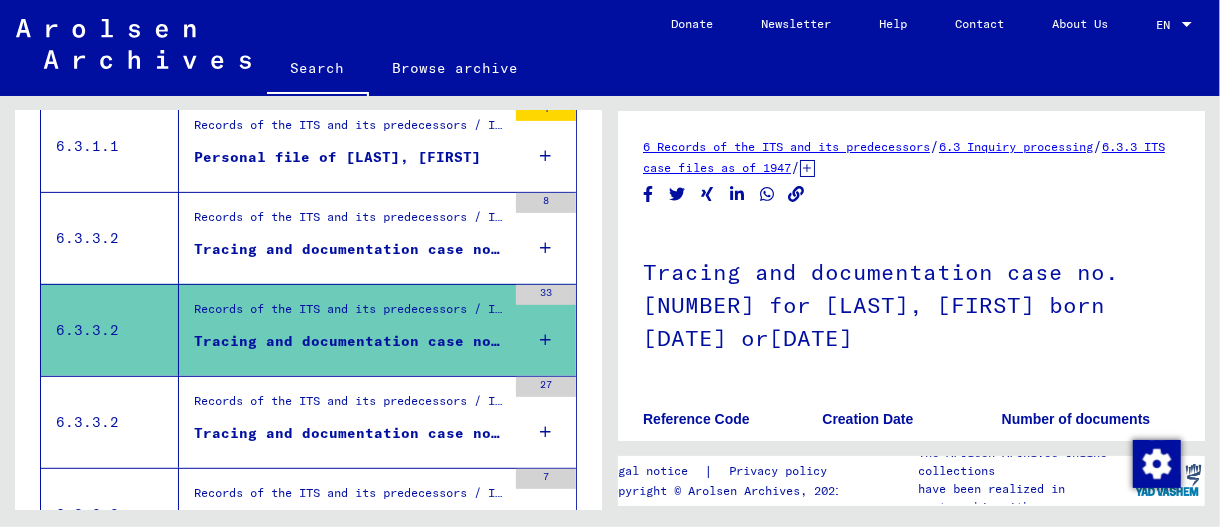 scroll, scrollTop: 601, scrollLeft: 0, axis: vertical 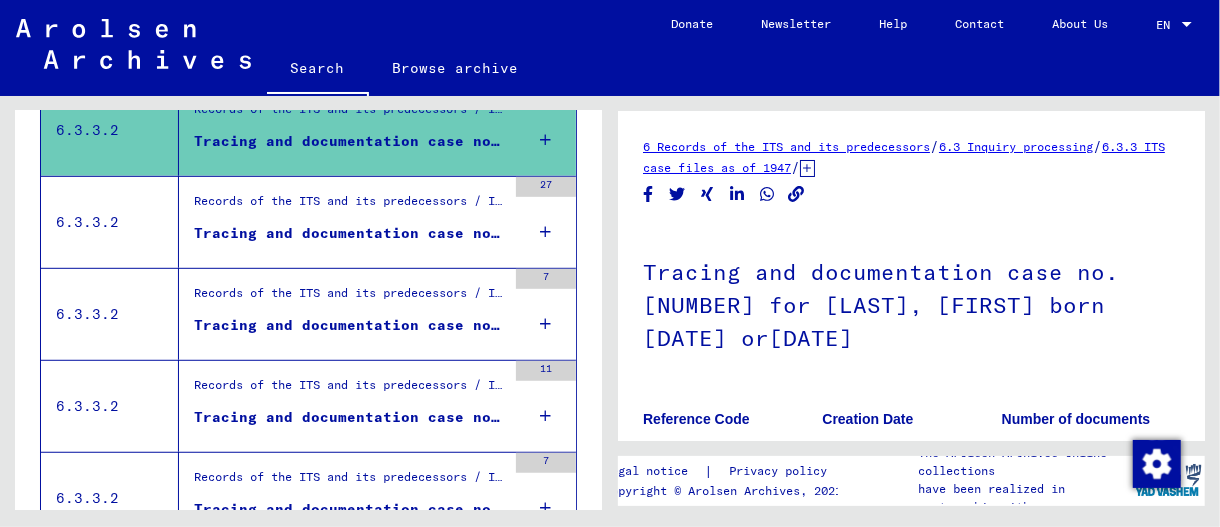 click on "Tracing and documentation case no. [NUMBER] for [LAST NAME], [FIRST NAME] born [DATE] or[DATE]" at bounding box center (350, 233) 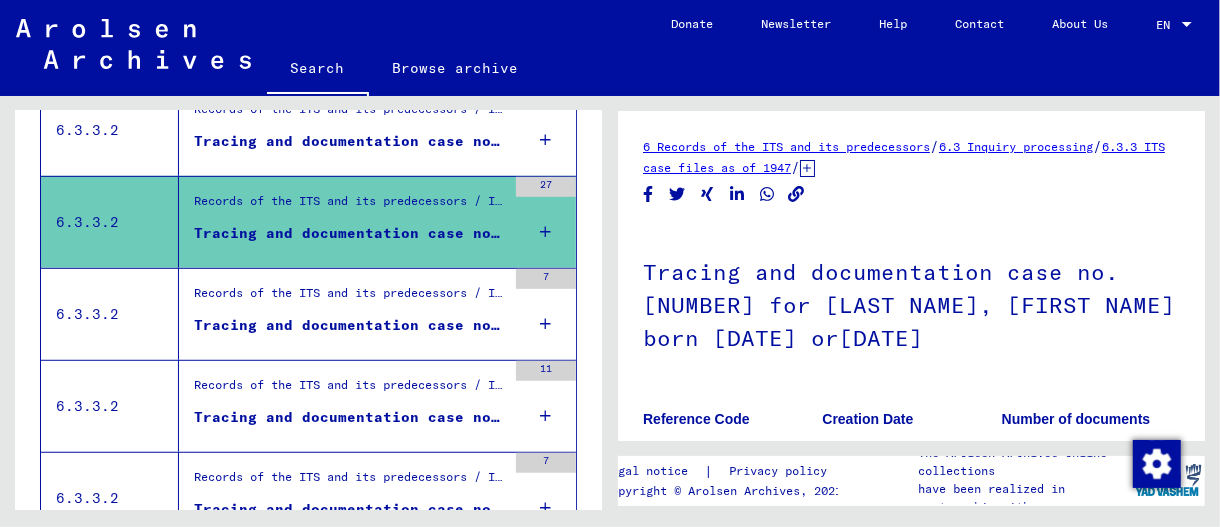 click on "Tracing and documentation case no. [NUMBER] for [LAST NAME], [FIRST NAME] born [DATE]" at bounding box center (350, 325) 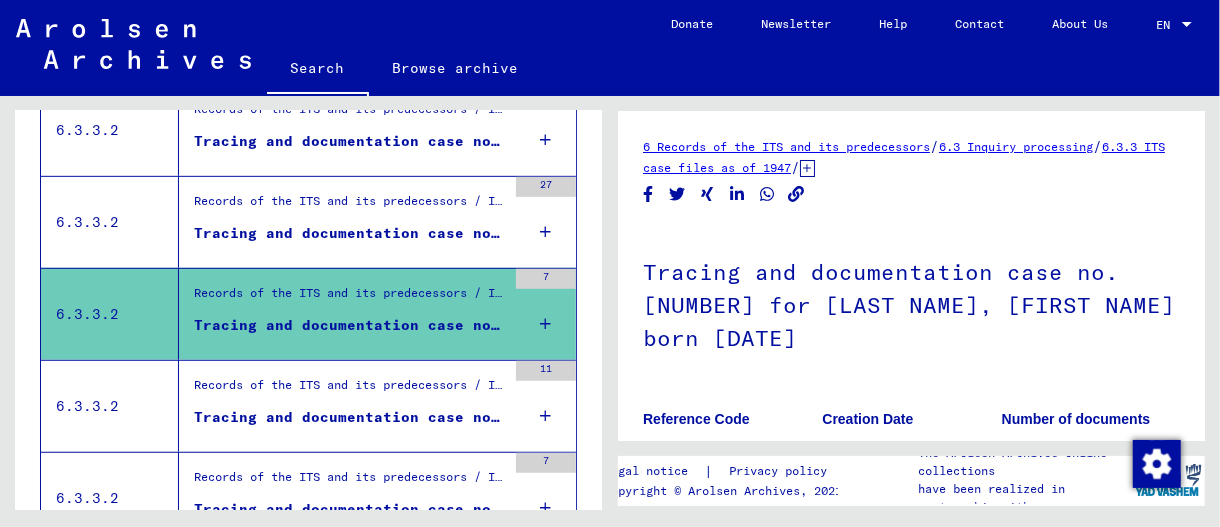scroll, scrollTop: 801, scrollLeft: 0, axis: vertical 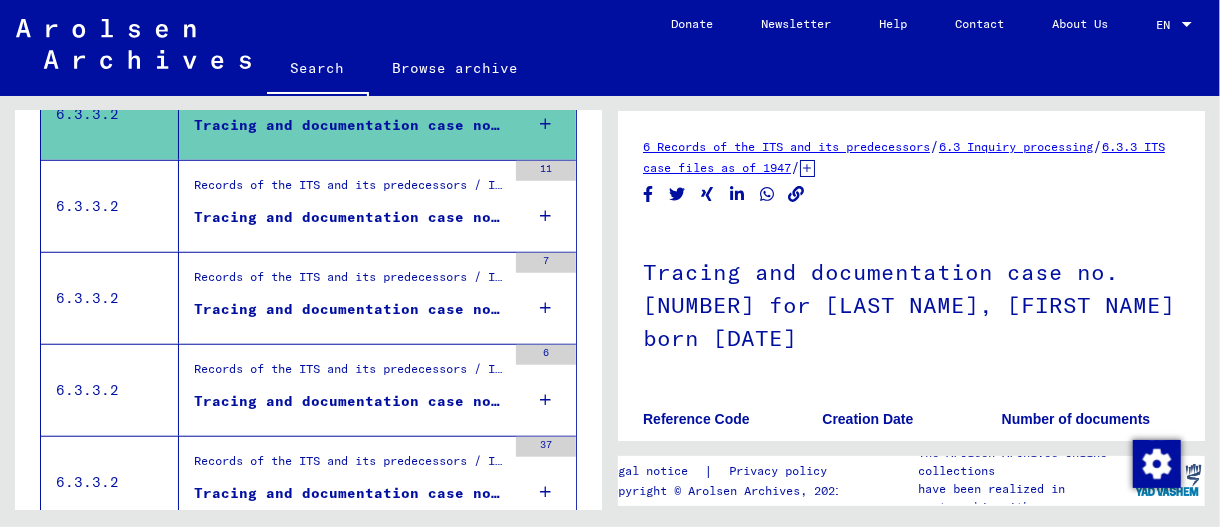 click at bounding box center [424, 278] 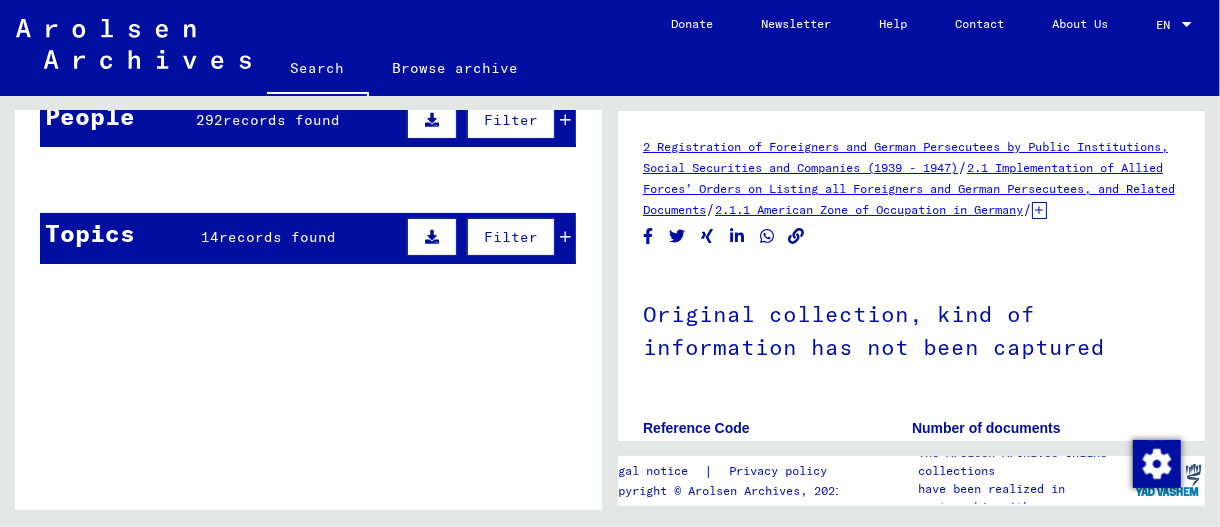 scroll, scrollTop: 1, scrollLeft: 0, axis: vertical 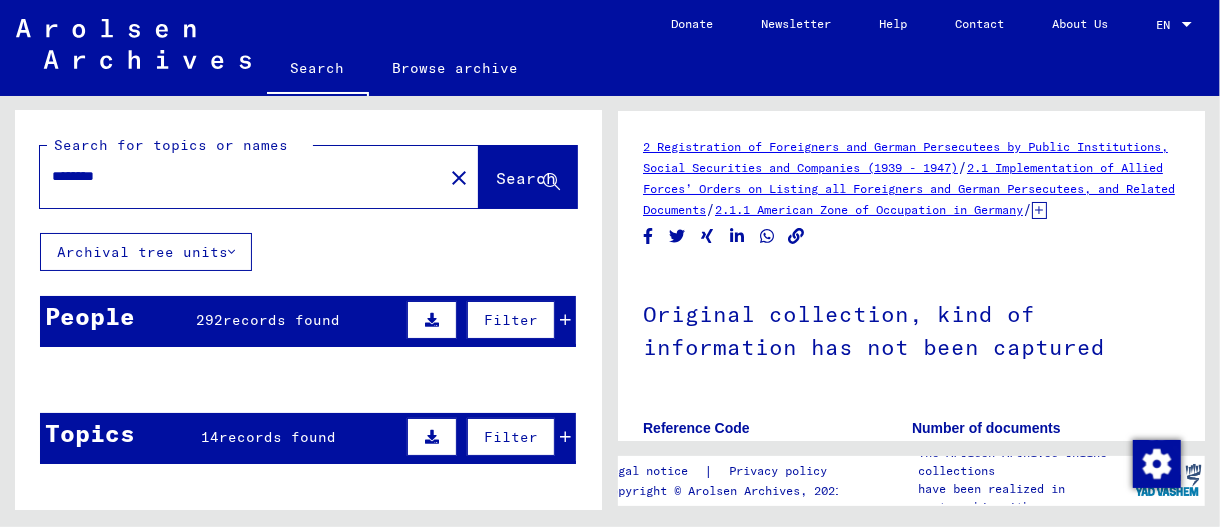 click at bounding box center [339, 478] 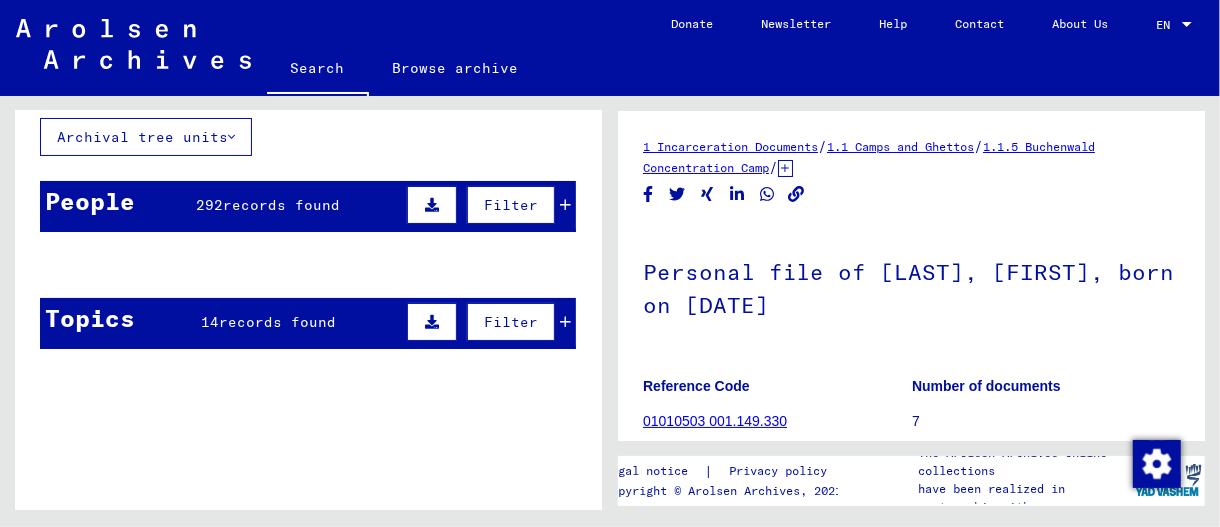 scroll, scrollTop: 201, scrollLeft: 0, axis: vertical 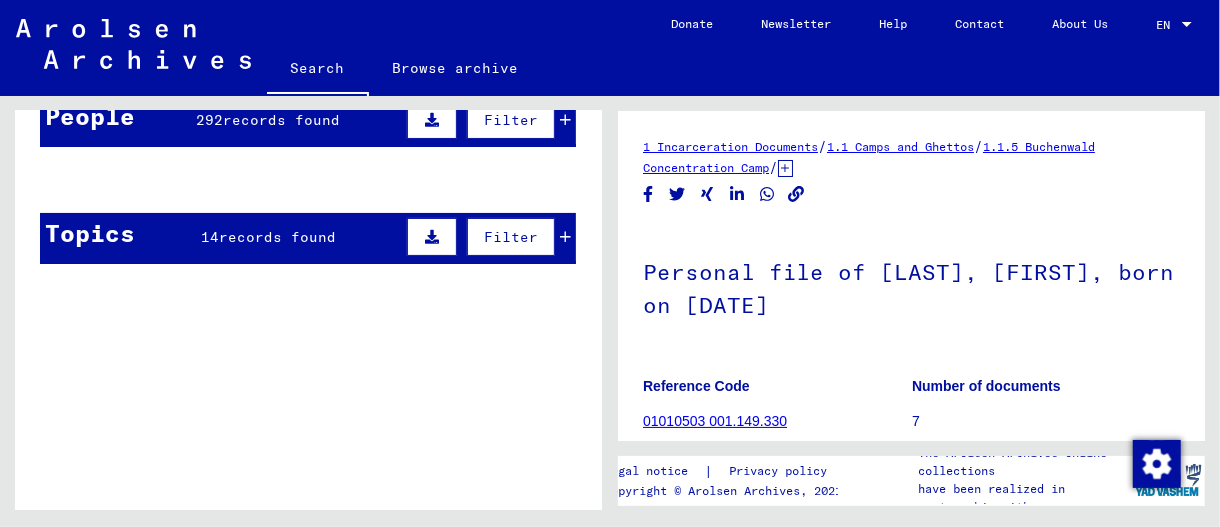 click on "122470" 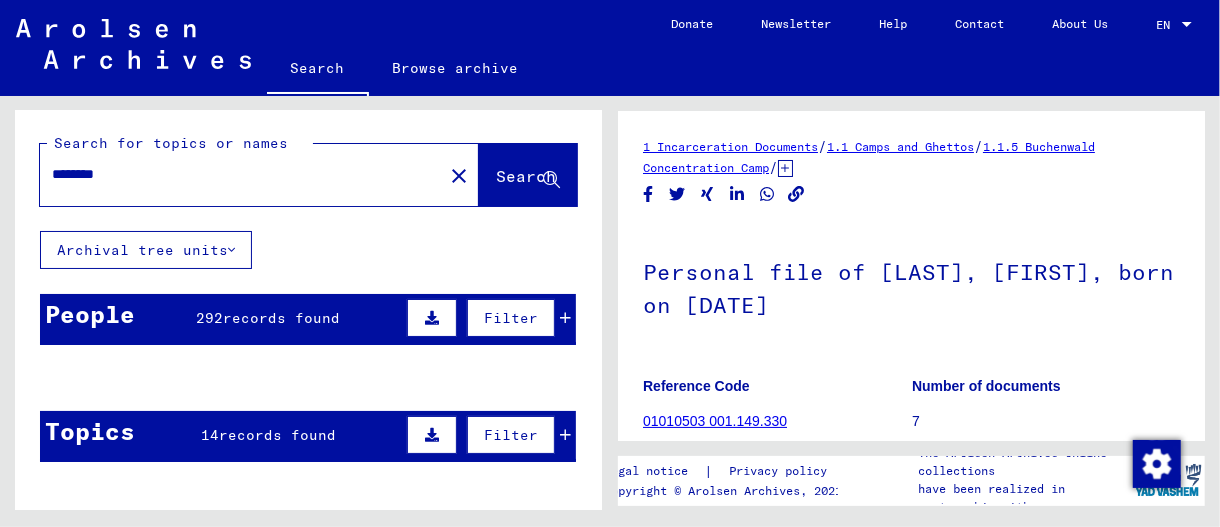 scroll, scrollTop: 0, scrollLeft: 0, axis: both 